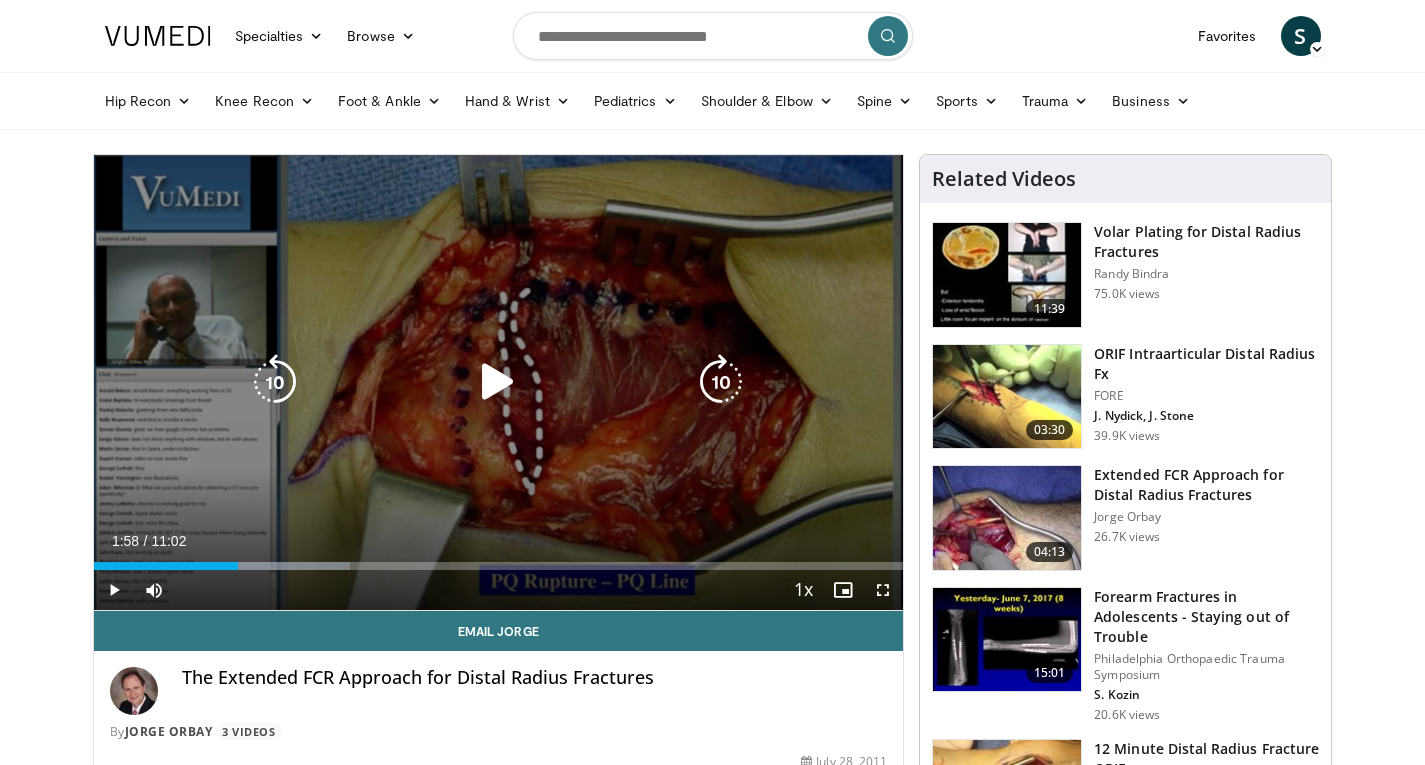 scroll, scrollTop: 0, scrollLeft: 0, axis: both 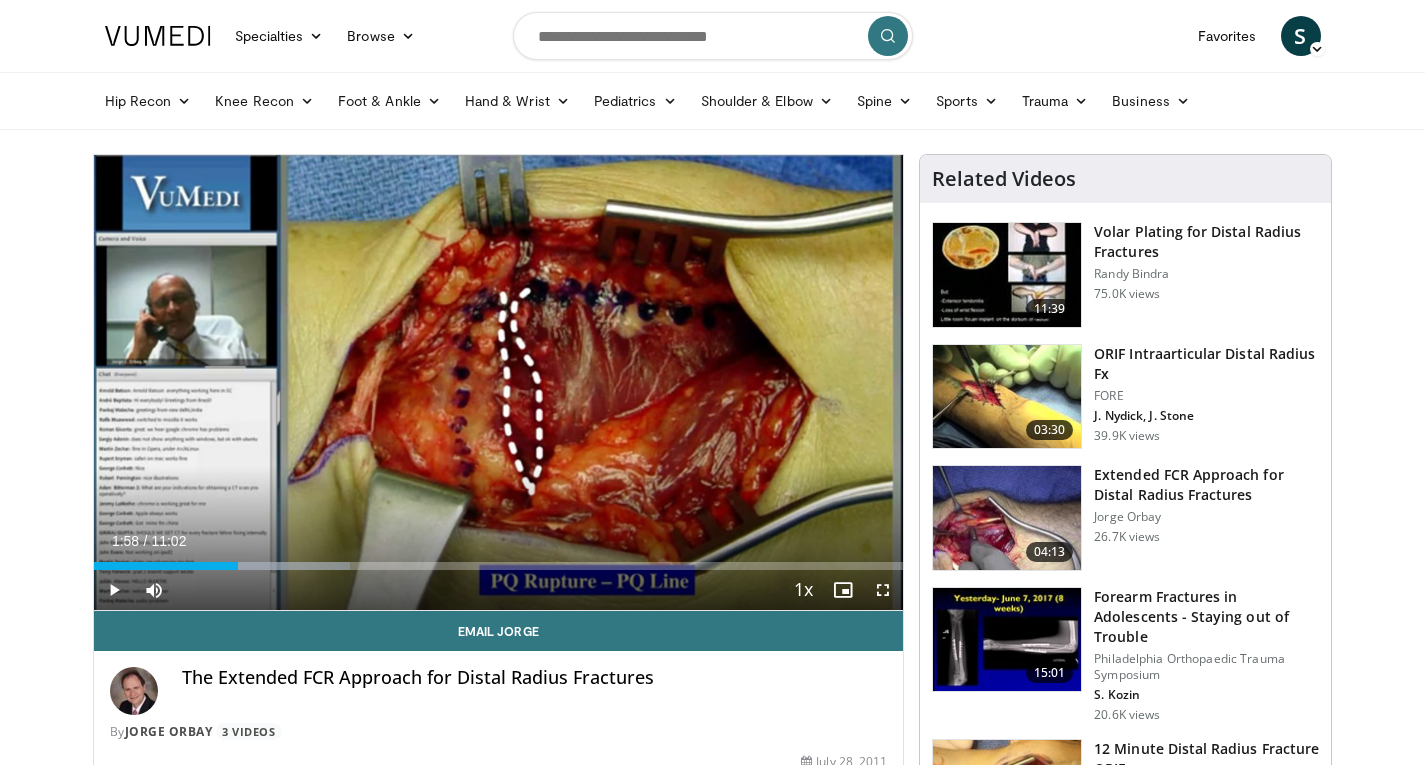 drag, startPoint x: 188, startPoint y: 429, endPoint x: 32, endPoint y: 447, distance: 157.03503 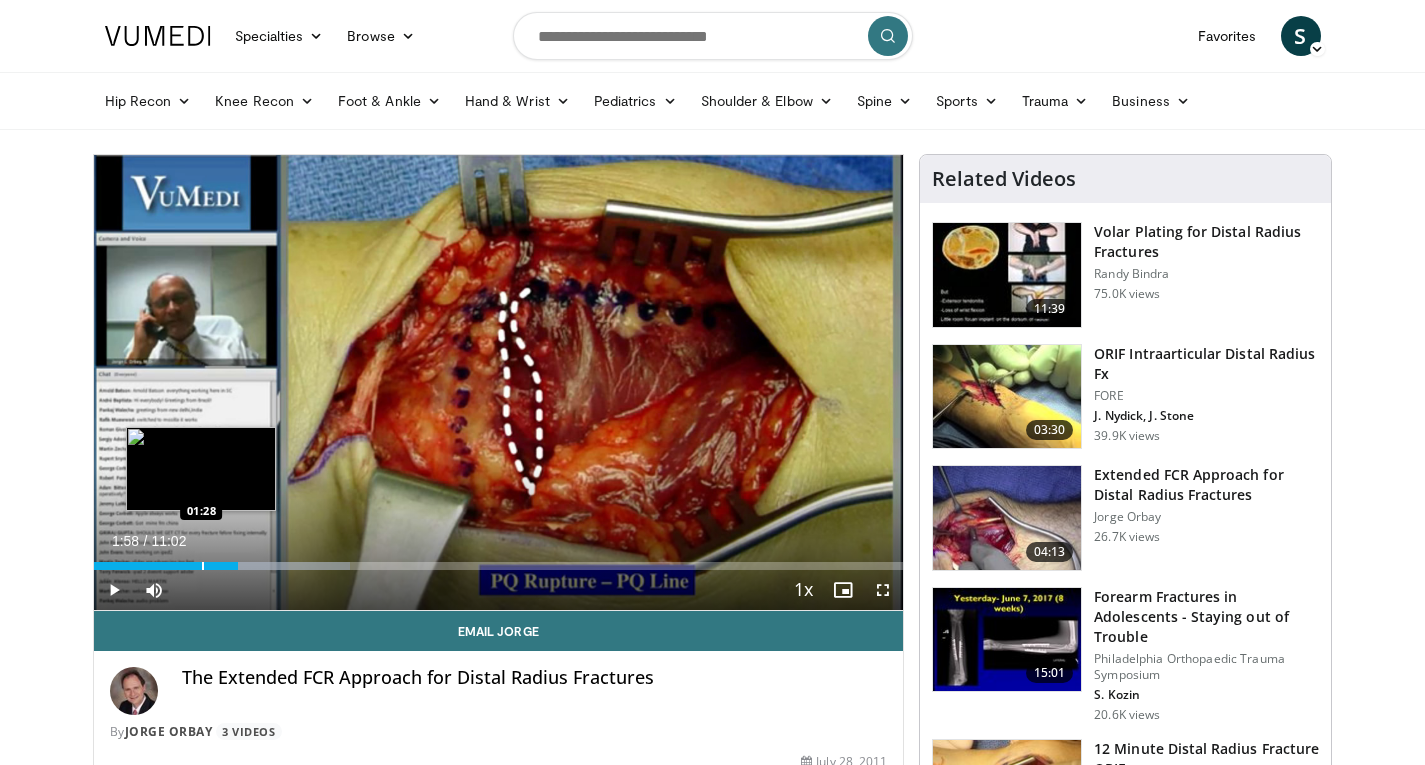 click at bounding box center [203, 566] 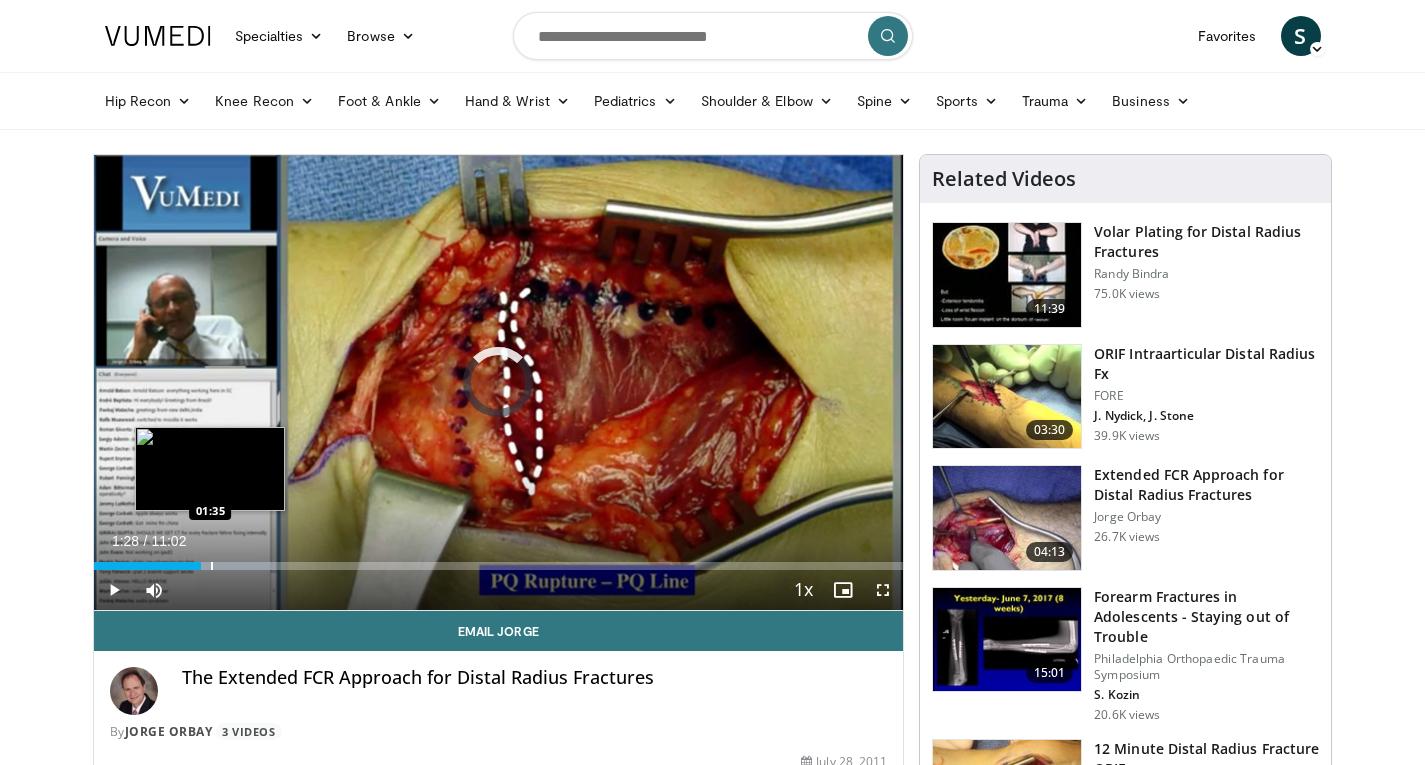 click on "Loaded :  22.59% 01:35 01:35" at bounding box center (499, 566) 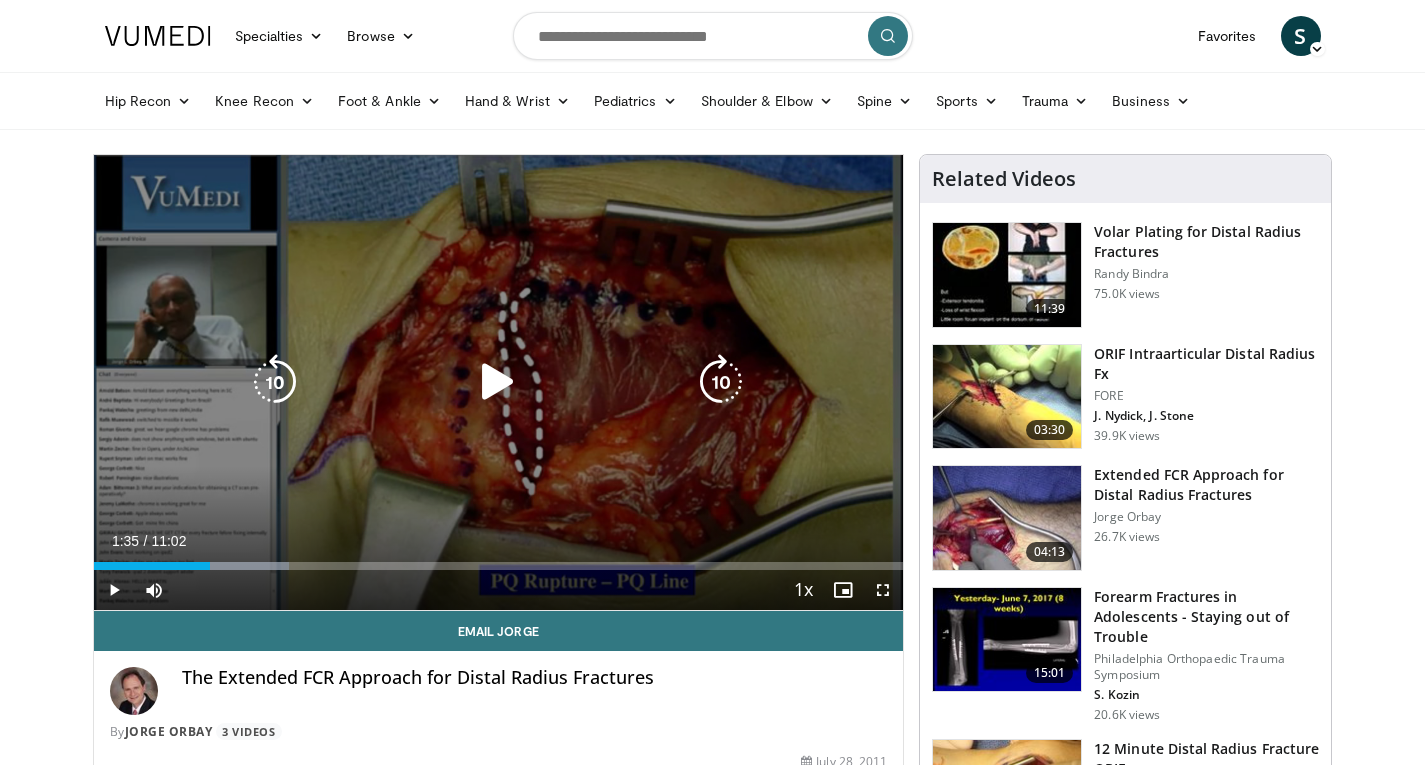 click on "10 seconds
Tap to unmute" at bounding box center (499, 382) 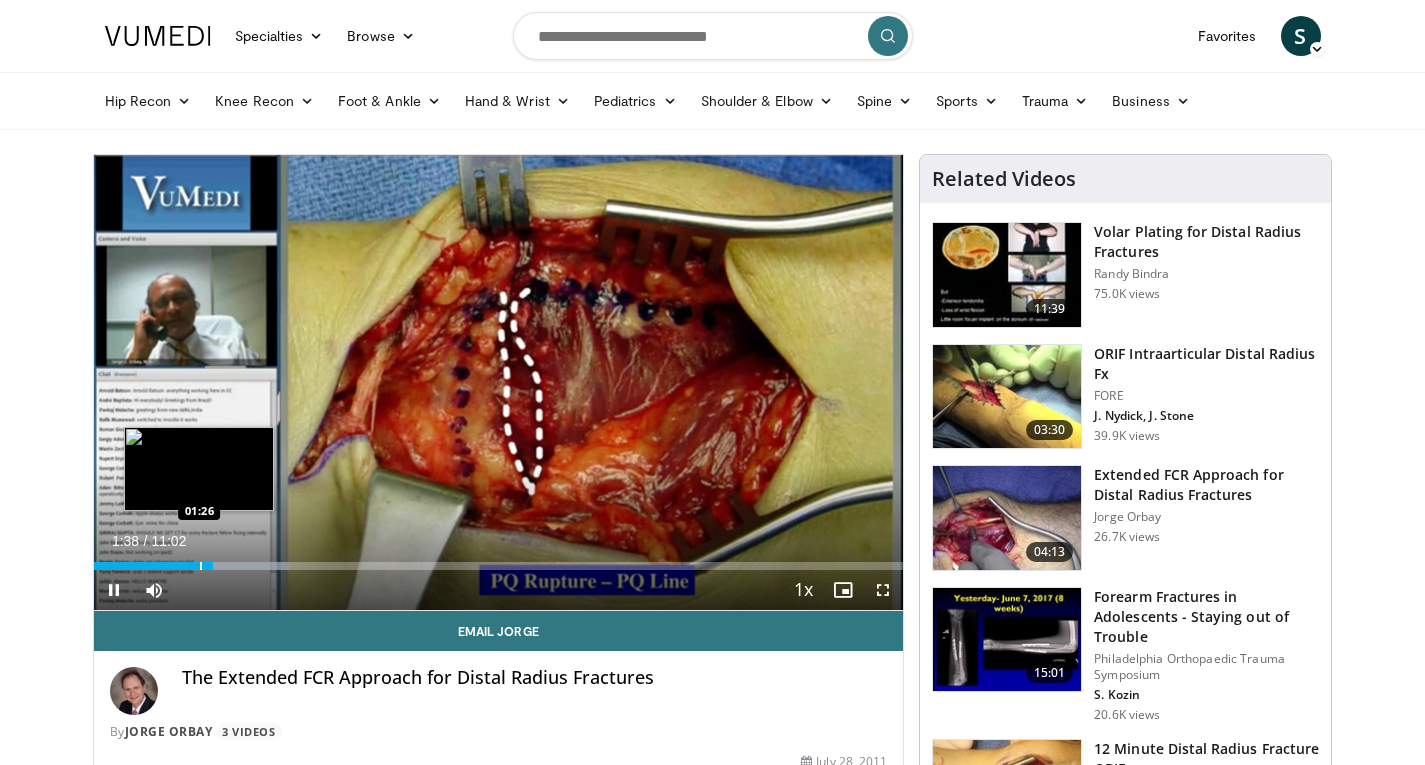 click at bounding box center [201, 566] 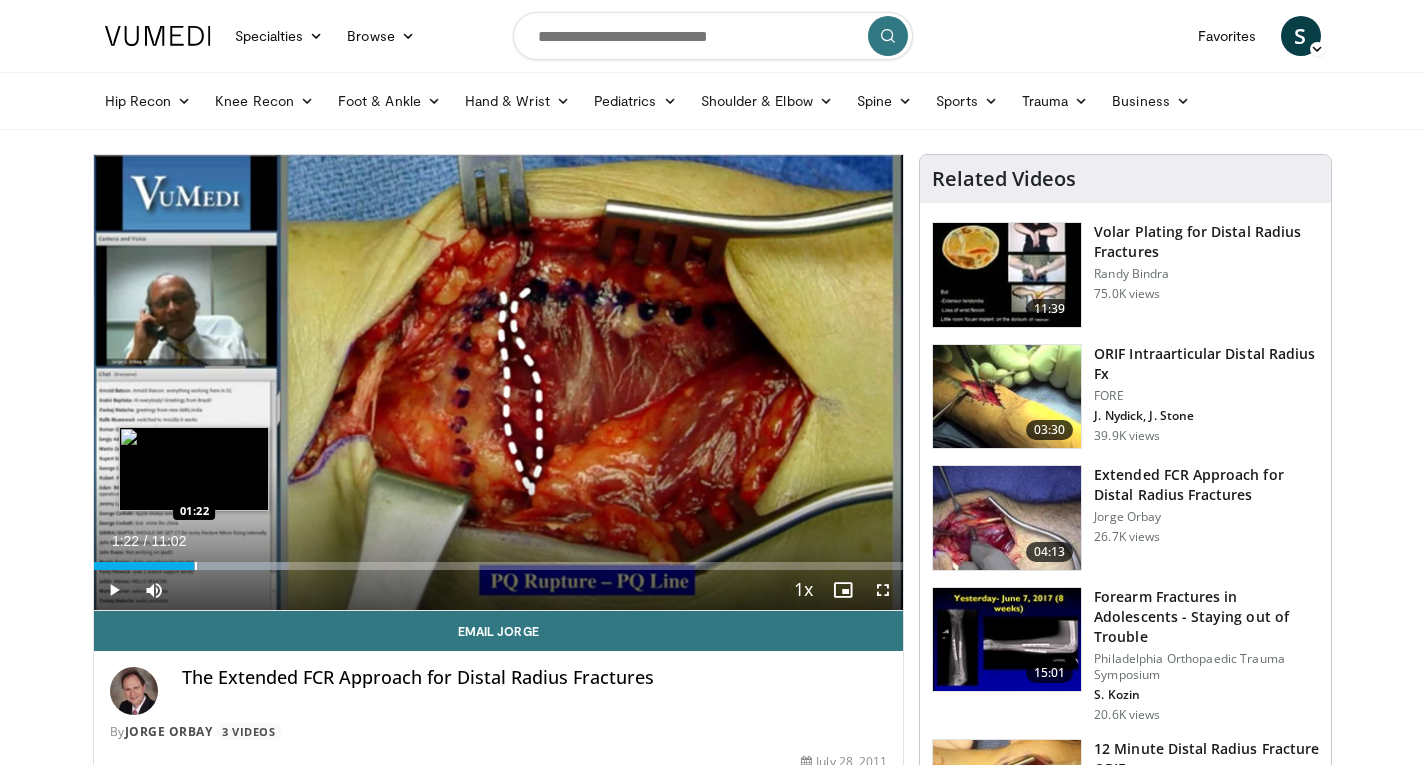 click on "01:37" at bounding box center [144, 566] 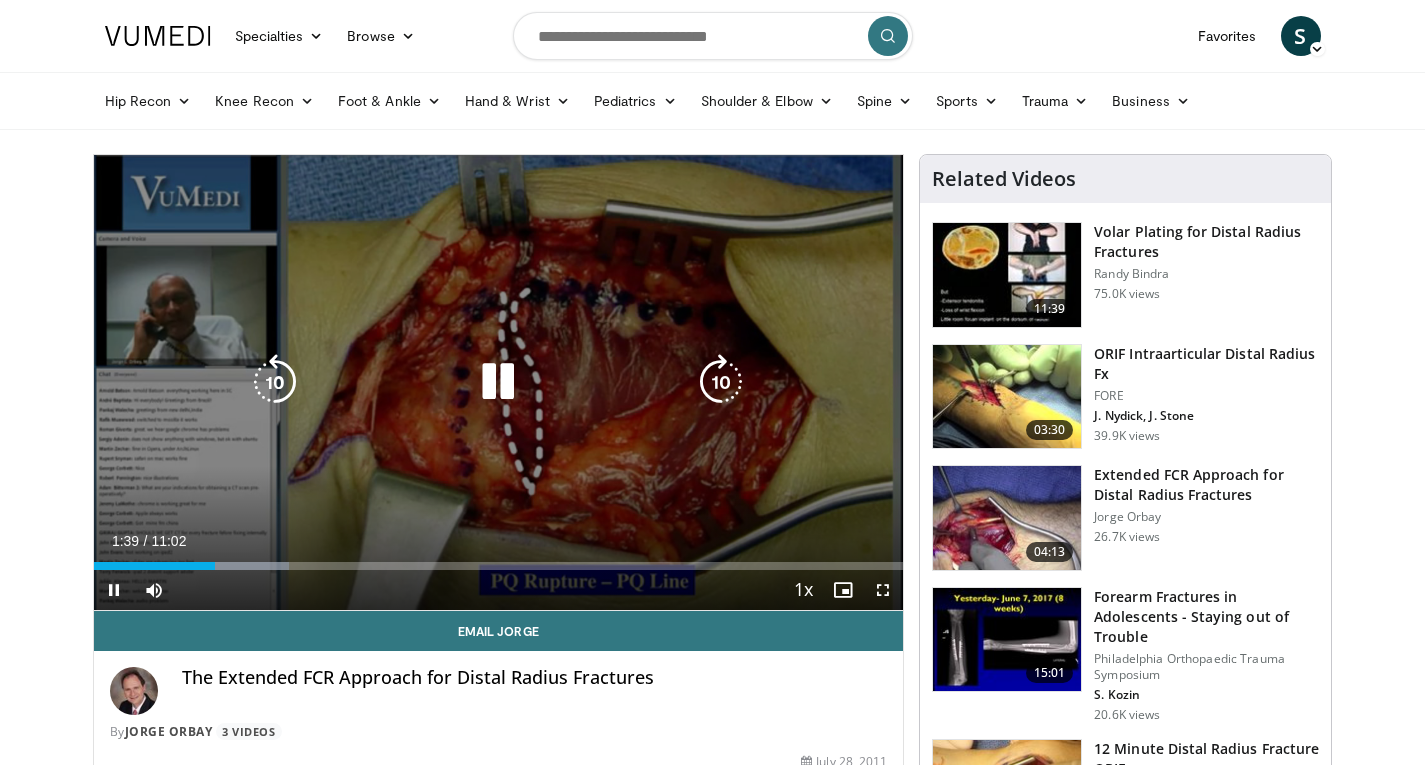 click at bounding box center (498, 382) 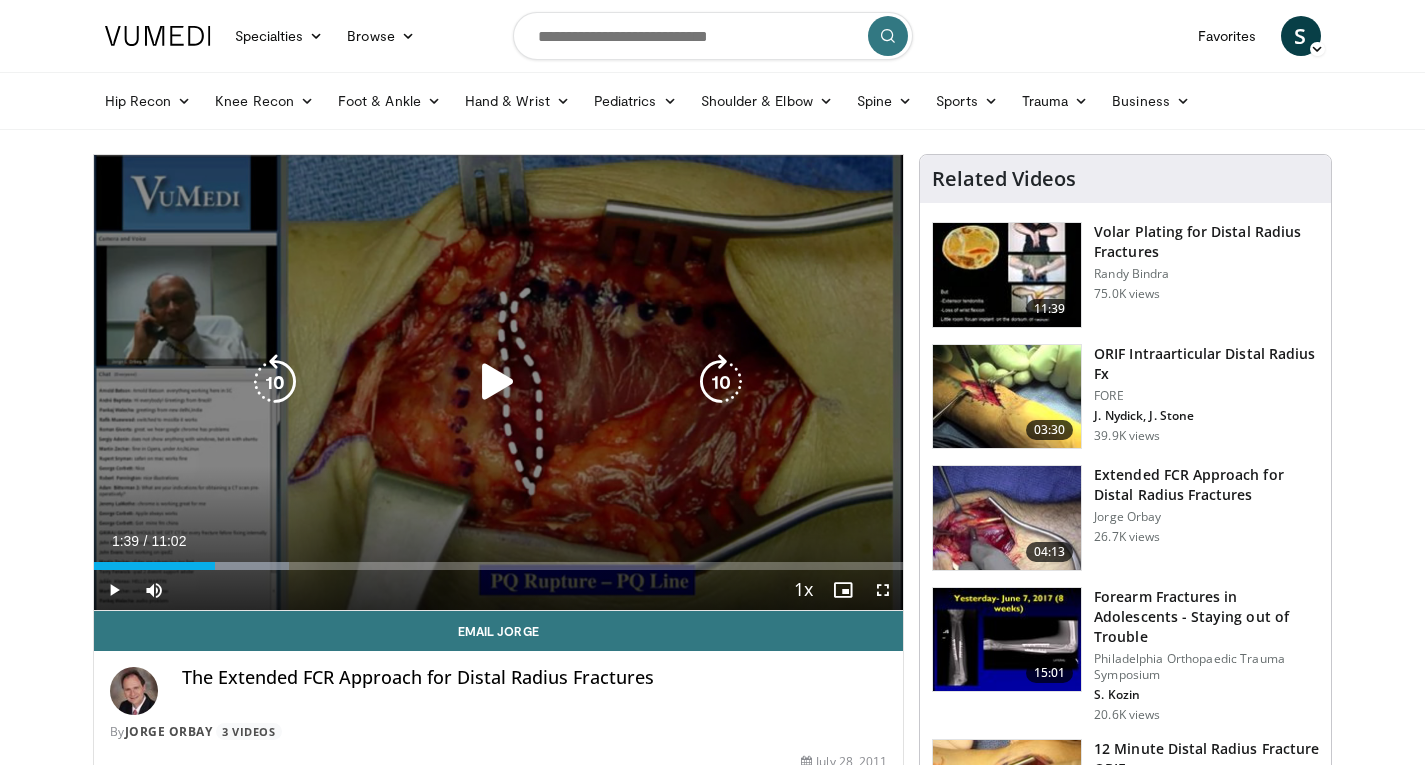 type 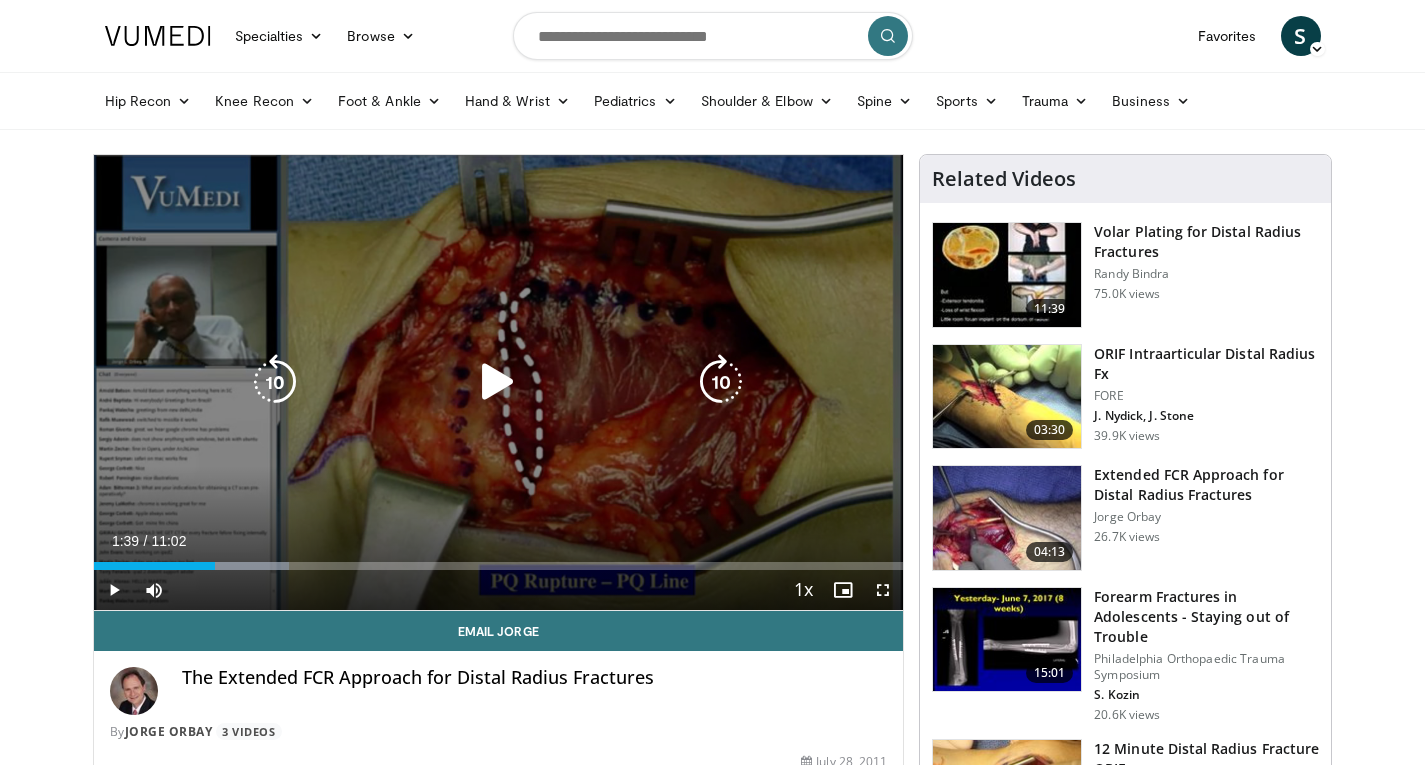 click at bounding box center [498, 382] 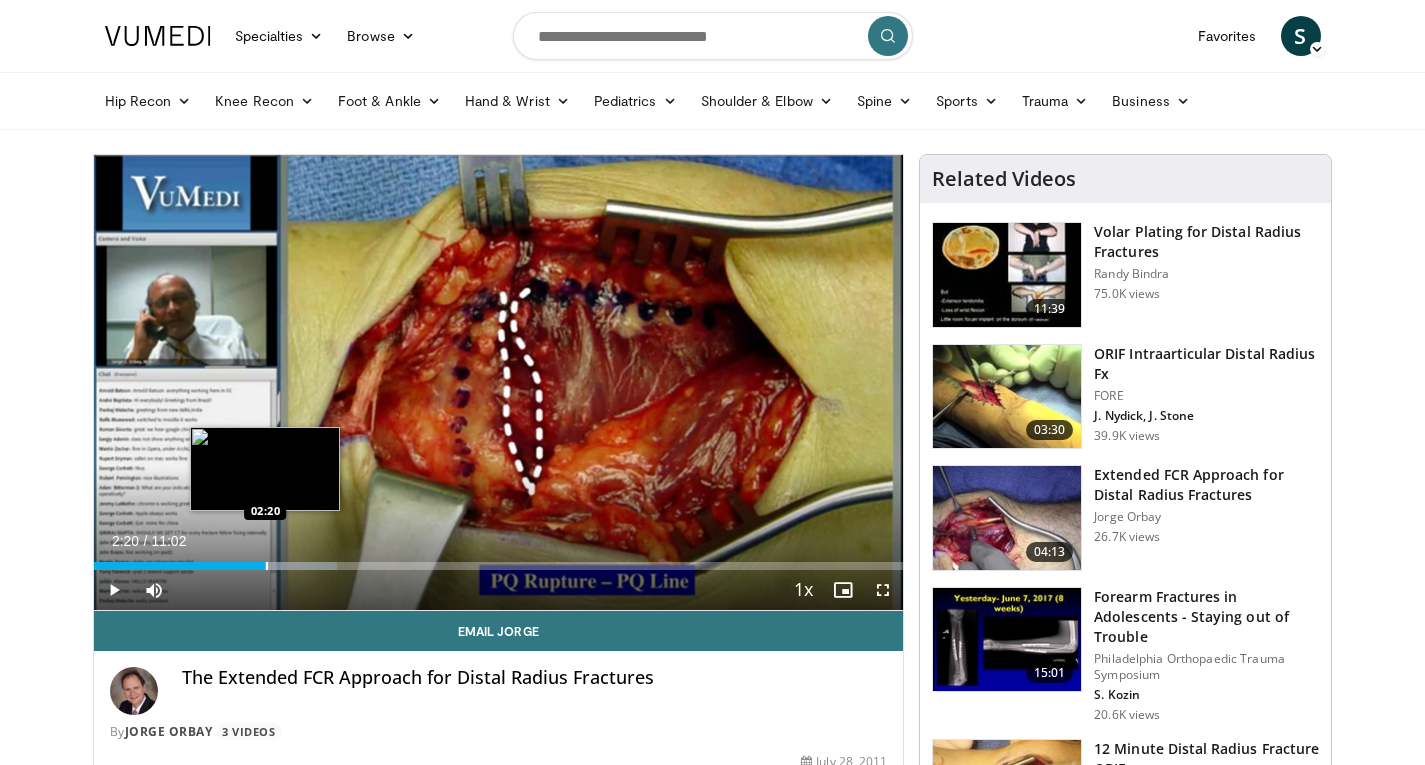 click at bounding box center (267, 566) 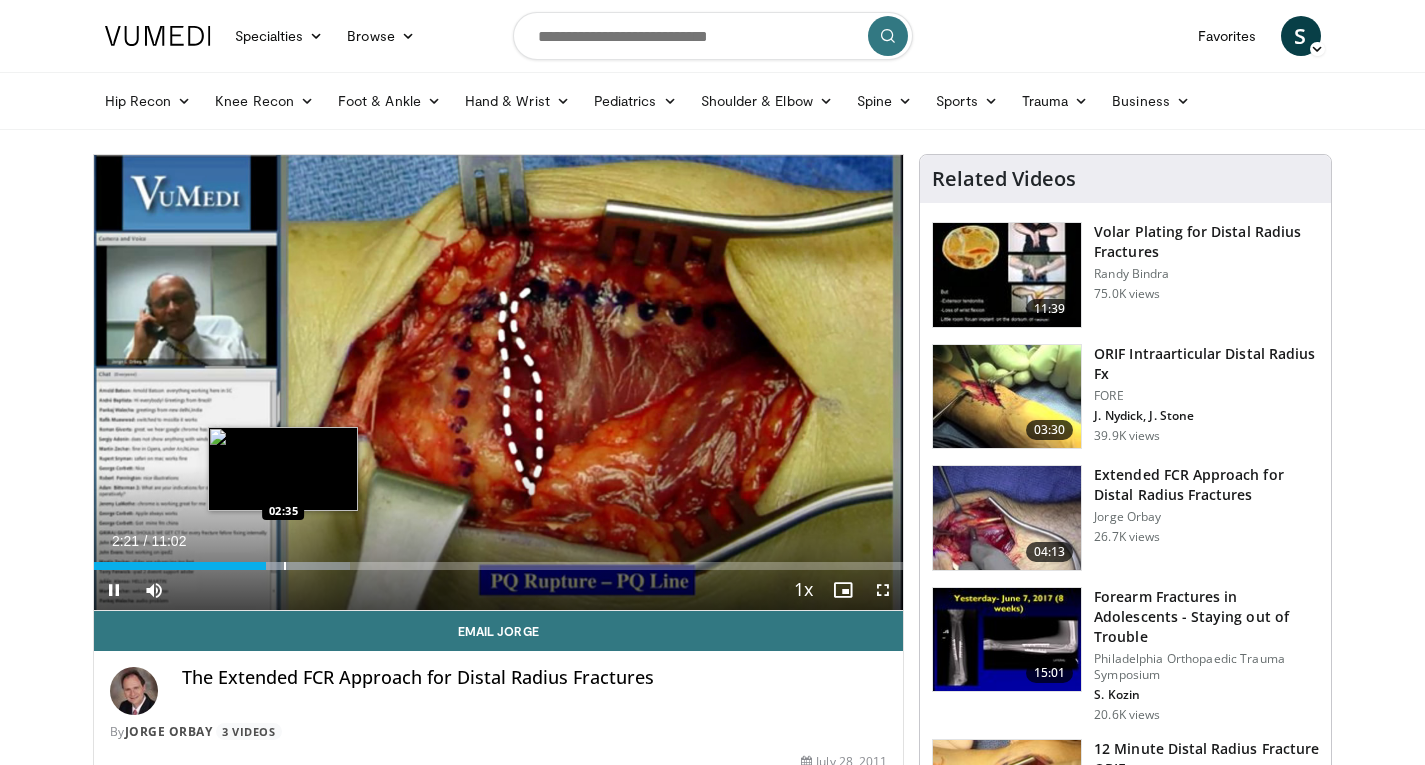 click on "Loaded :  31.63% 02:21 02:35" at bounding box center [499, 560] 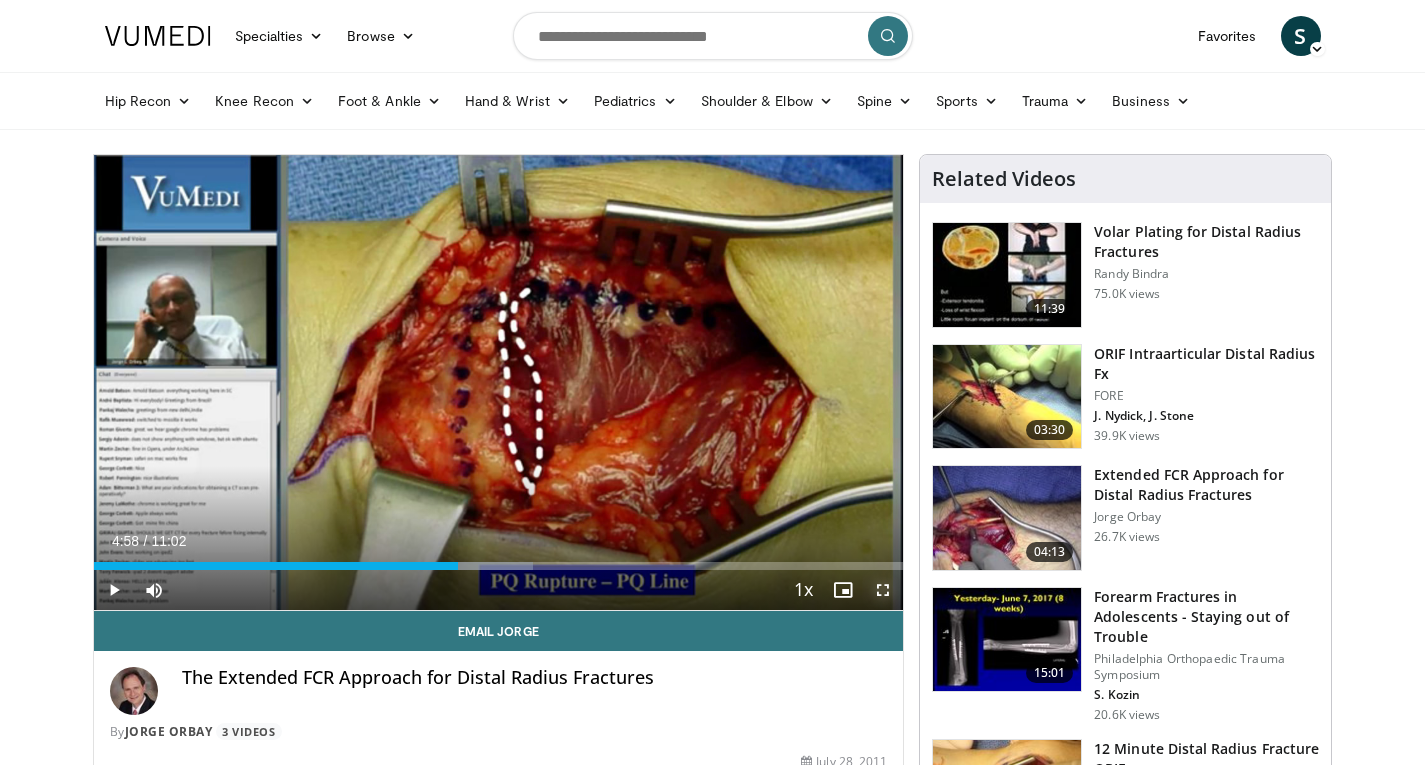 click at bounding box center [883, 590] 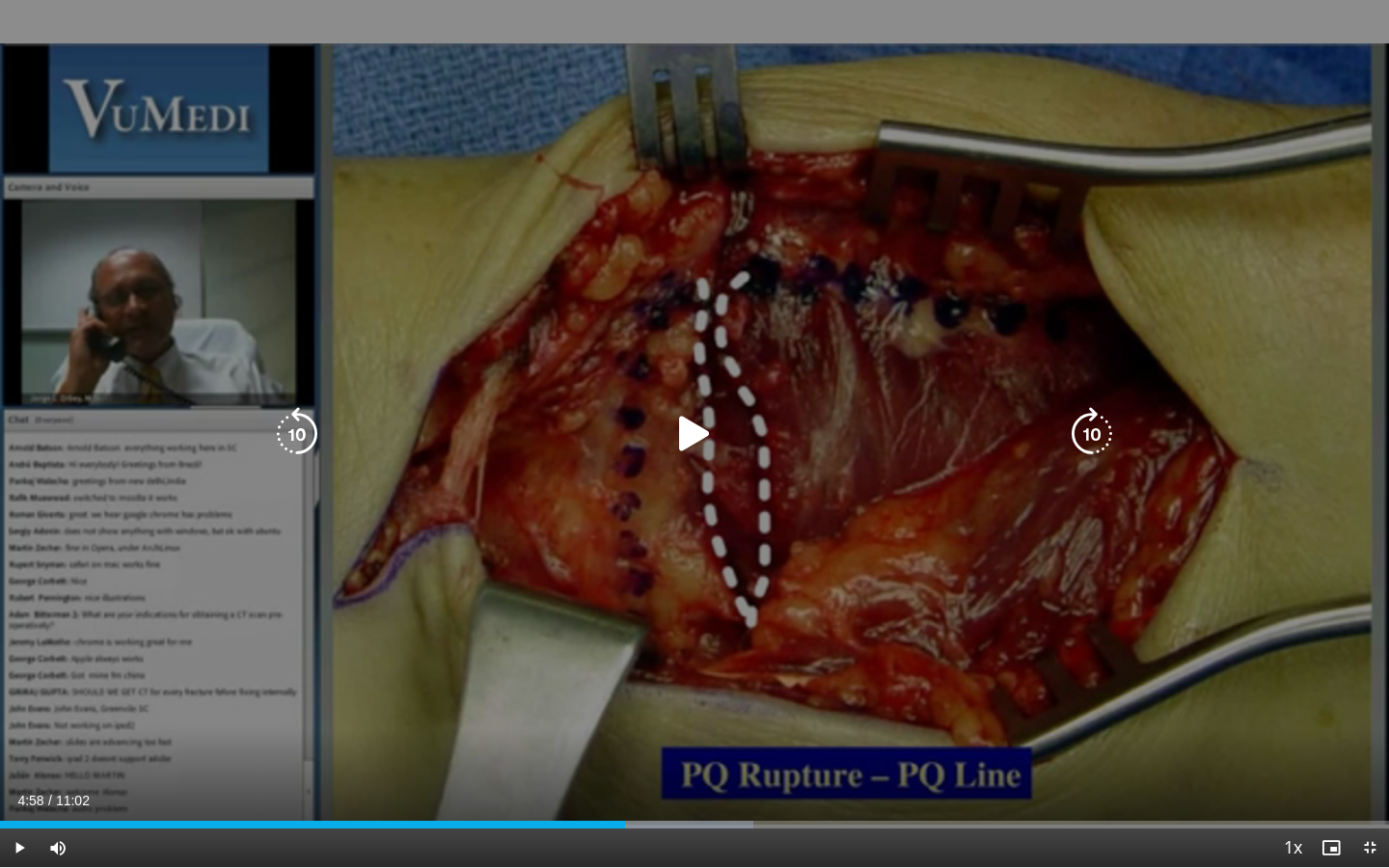 click at bounding box center (694, 434) 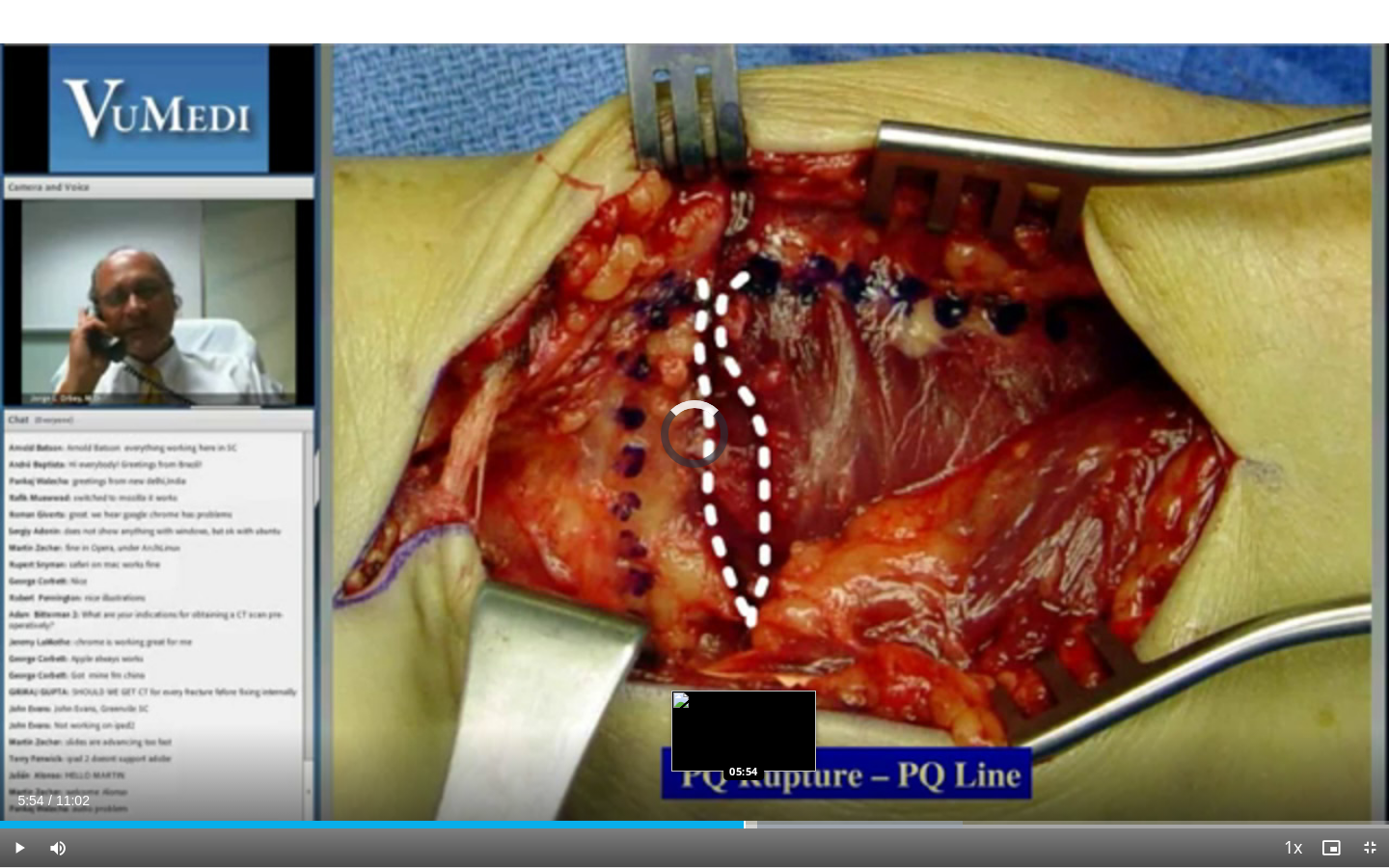 click on "Loaded :  69.31% 05:54 05:54" at bounding box center [694, 819] 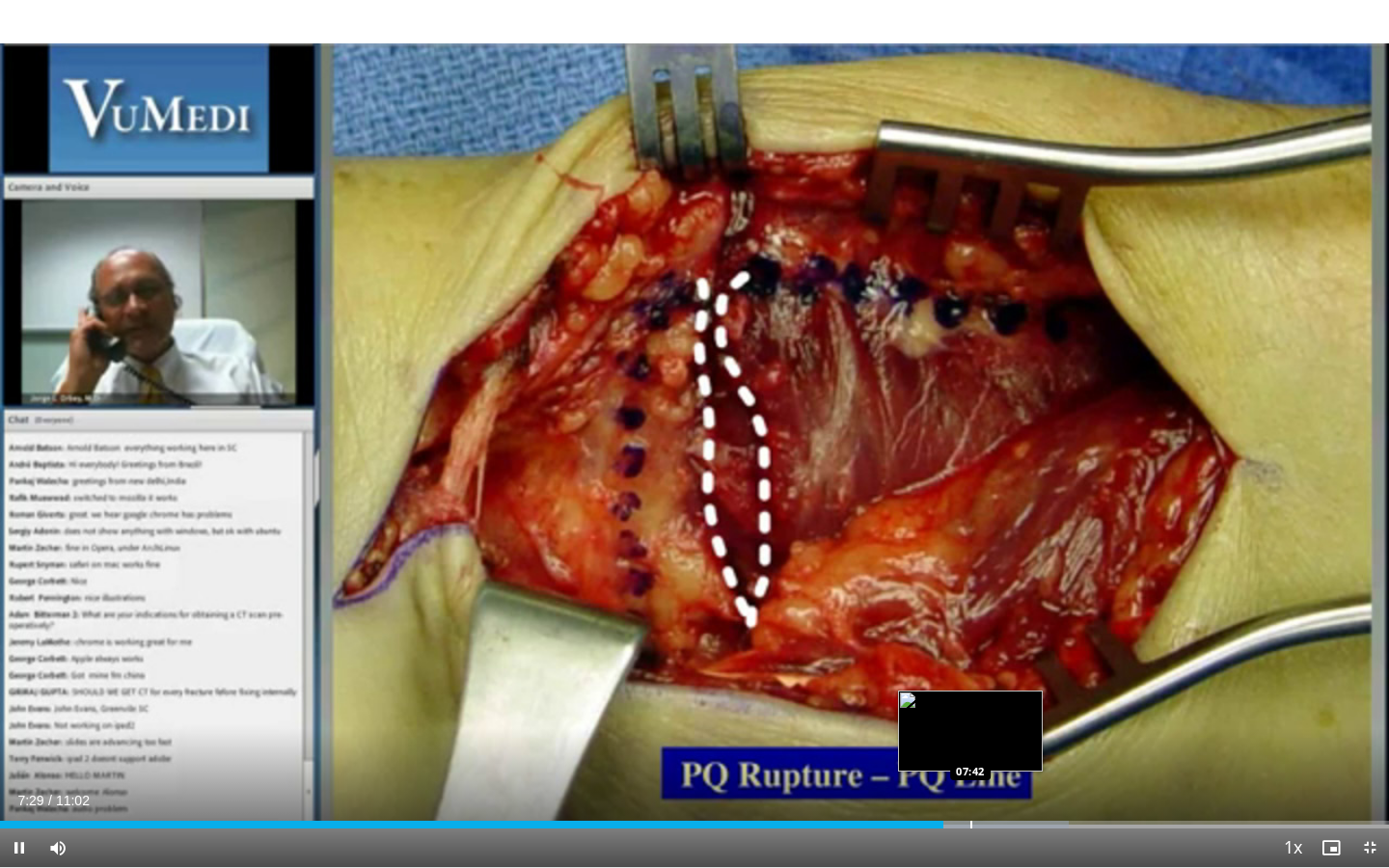 click on "Loaded :  76.97% 07:29 07:42" at bounding box center [694, 825] 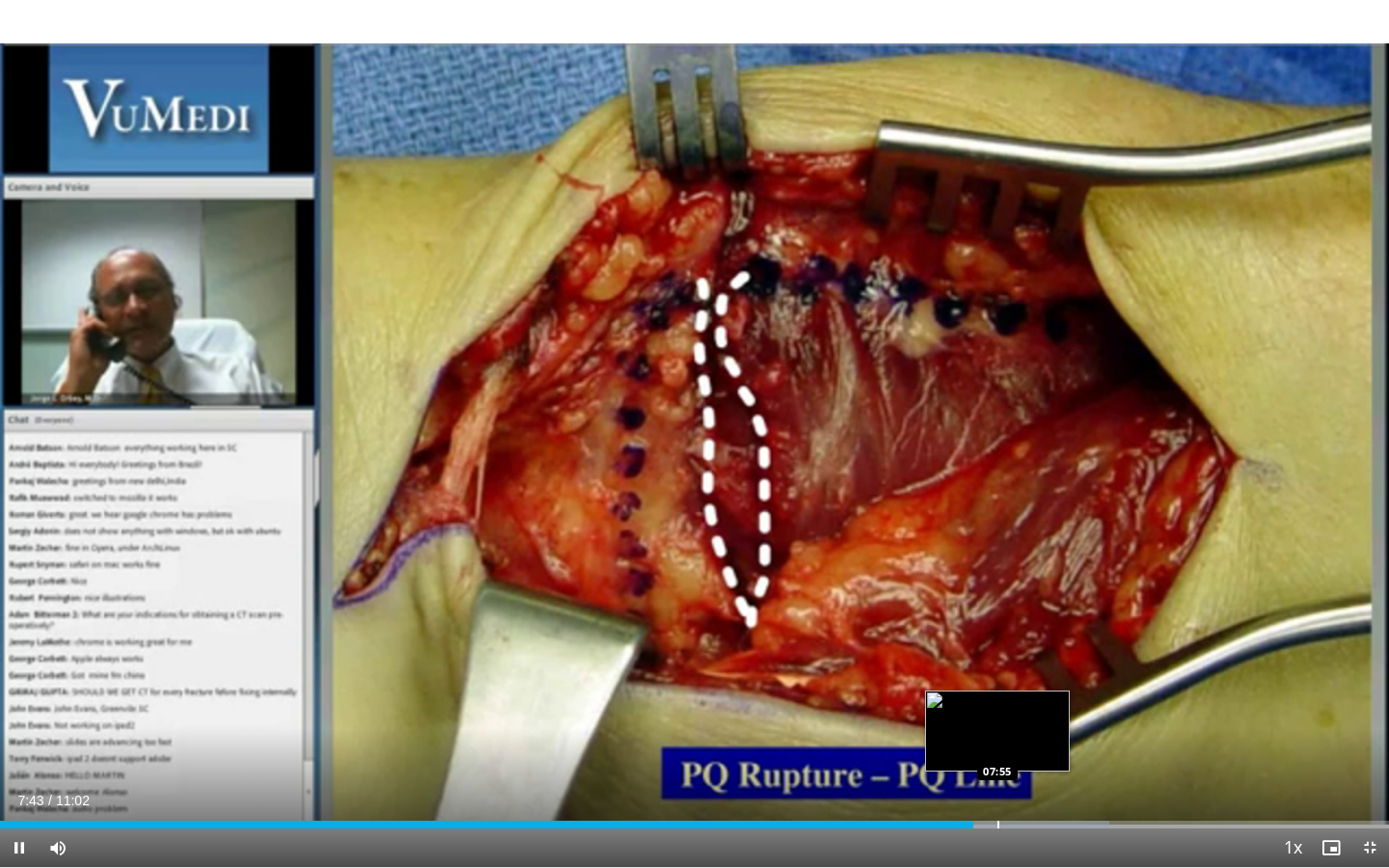 click at bounding box center (998, 825) 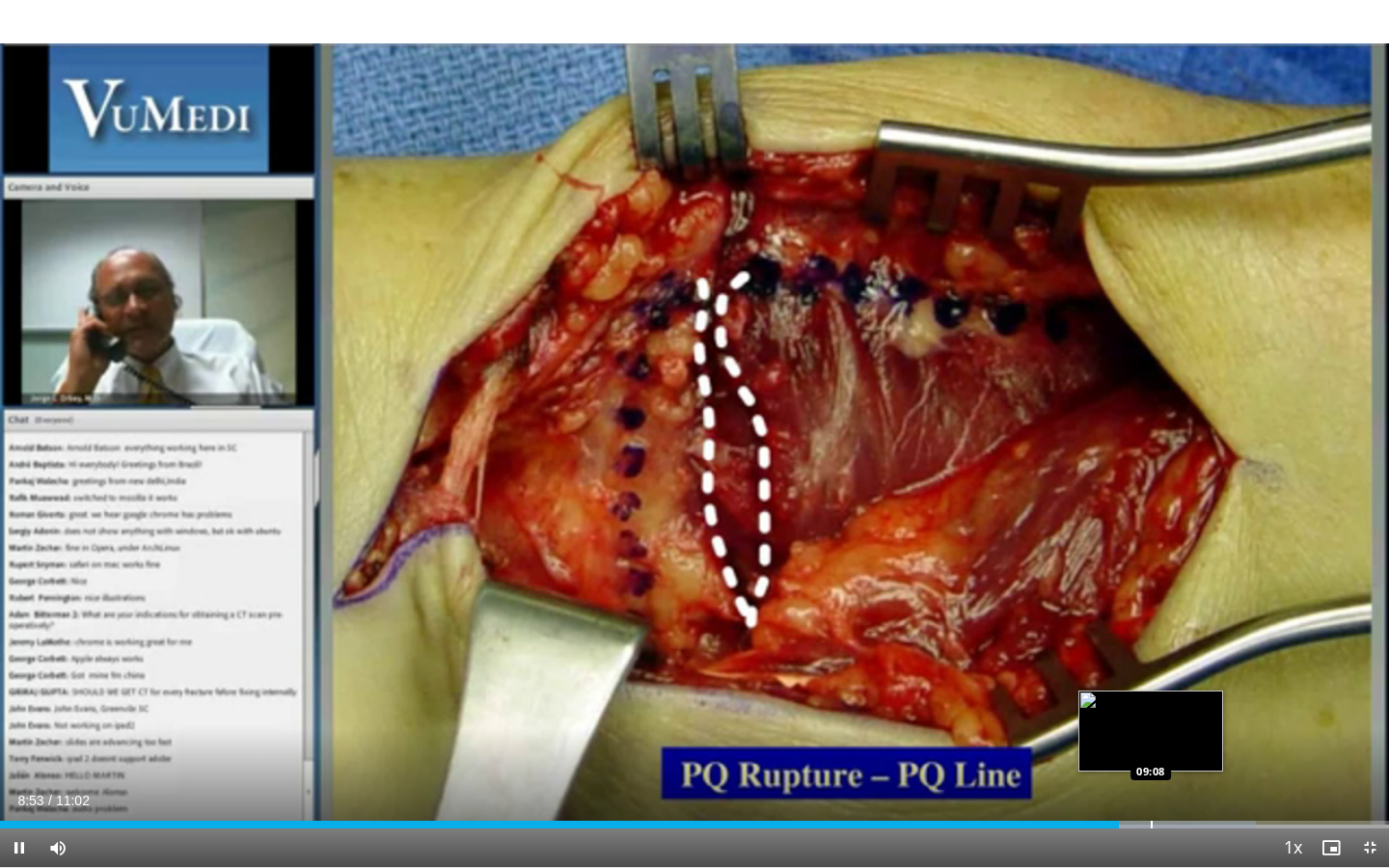 click at bounding box center (1152, 825) 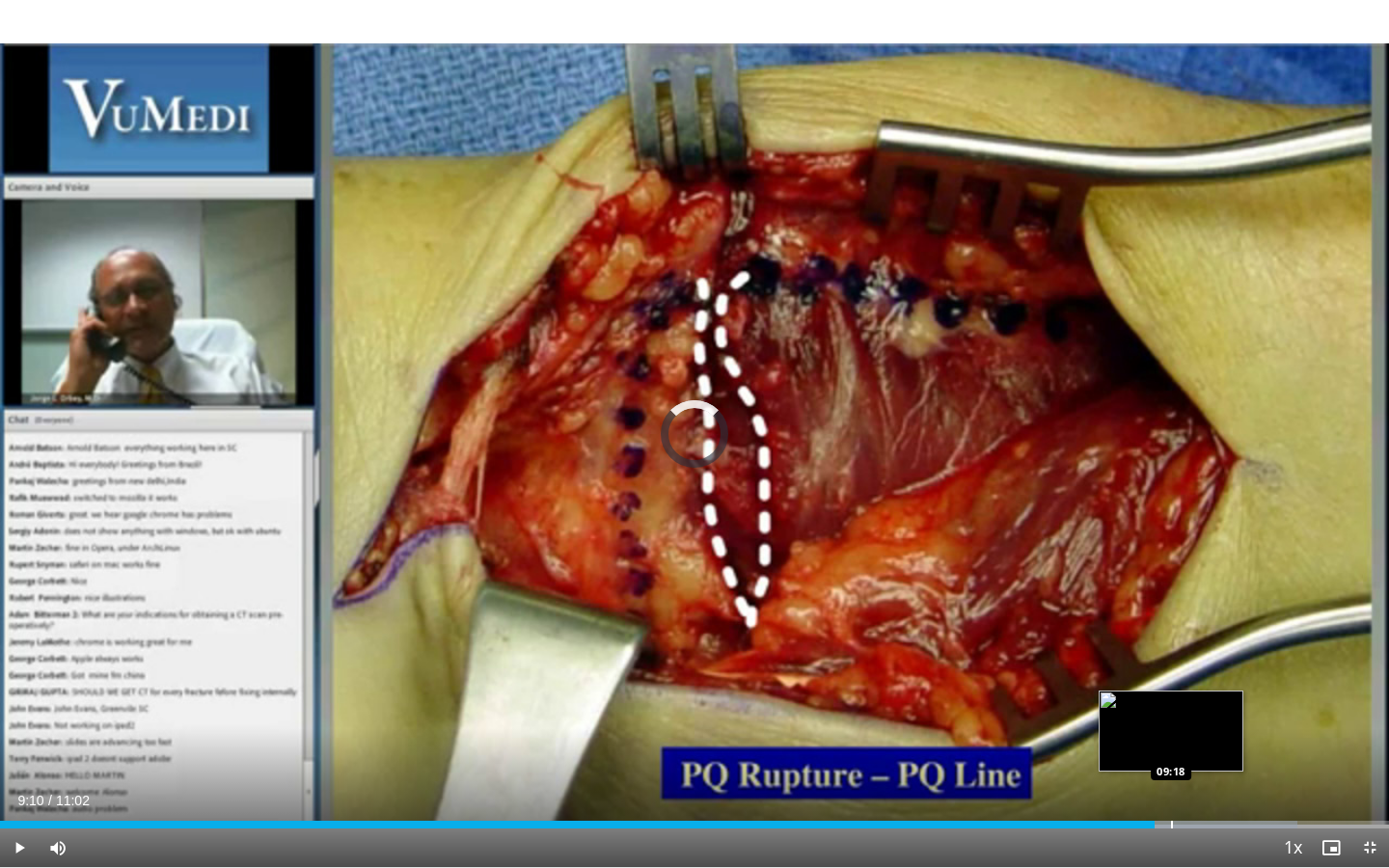 click at bounding box center [1172, 825] 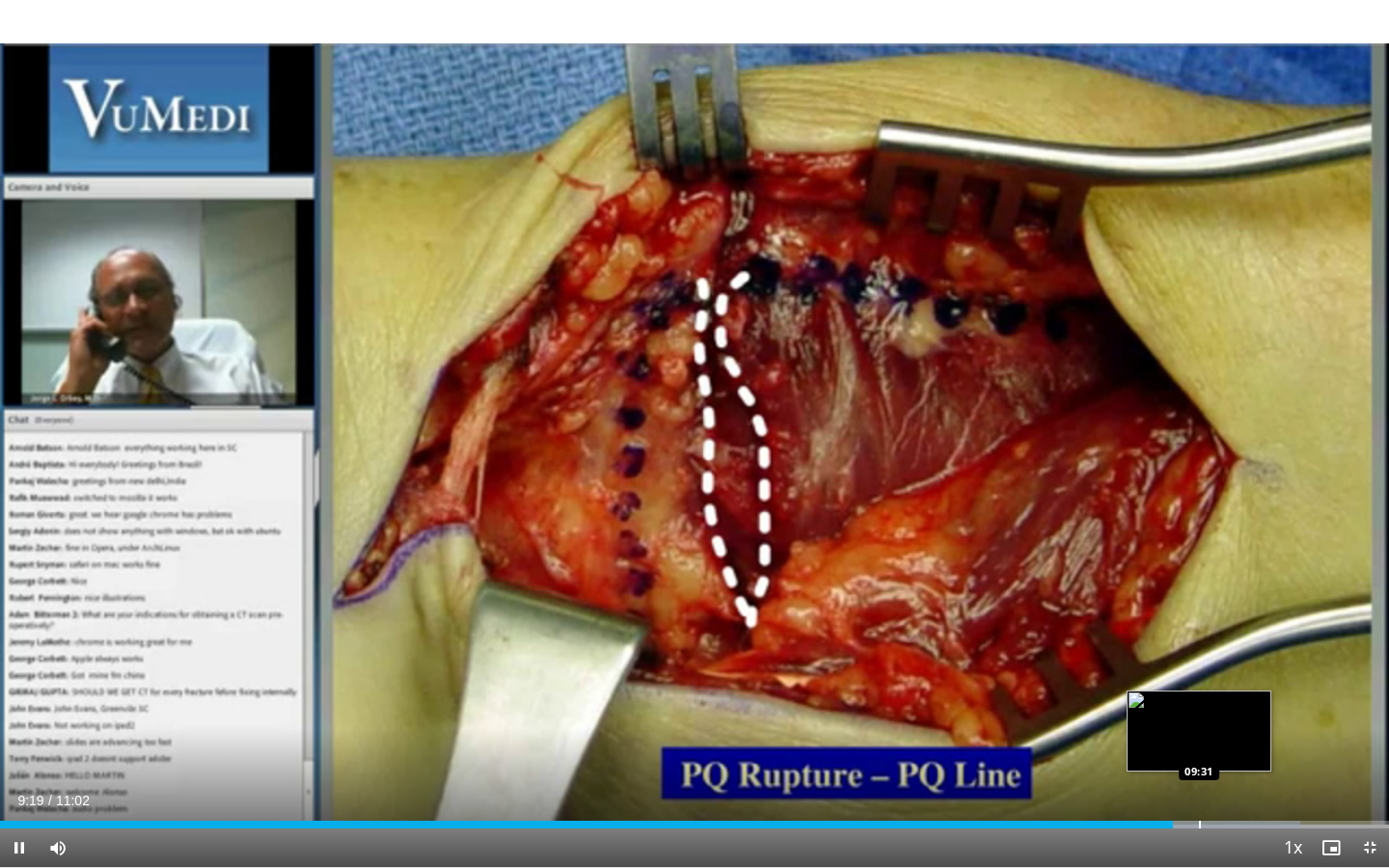 click at bounding box center [1200, 825] 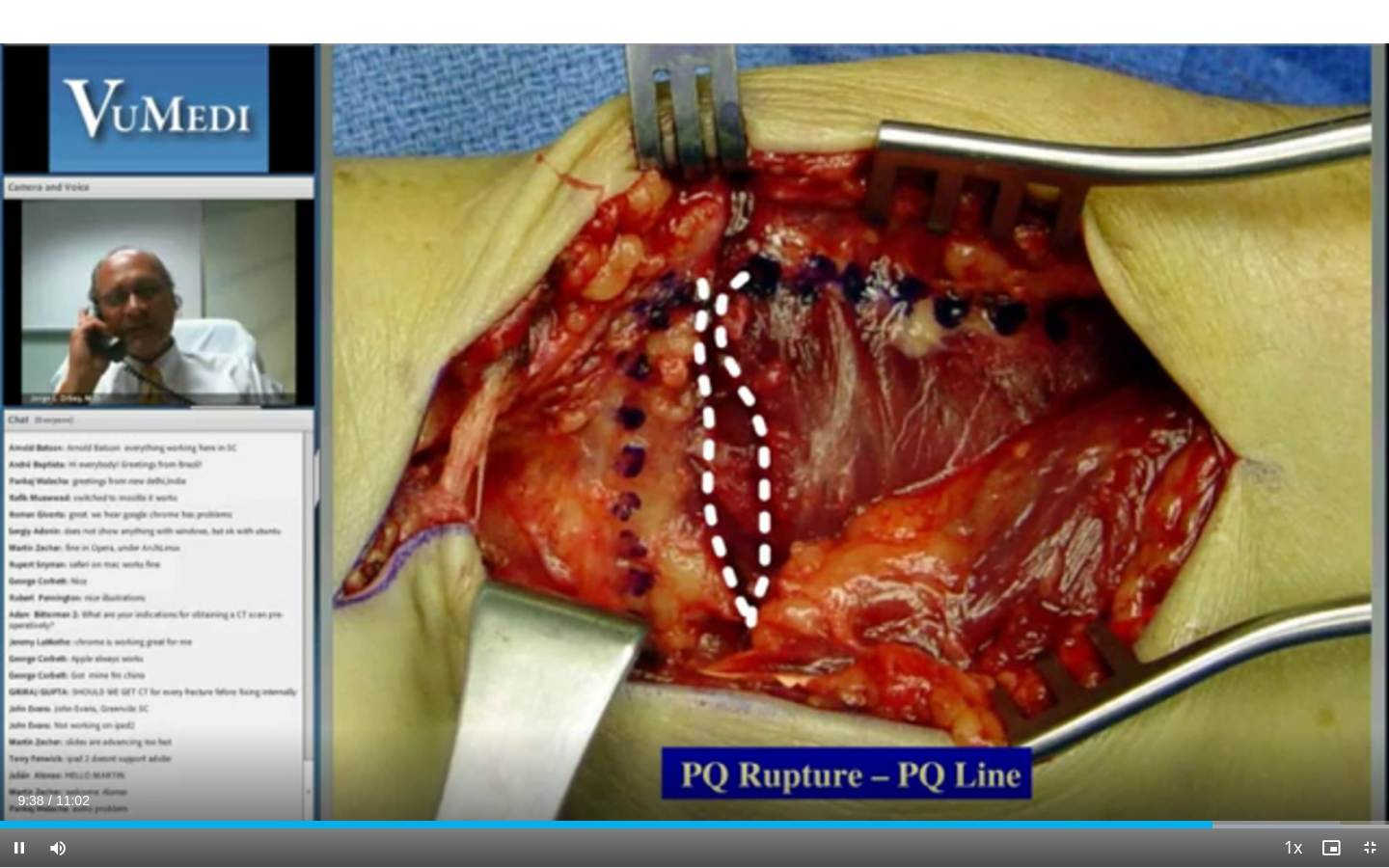 click on "Current Time  9:38 / Duration  11:02 Pause Skip Backward Skip Forward Mute Loaded :  96.43% 09:38 08:12 Stream Type  LIVE Seek to live, currently behind live LIVE   1x Playback Rate 0.5x 0.75x 1x , selected 1.25x 1.5x 1.75x 2x Chapters Chapters Descriptions descriptions off , selected Captions captions settings , opens captions settings dialog captions off , selected Audio Track en (Main) , selected Exit Fullscreen Enable picture-in-picture mode" at bounding box center (694, 848) 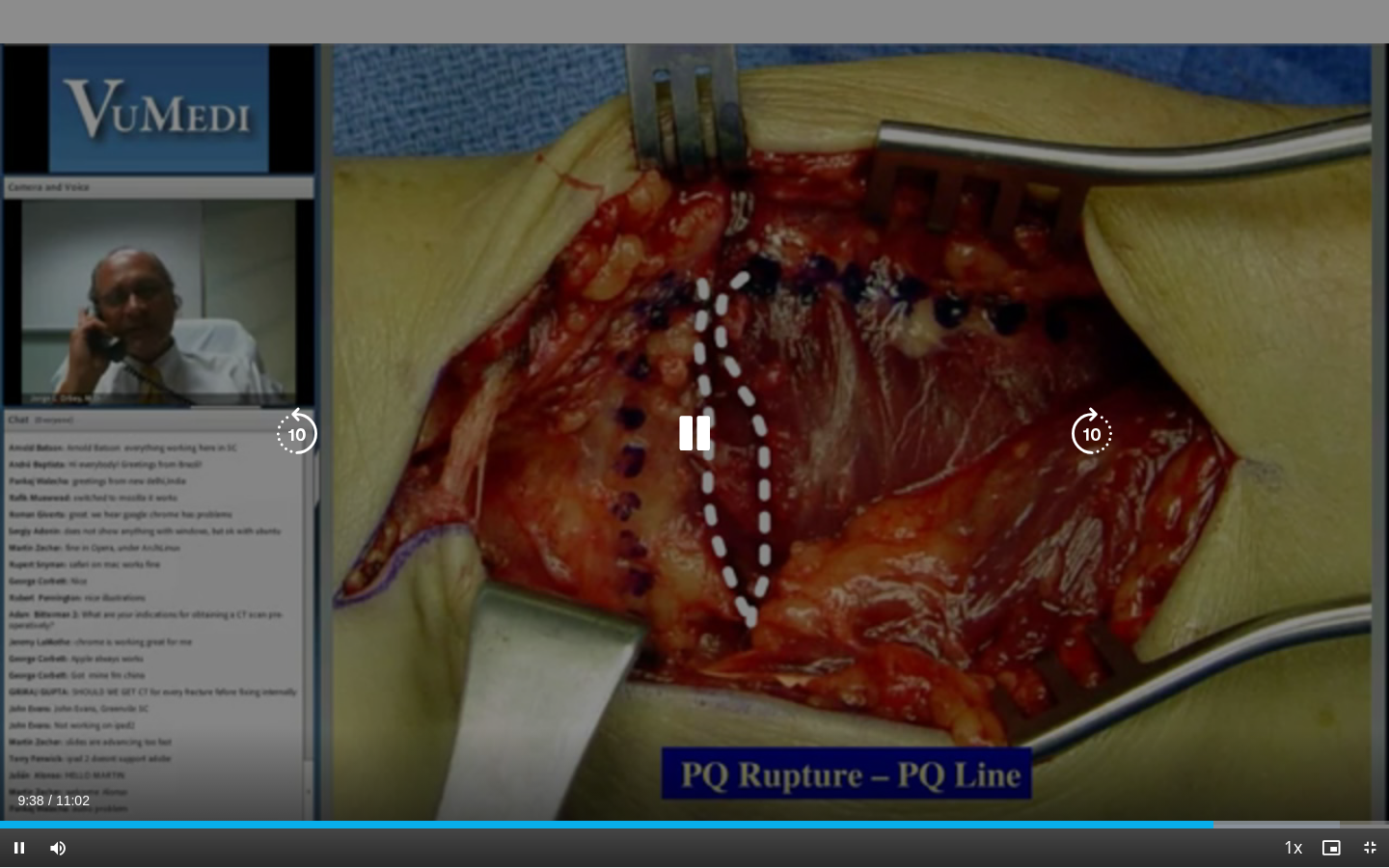 click on "**********" at bounding box center (694, 434) 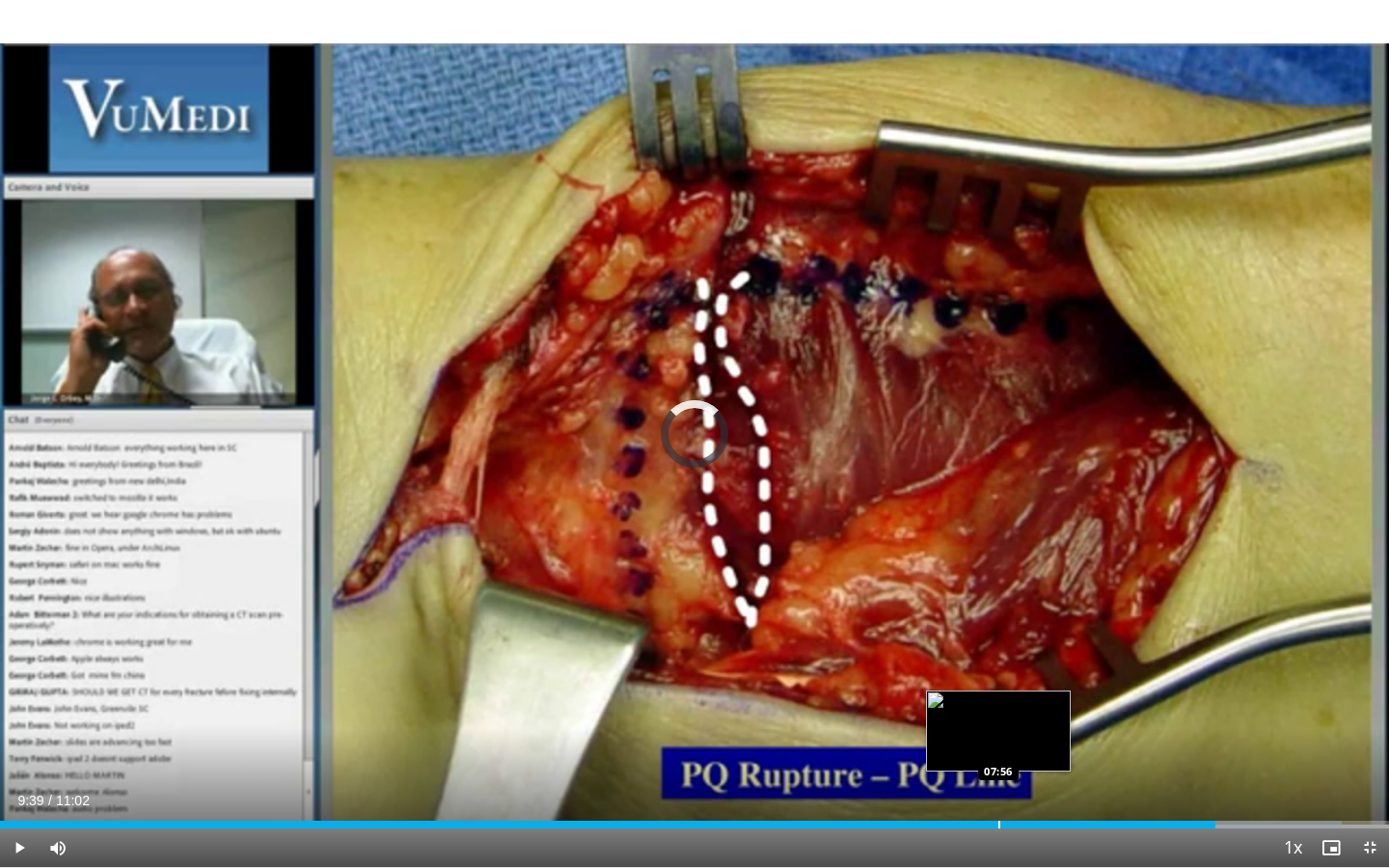 click on "Loaded :  96.60% 09:39 07:56" at bounding box center (694, 819) 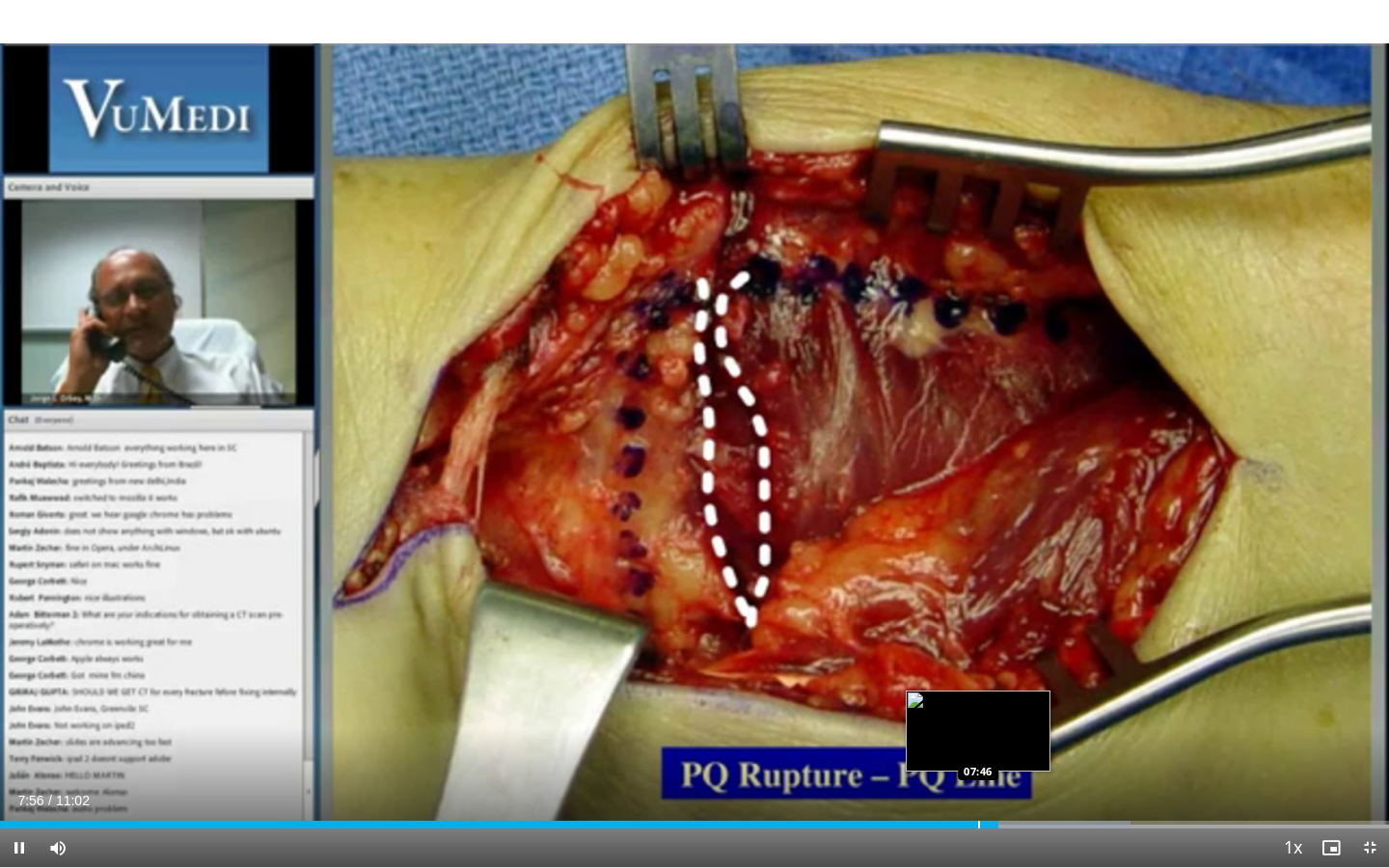 click on "Loaded :  81.36% 07:56 07:46" at bounding box center (694, 819) 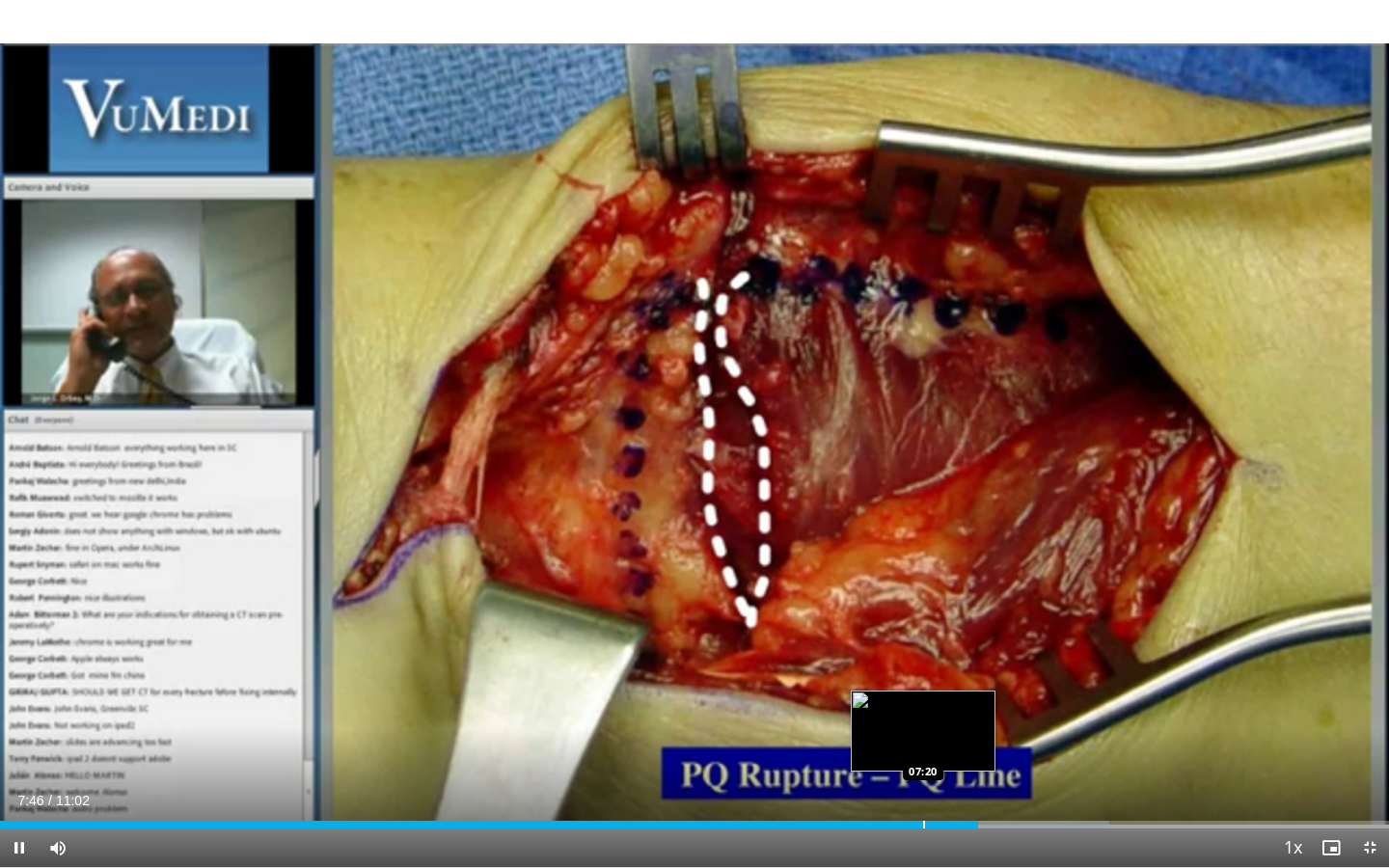 click on "07:46" at bounding box center (489, 825) 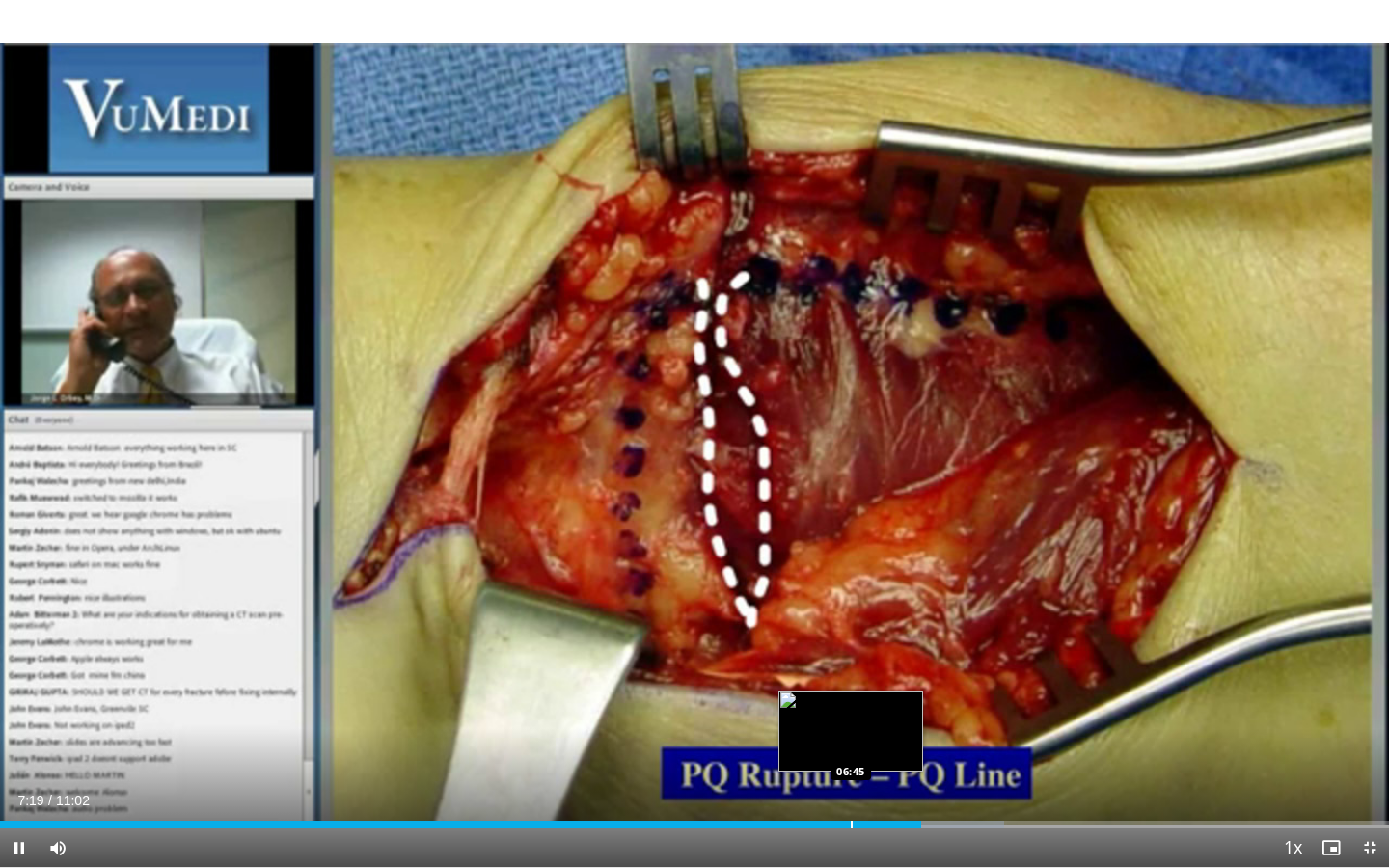 click on "Loaded :  72.32% 07:19 06:45" at bounding box center (694, 825) 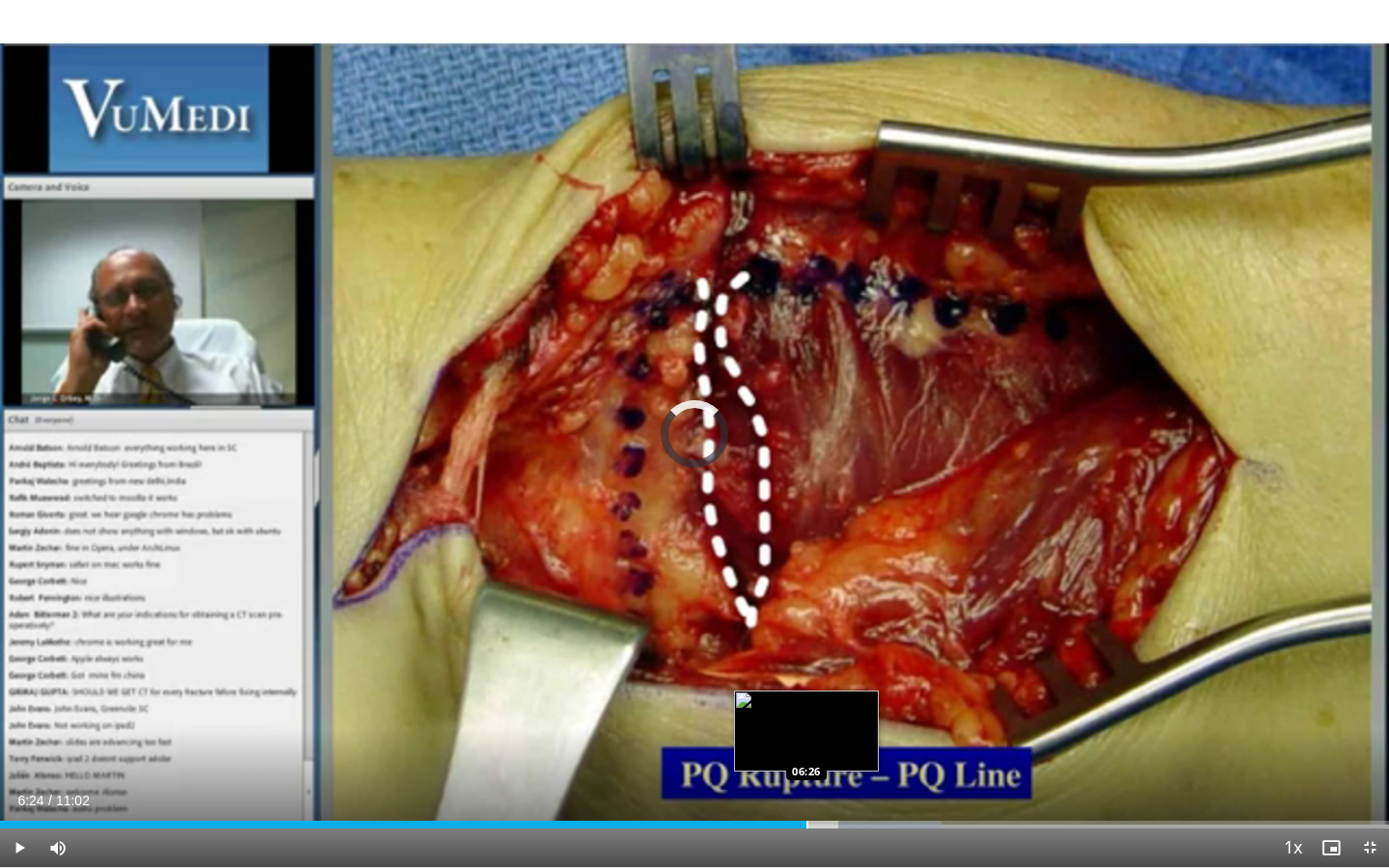 click on "Loaded :  67.80% 06:45 06:26" at bounding box center [694, 825] 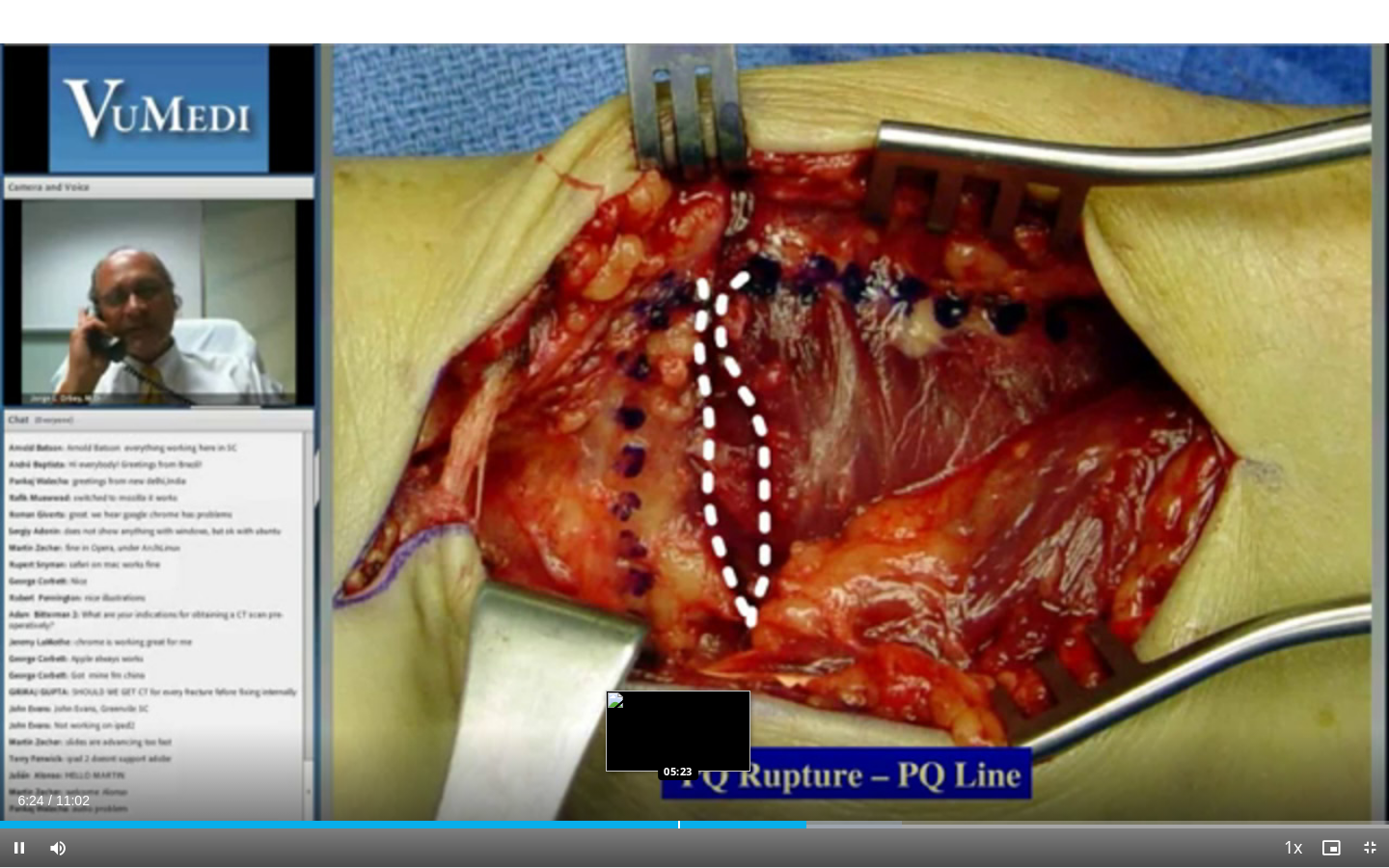 click on "06:24" at bounding box center [403, 825] 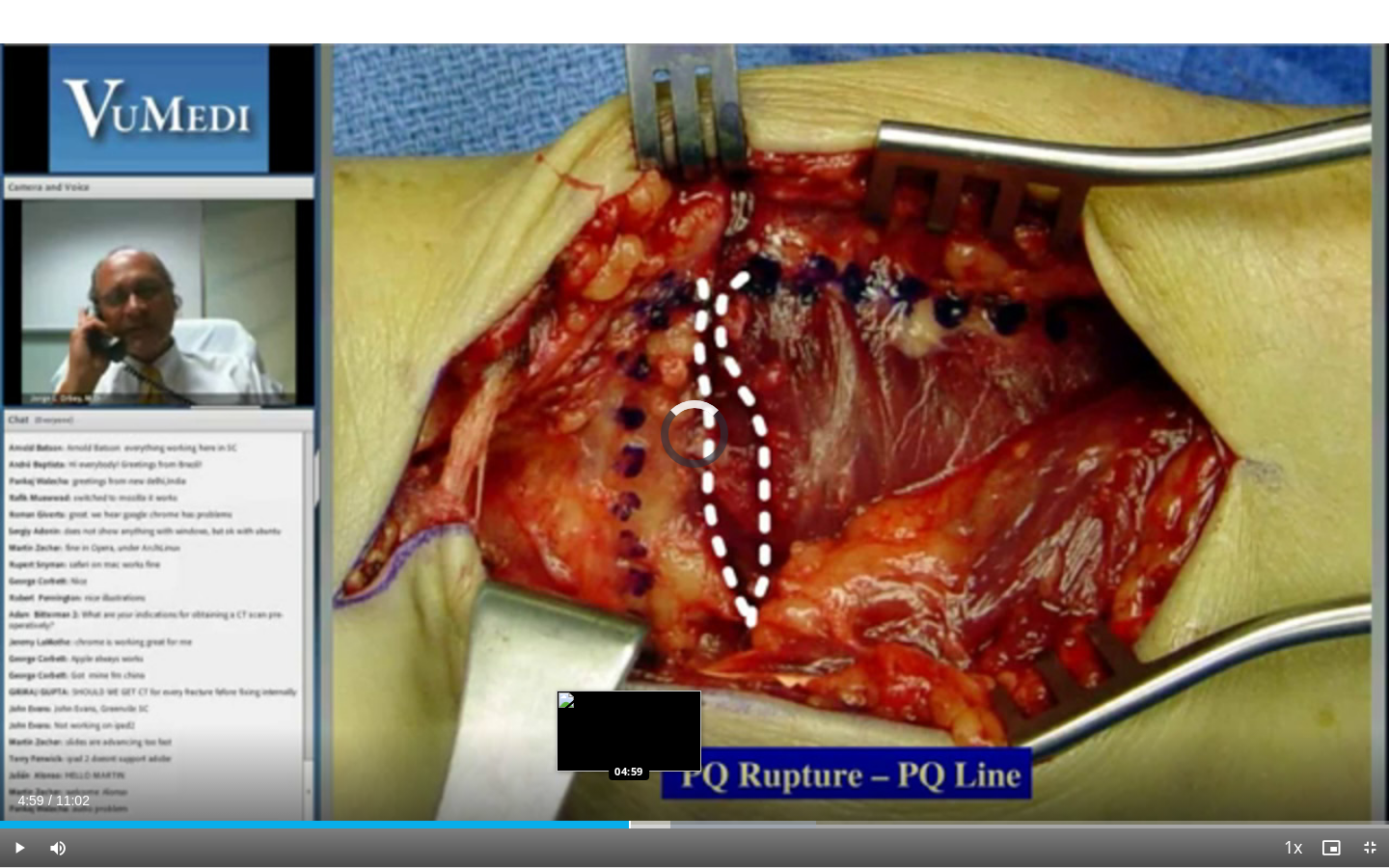 click on "Loaded :  58.76% 05:22 04:59" at bounding box center [694, 819] 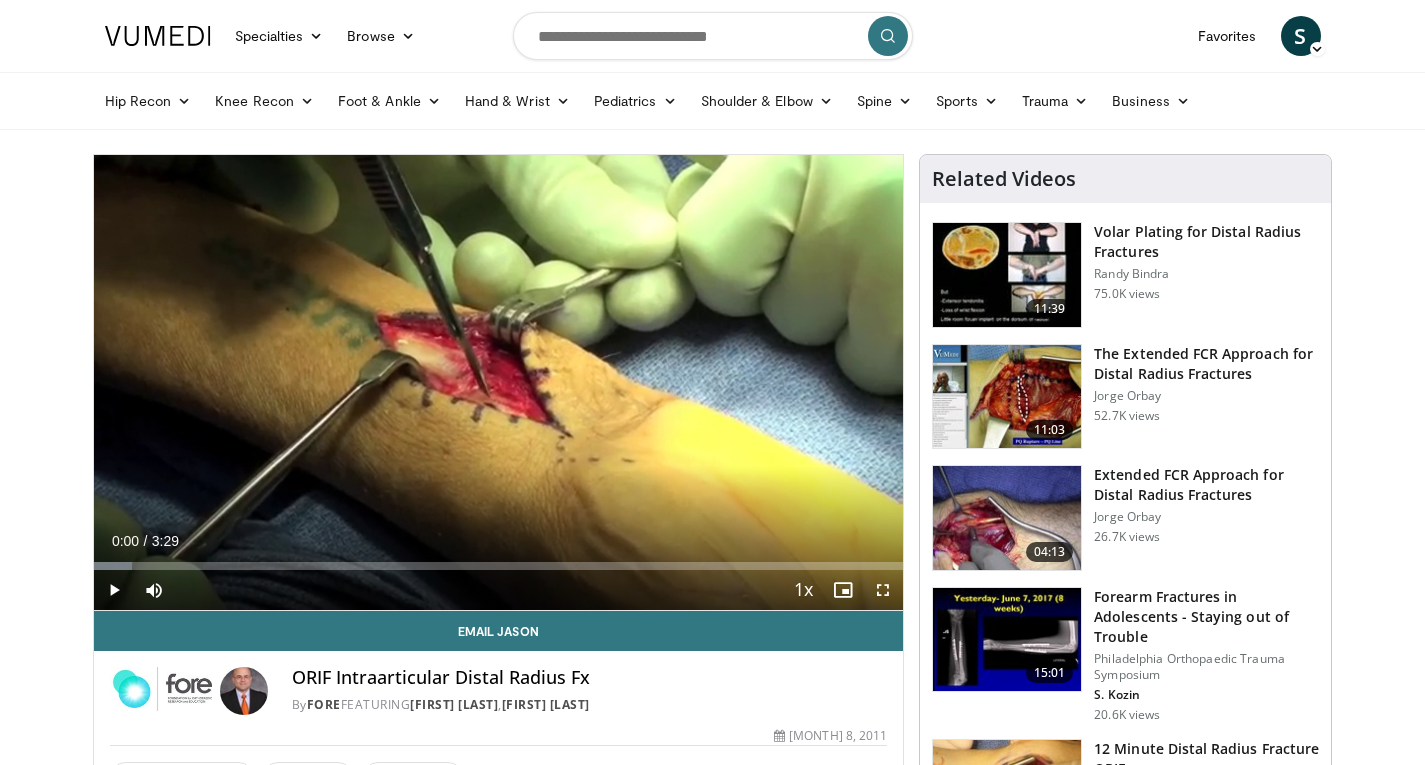 scroll, scrollTop: 0, scrollLeft: 0, axis: both 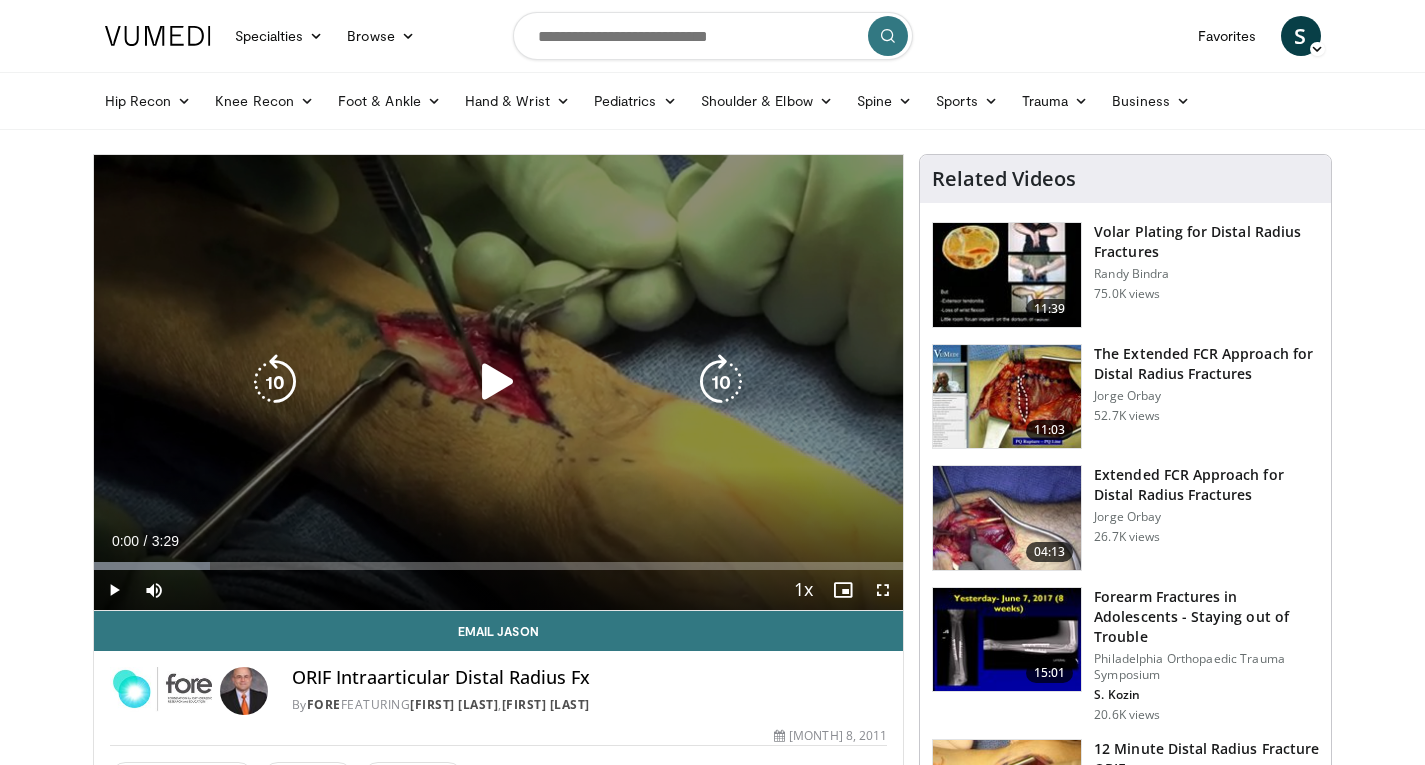 click at bounding box center (498, 382) 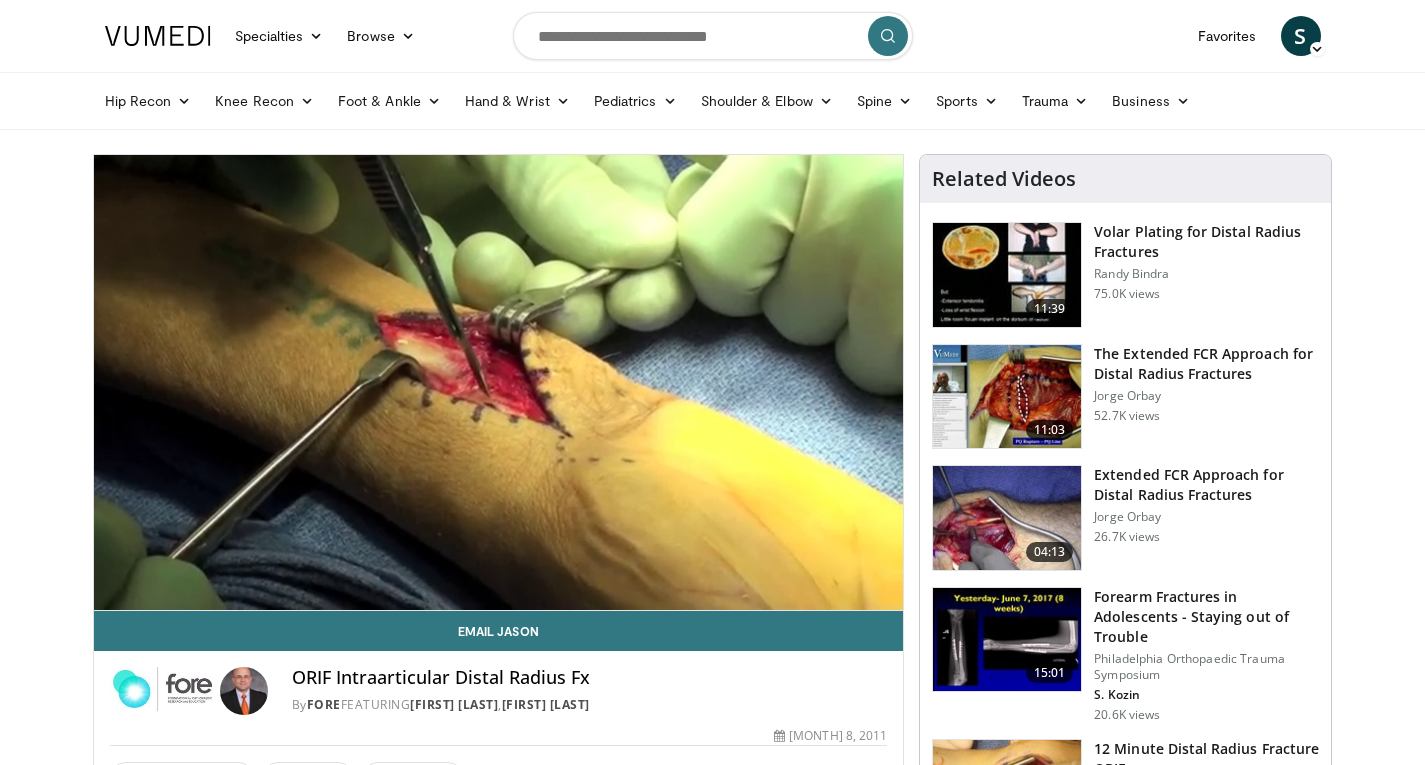 click on "10 seconds
Tap to unmute" at bounding box center [499, 382] 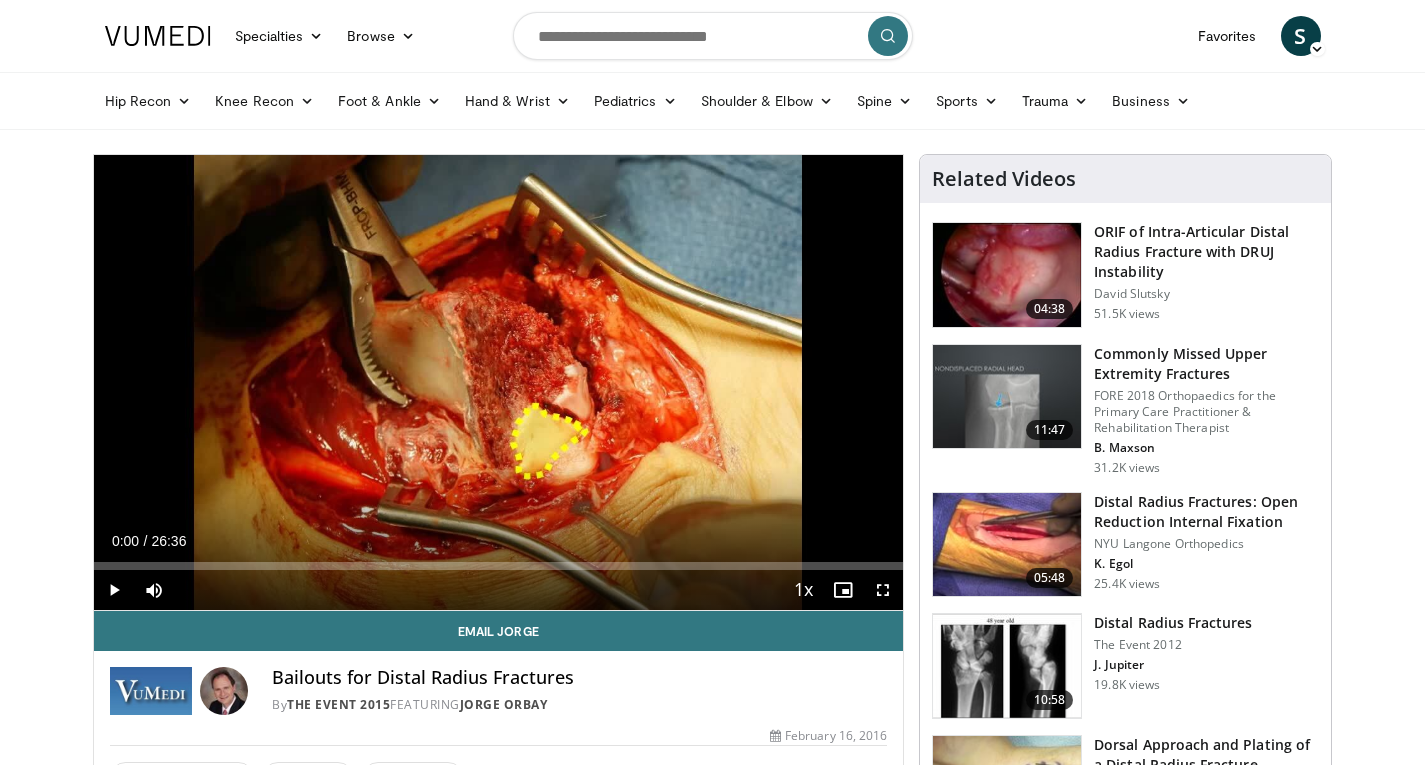 scroll, scrollTop: 0, scrollLeft: 0, axis: both 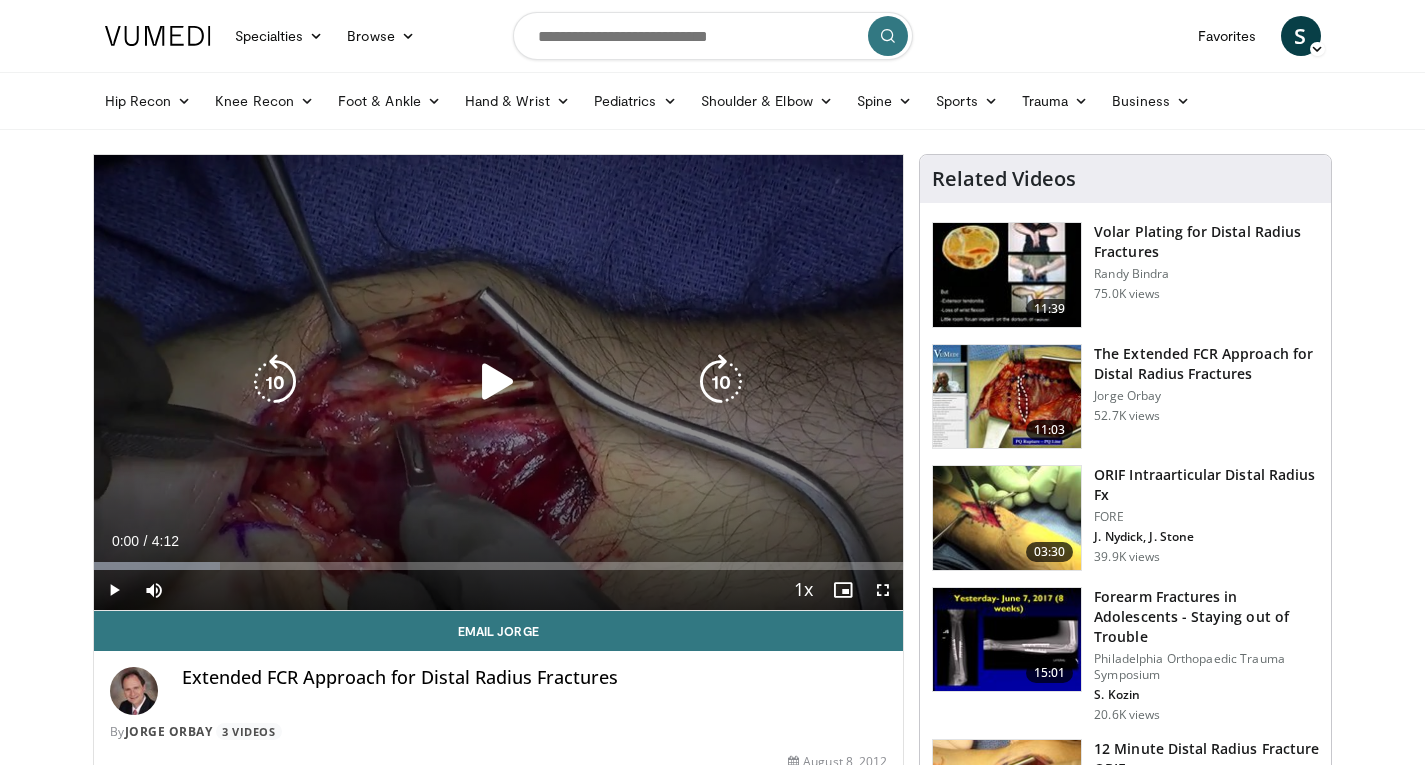 click at bounding box center [498, 382] 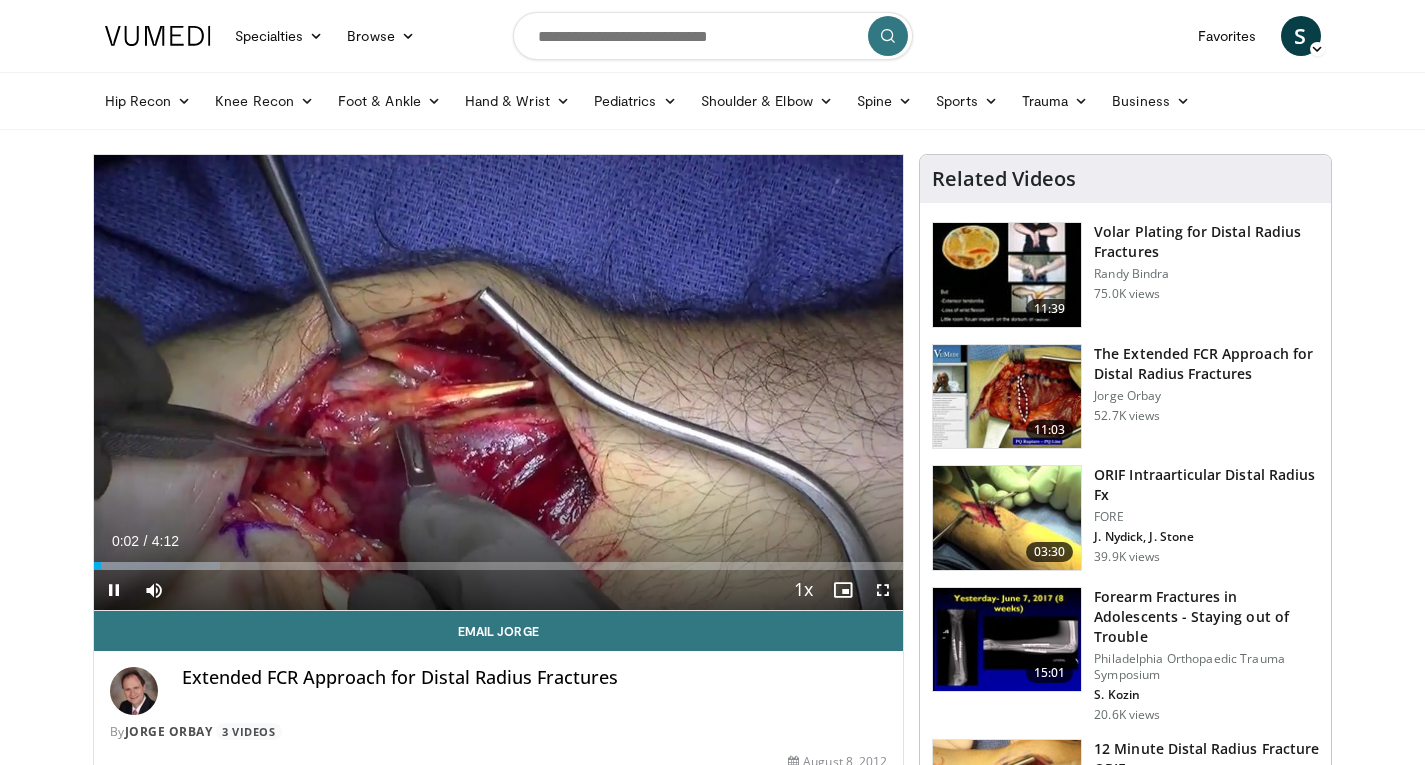 click on "Current Time  0:02 / Duration  4:12 Pause Skip Backward Skip Forward Mute Loaded :  15.64% 0:02 0:27 Stream Type  LIVE Seek to live, currently behind live LIVE   1x Playback Rate 0.5x 0.75x 1x , selected 1.25x 1.5x 1.75x 2x Chapters Chapters Descriptions descriptions off , selected Captions captions settings , opens captions settings dialog captions off , selected Audio Track en (Main) , selected Fullscreen Enable picture-in-picture mode" at bounding box center [499, 590] 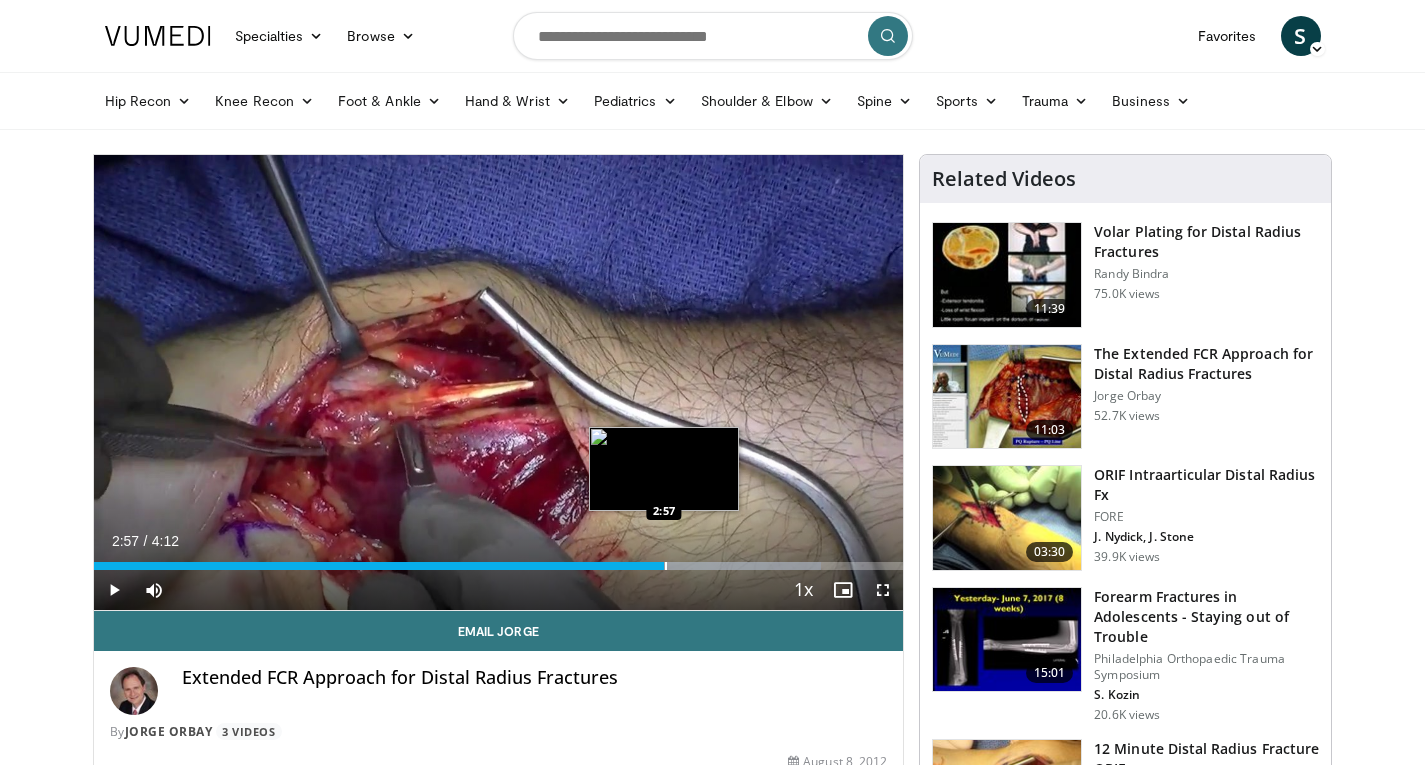 click at bounding box center [666, 566] 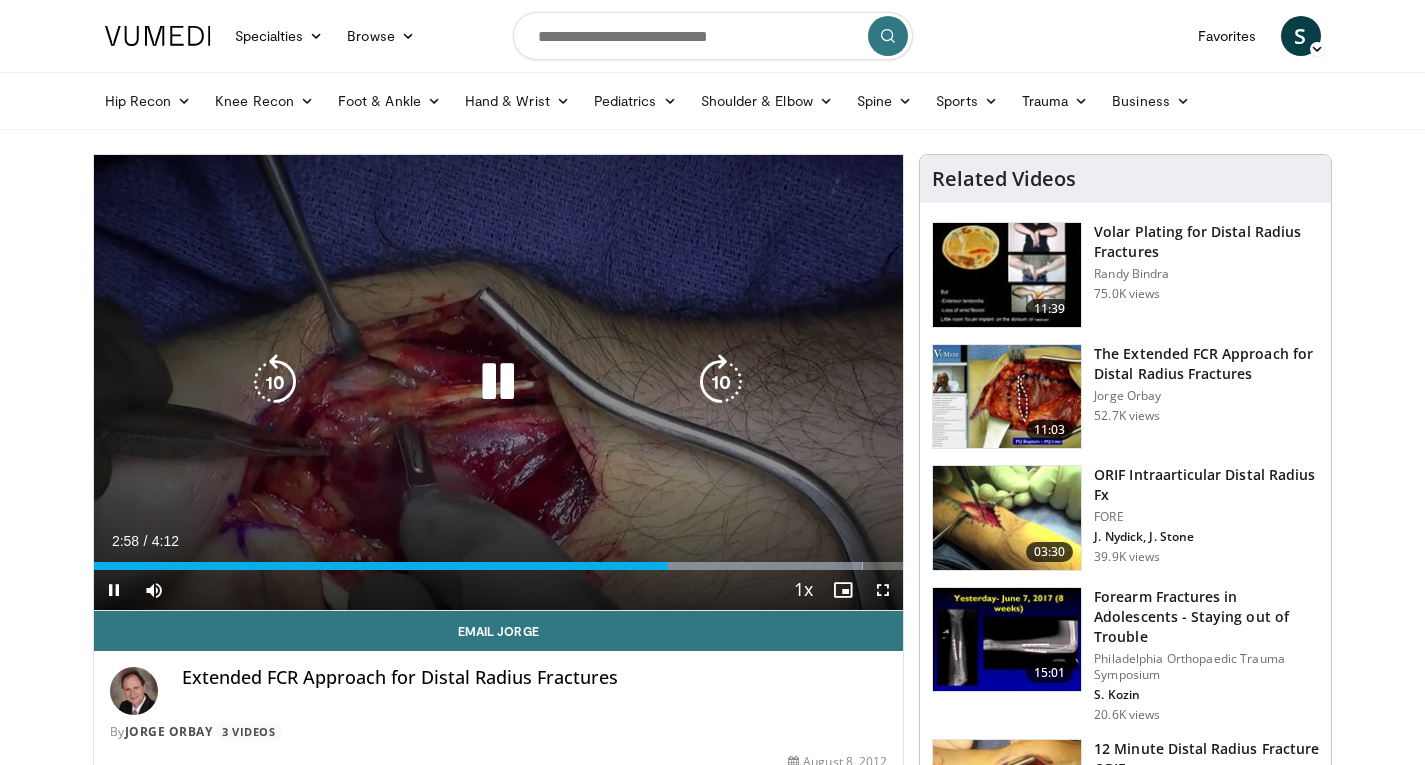 click on "**********" at bounding box center (499, 383) 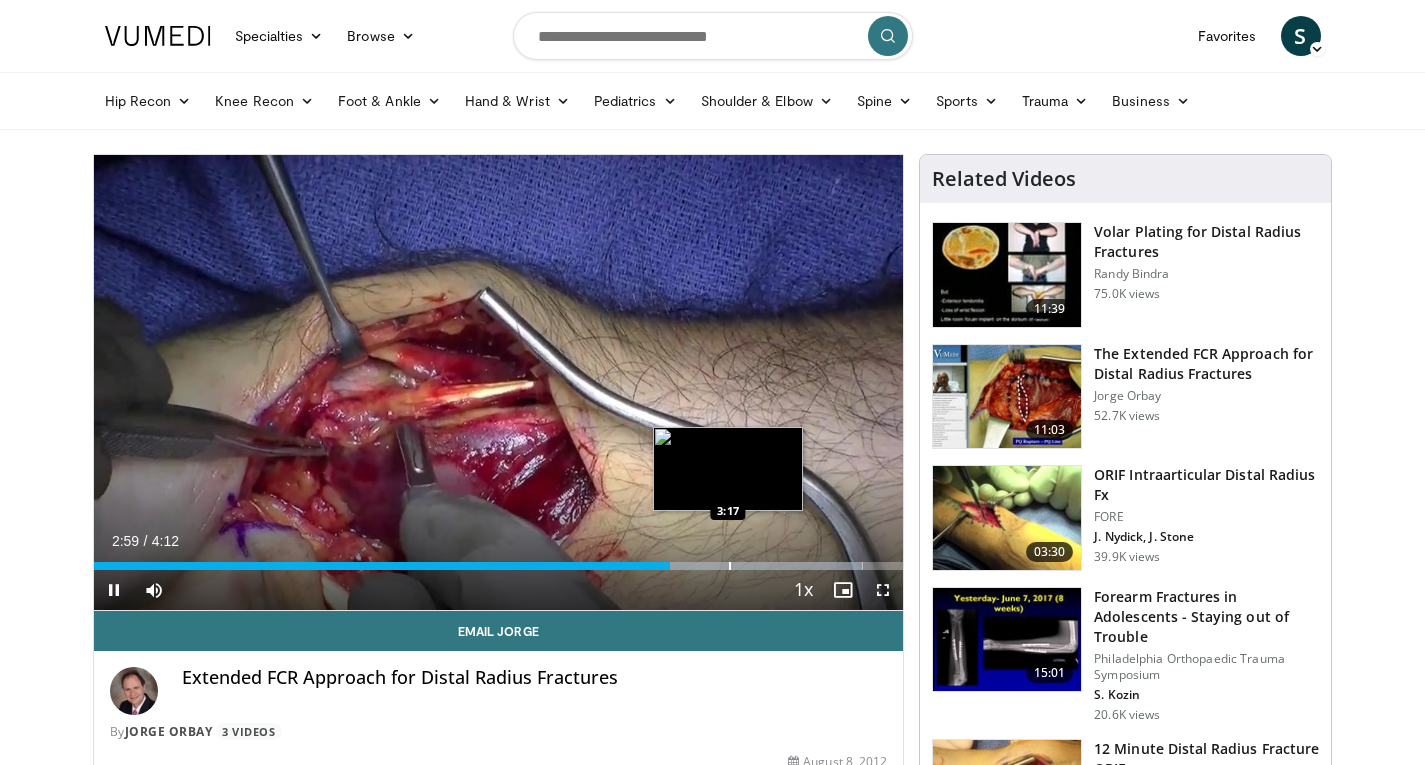 click at bounding box center [730, 566] 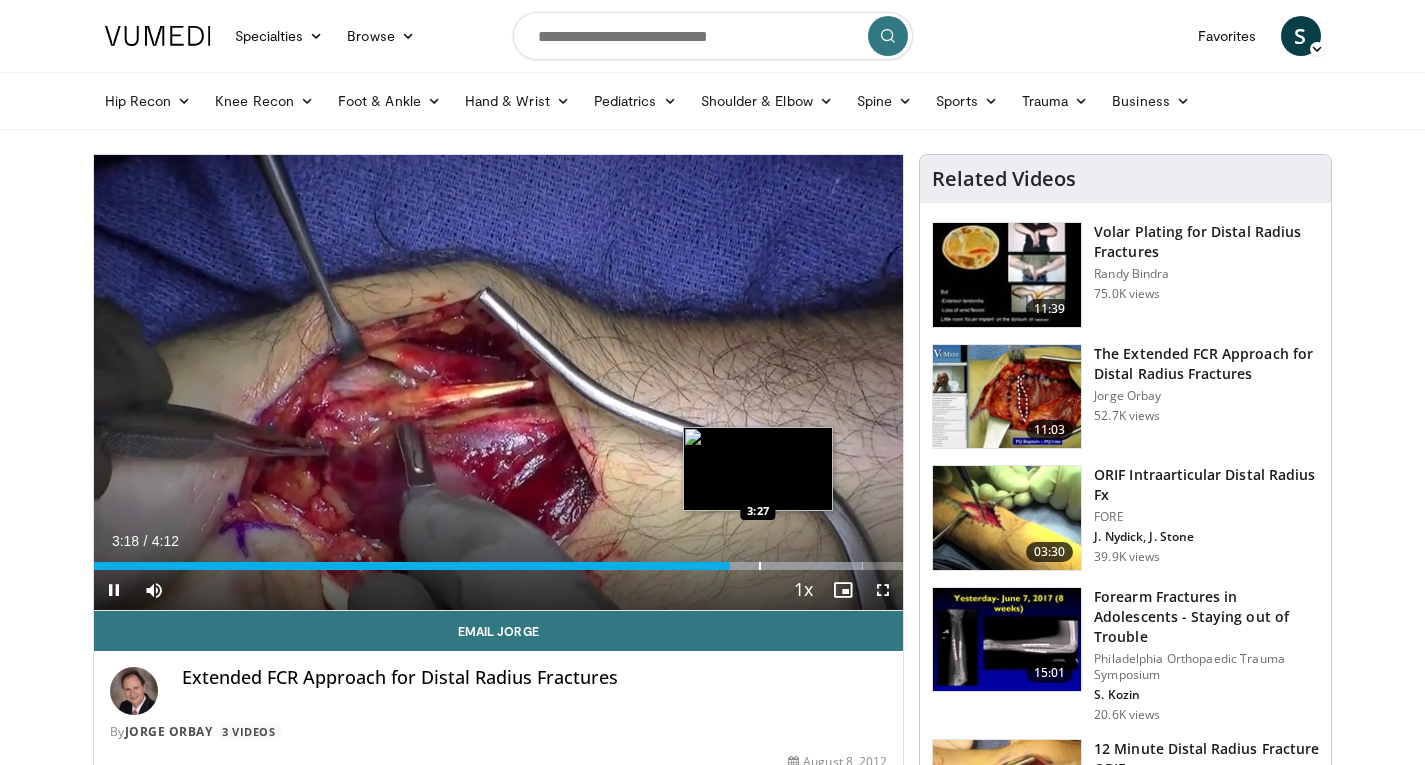 click at bounding box center [760, 566] 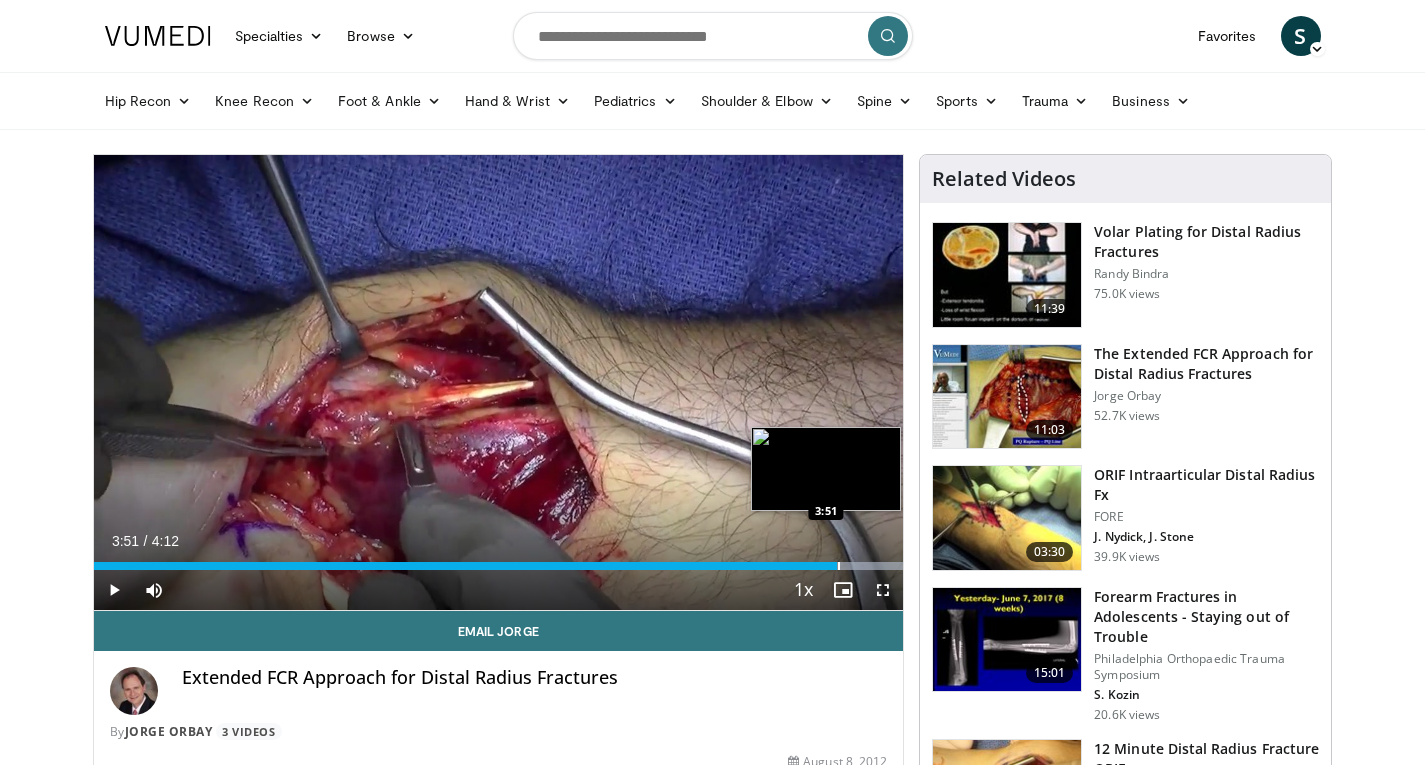 click on "Loaded :  100.00% 3:51 3:51" at bounding box center [499, 566] 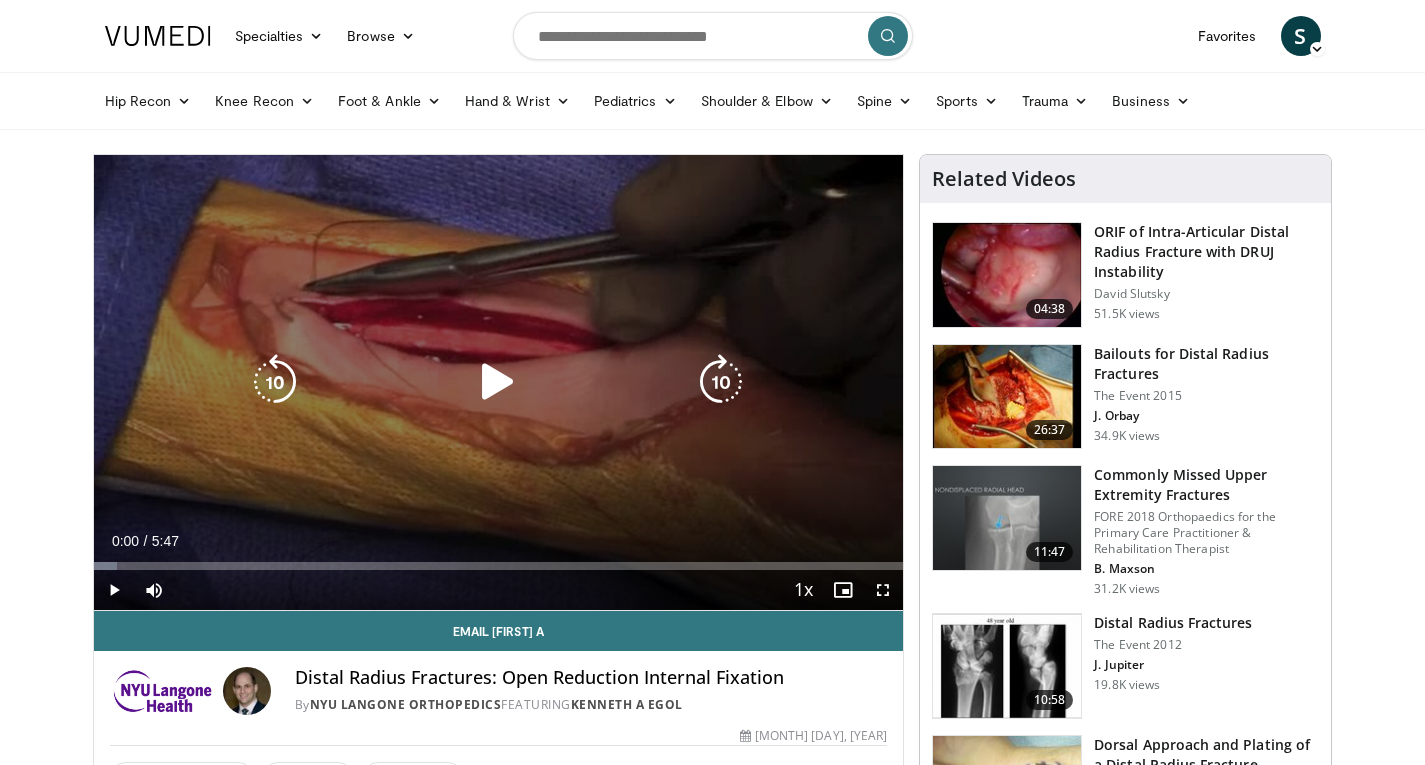 scroll, scrollTop: 0, scrollLeft: 0, axis: both 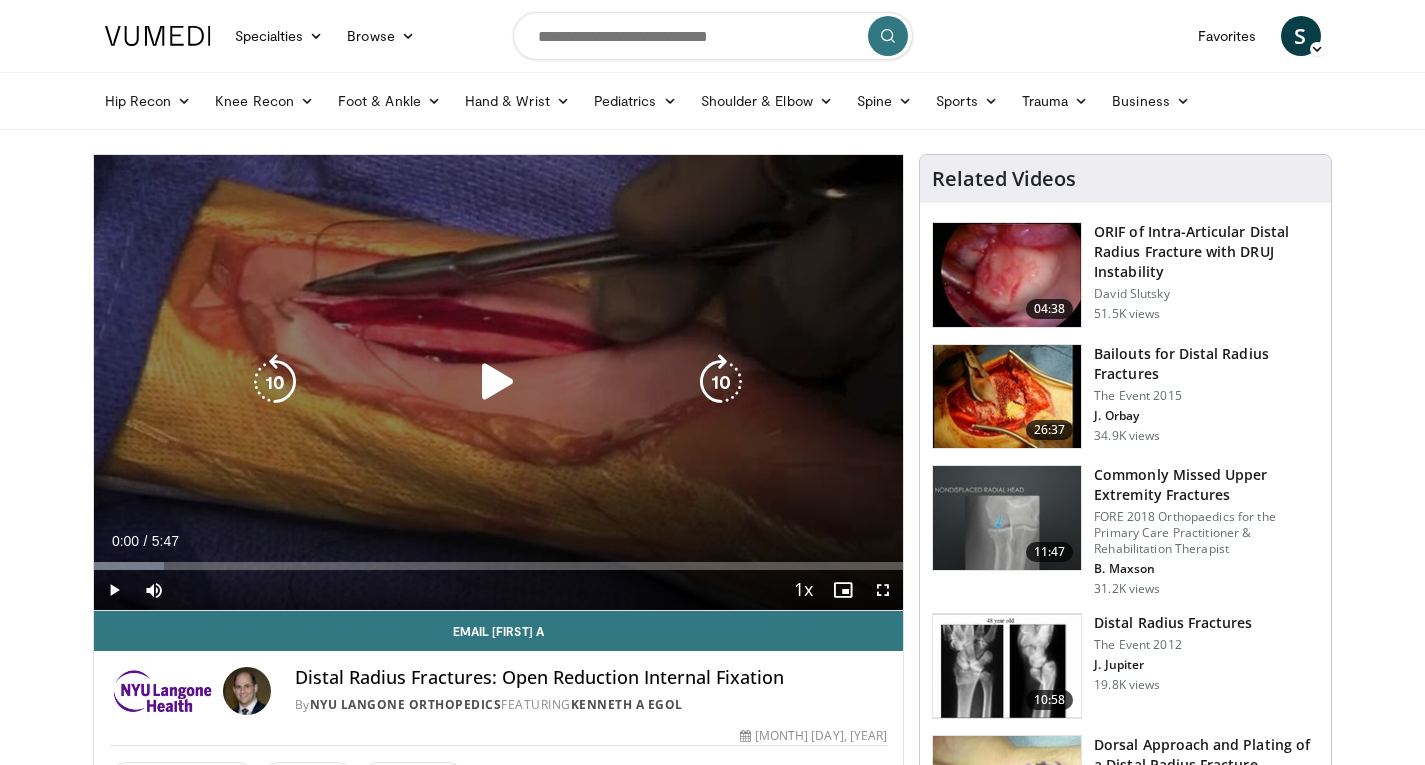 click at bounding box center [498, 382] 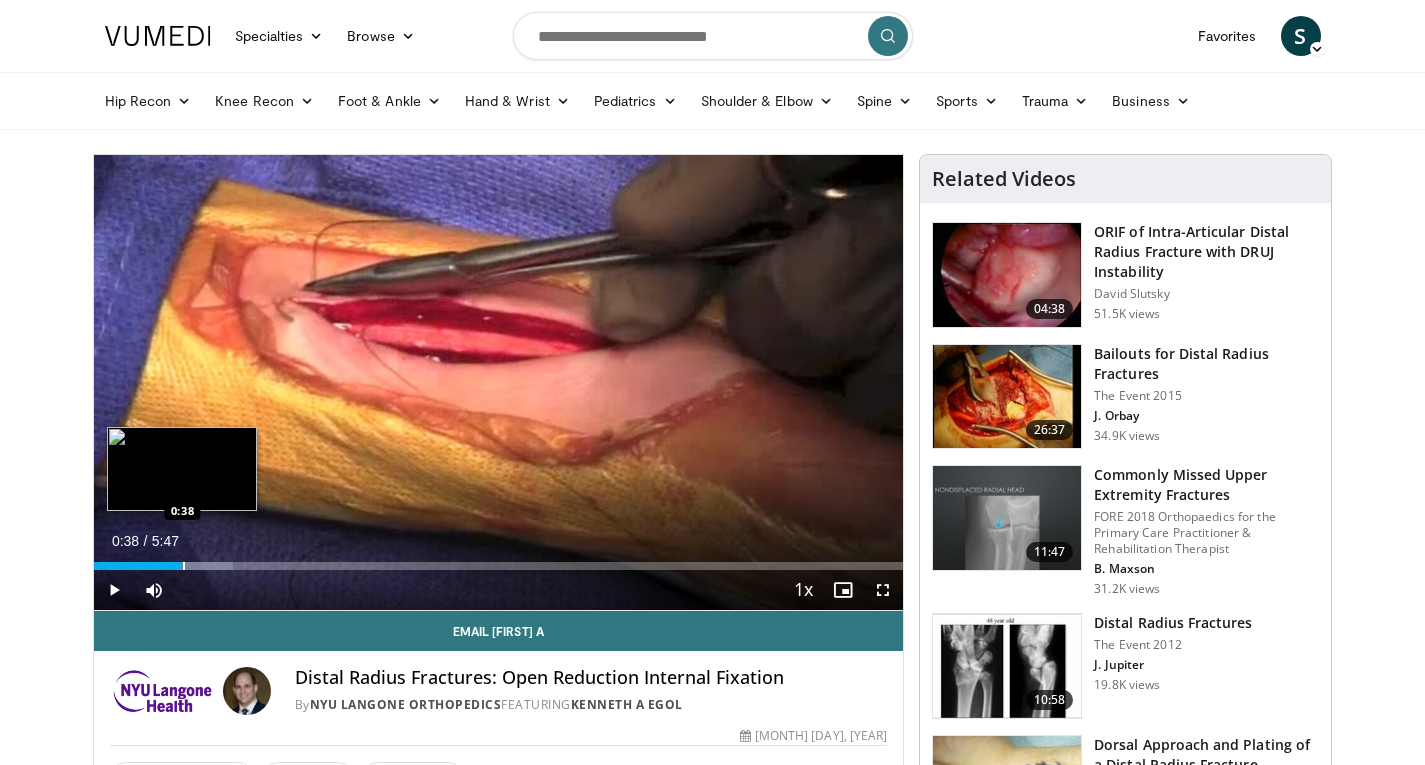 click on "Loaded :  17.24% 0:38 0:38" at bounding box center [499, 560] 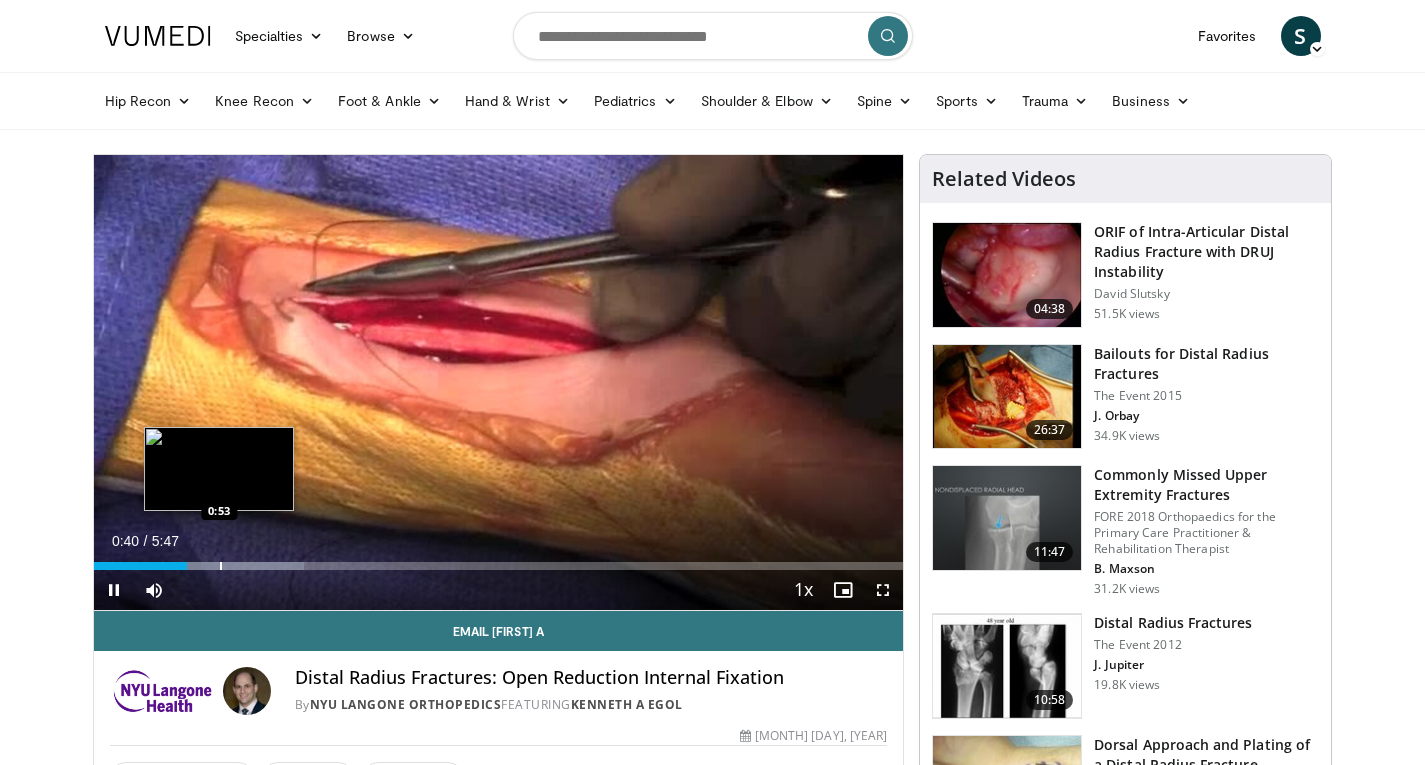 click on "Loaded :  25.96% 0:40 0:53" at bounding box center (499, 560) 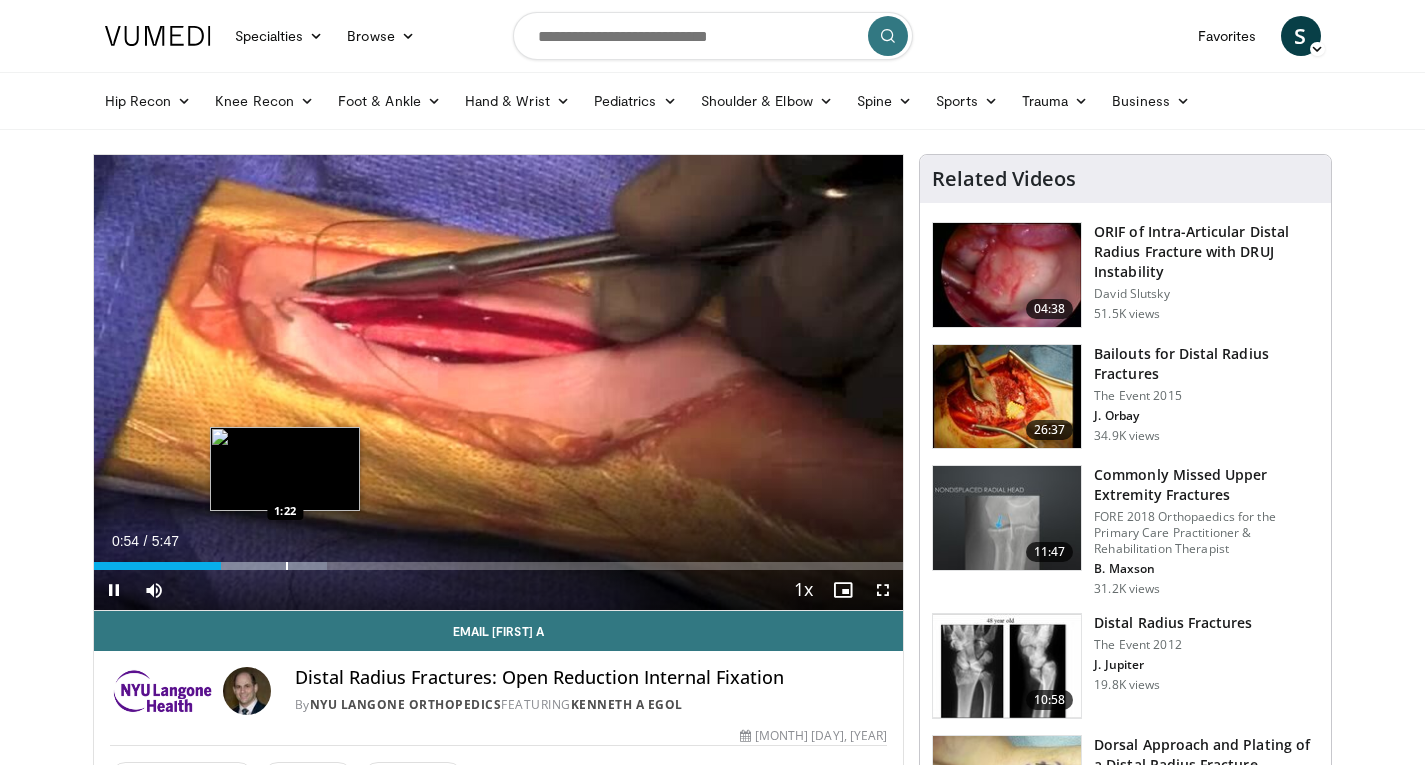 click on "Loaded :  28.84% 0:54 1:22" at bounding box center (499, 560) 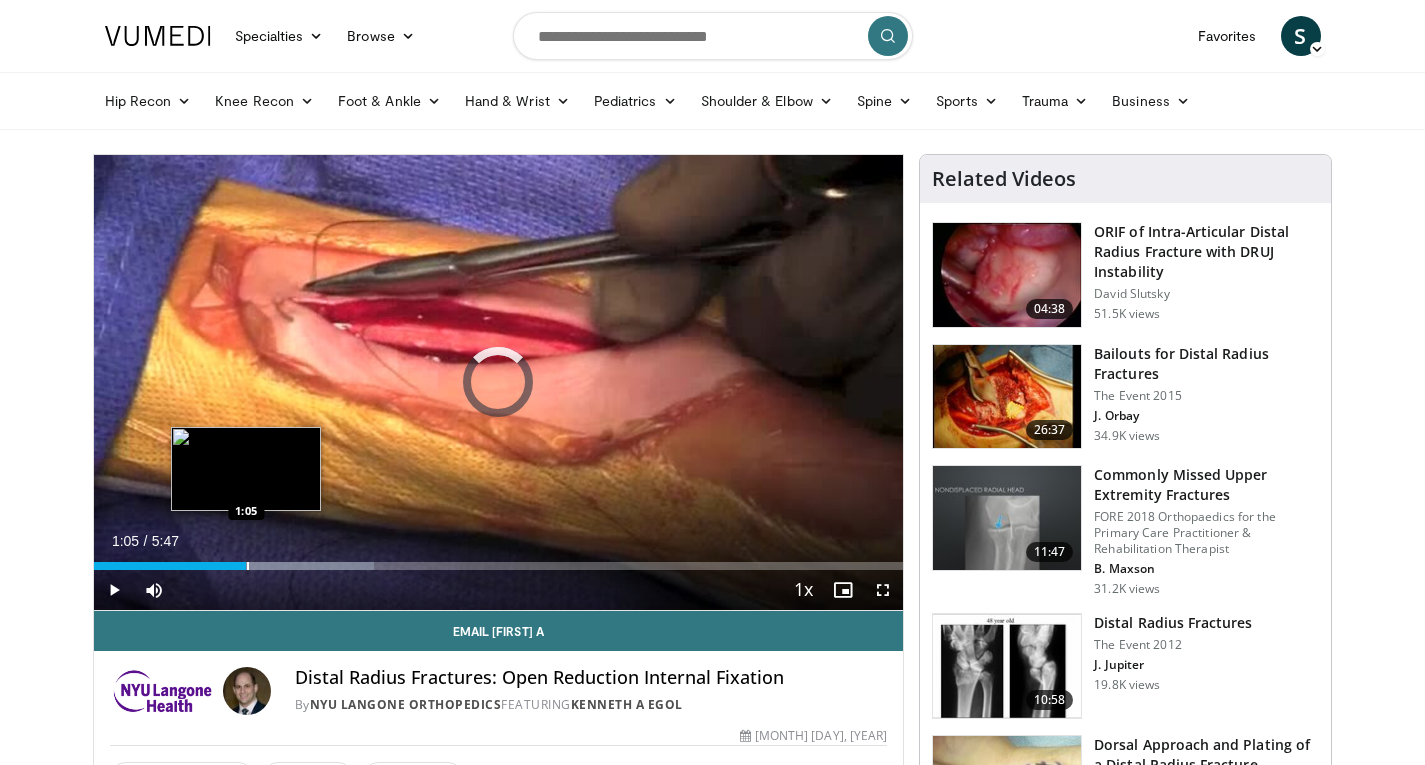 click on "1:05" at bounding box center (170, 566) 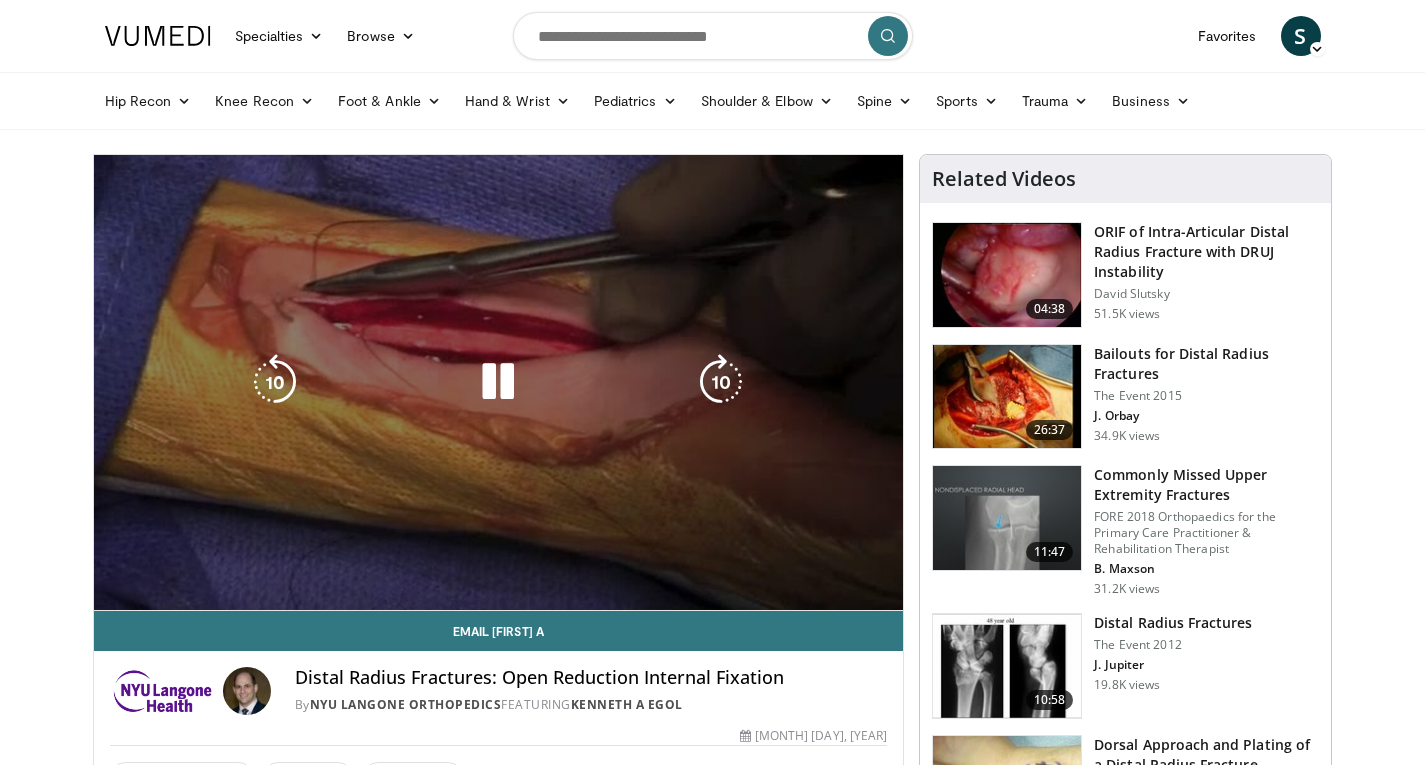 click on "10 seconds
Tap to unmute" at bounding box center [499, 382] 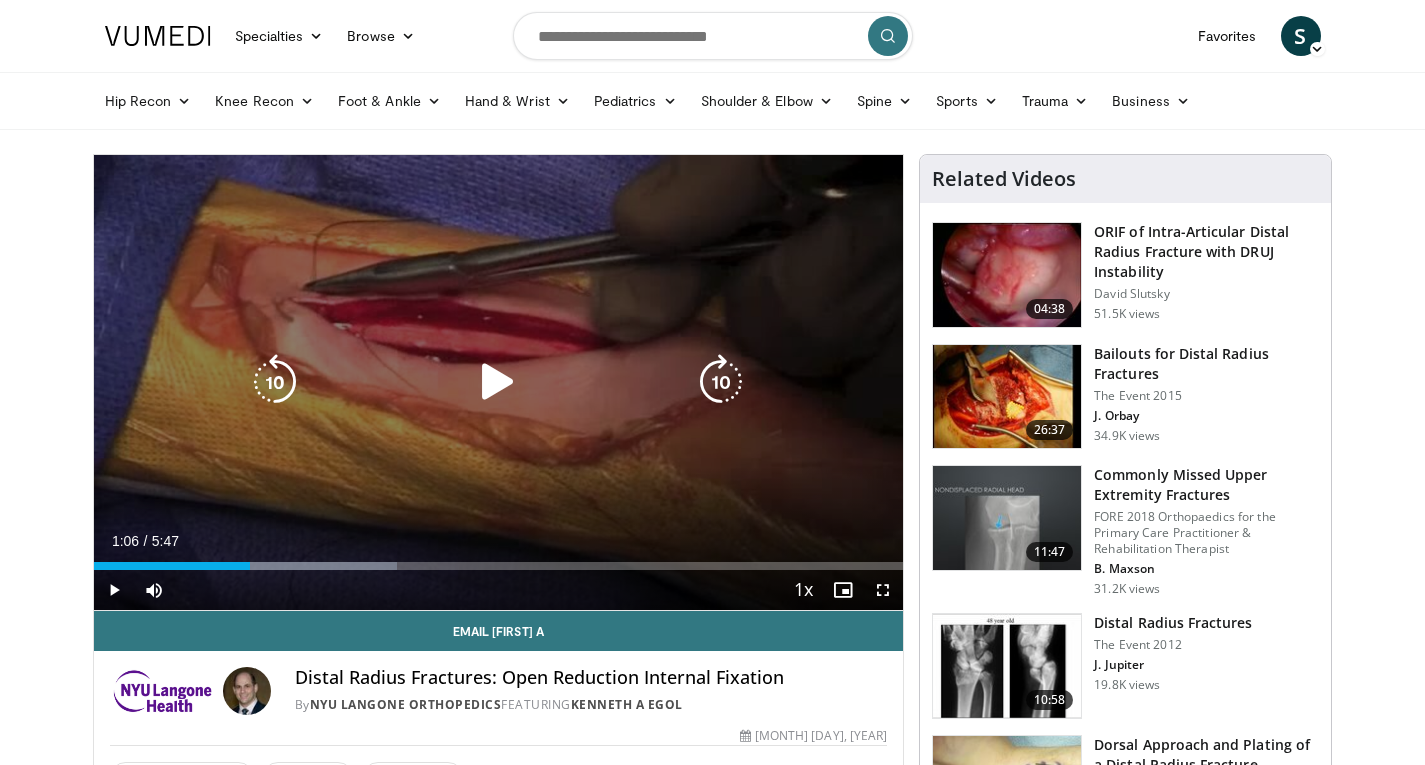 click on "10 seconds
Tap to unmute" at bounding box center [499, 382] 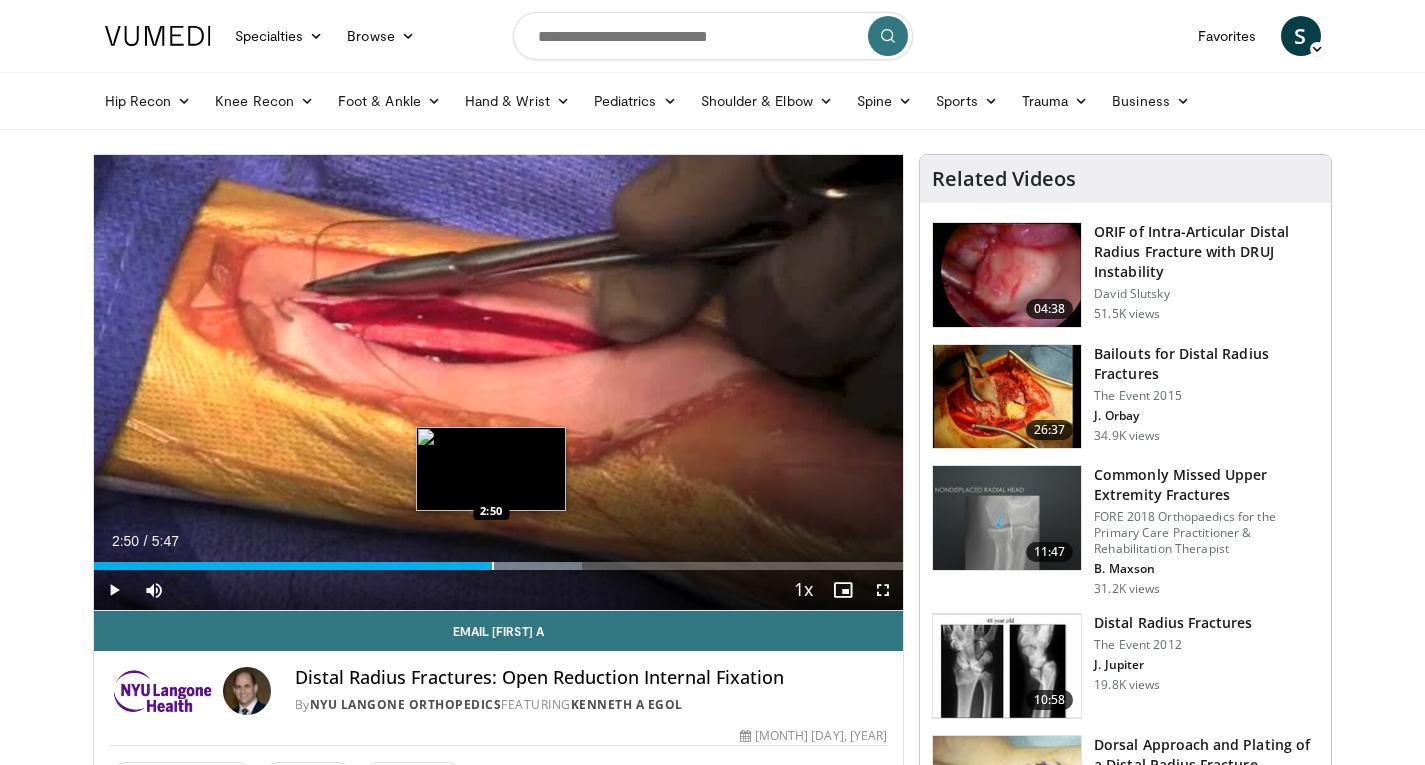 click on "Loaded :  60.39% 2:50 2:50" at bounding box center (499, 560) 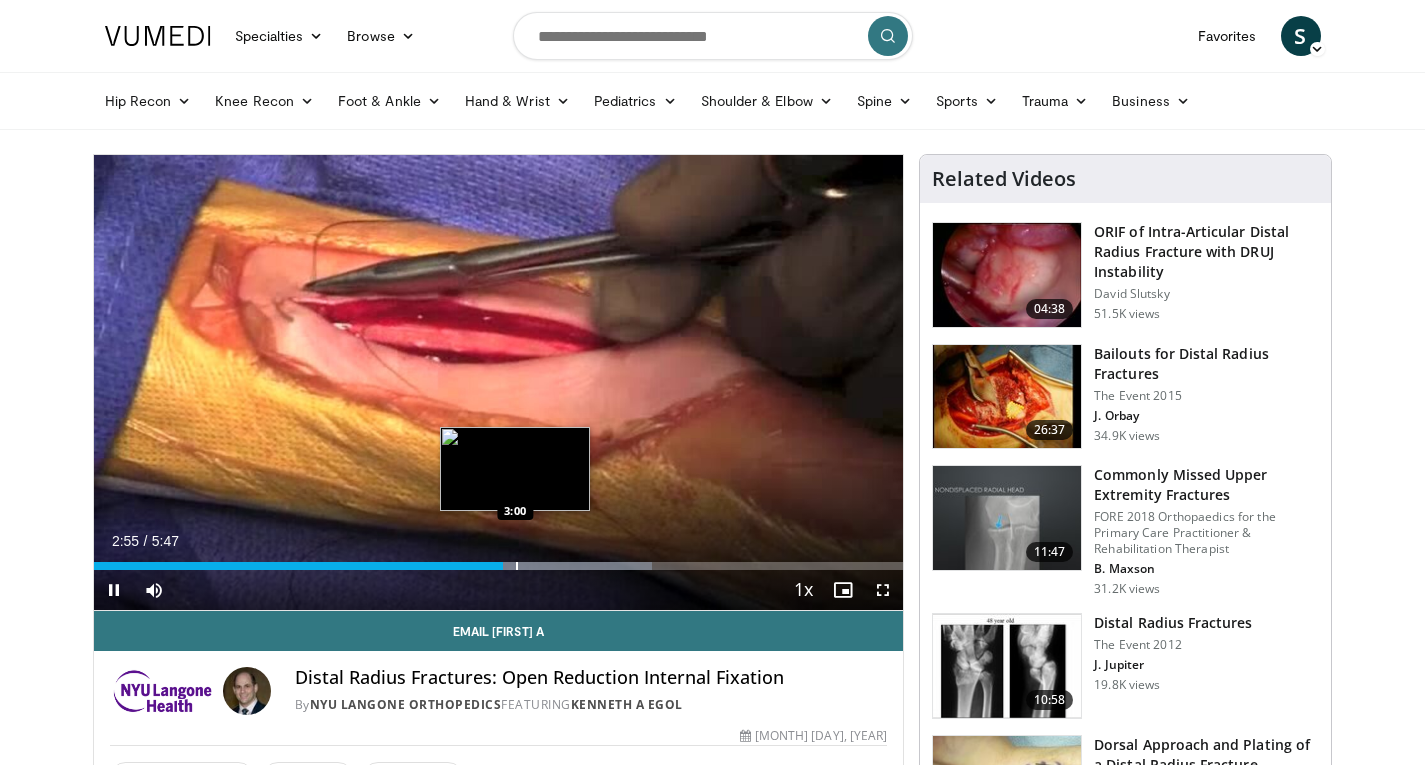 click at bounding box center (517, 566) 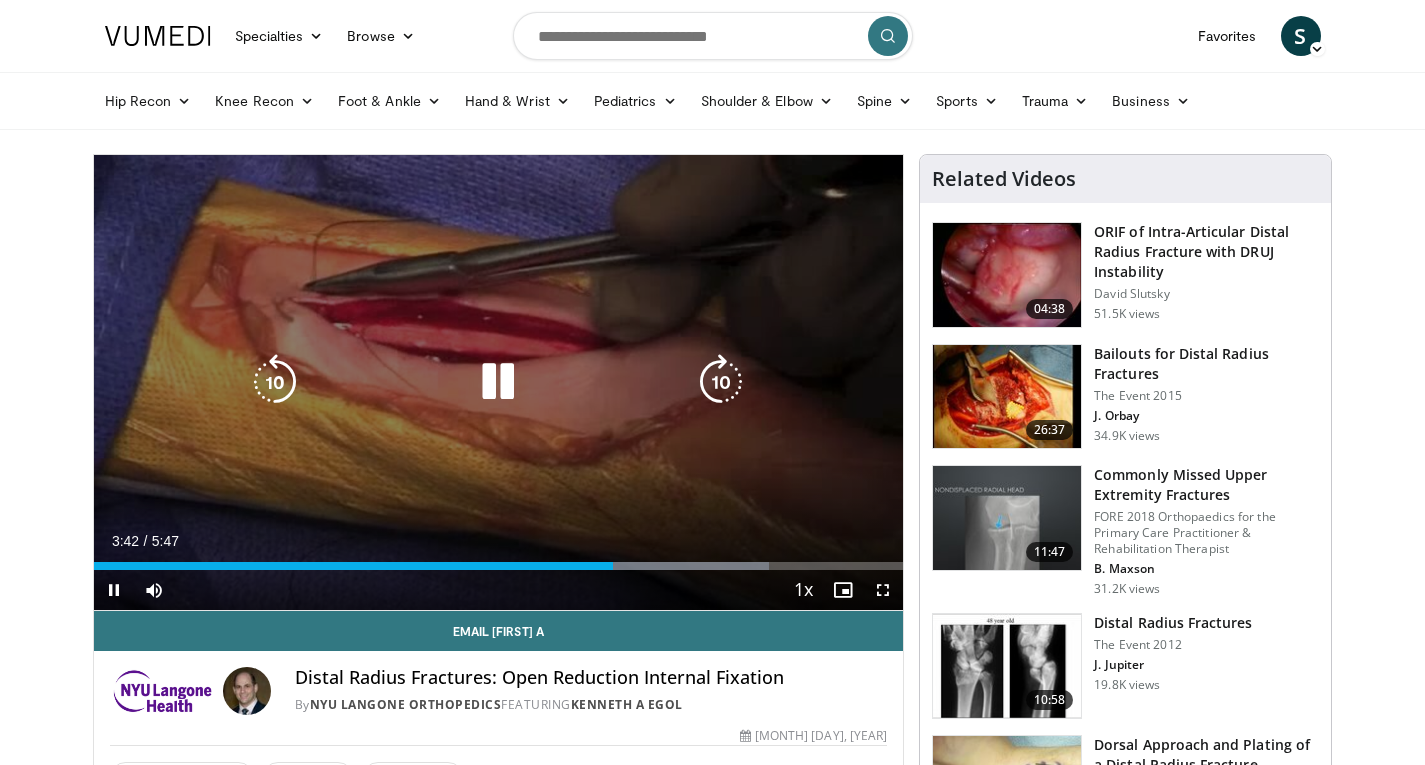 click on "10 seconds
Tap to unmute" at bounding box center (499, 382) 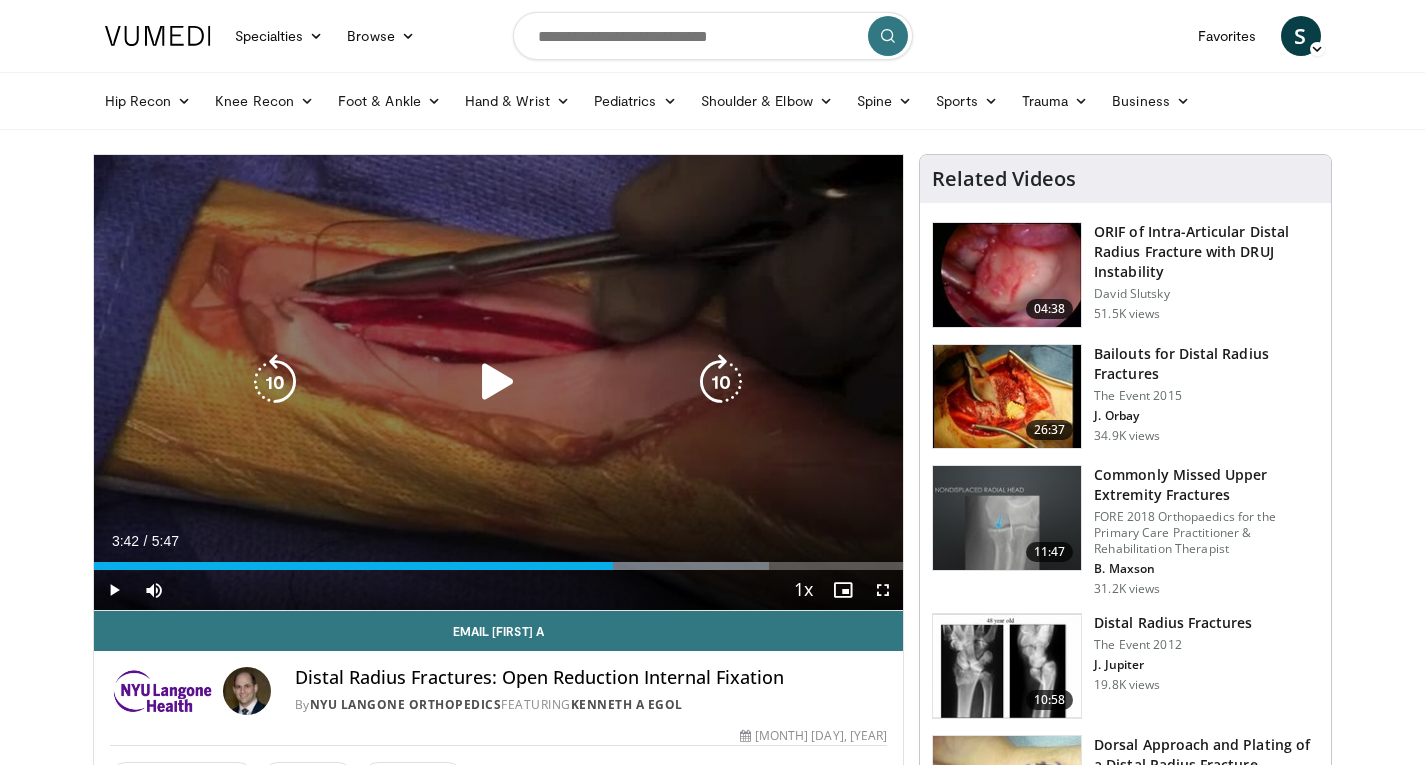 click at bounding box center (721, 382) 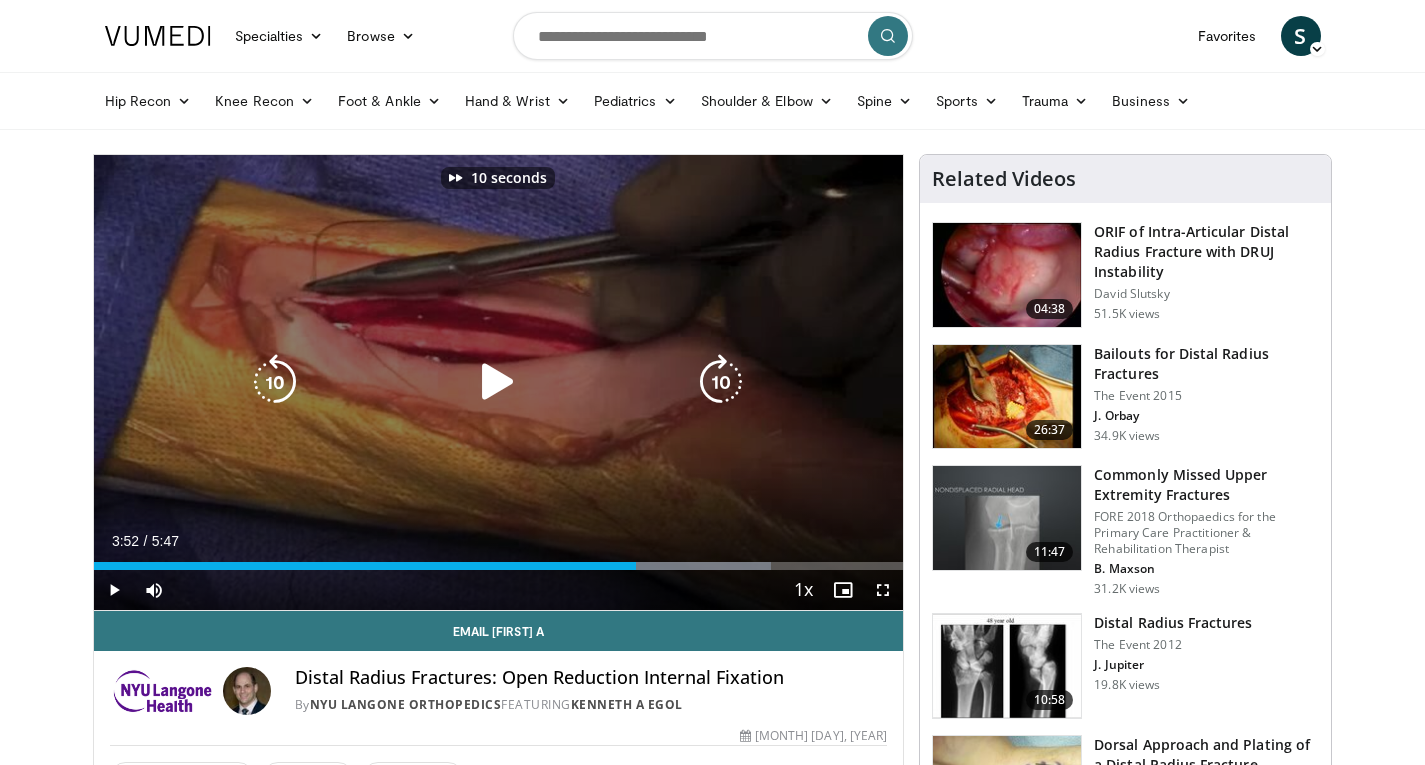 click at bounding box center [498, 382] 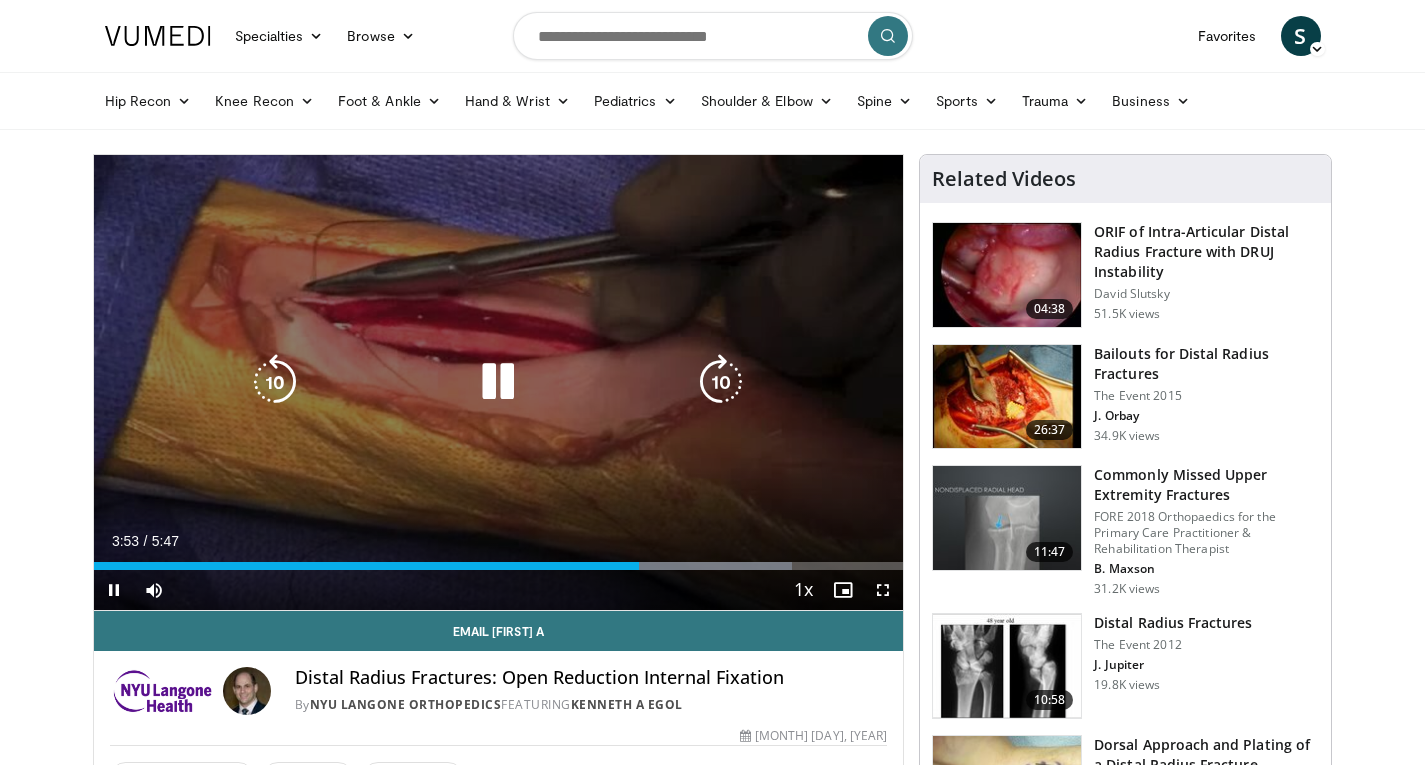click at bounding box center (275, 382) 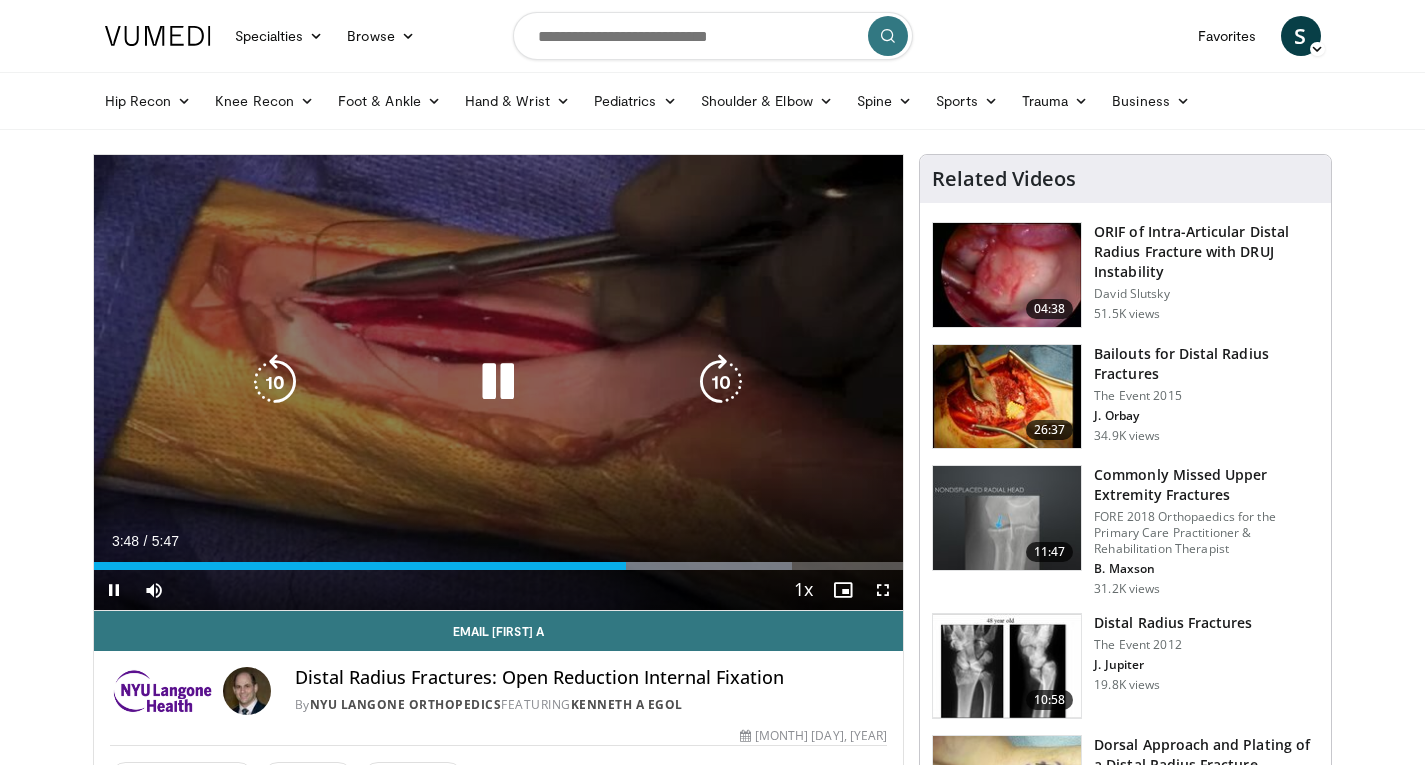 click at bounding box center [275, 382] 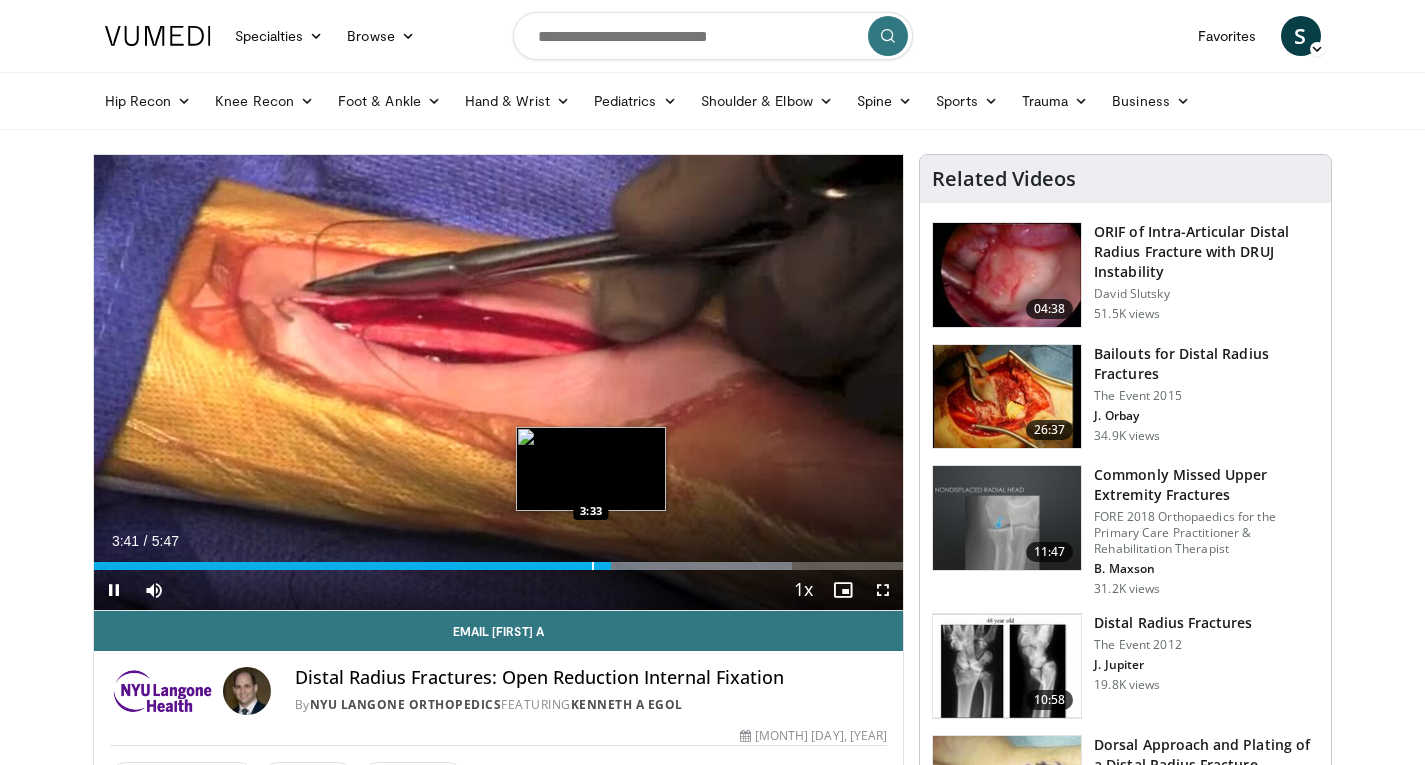 click at bounding box center (593, 566) 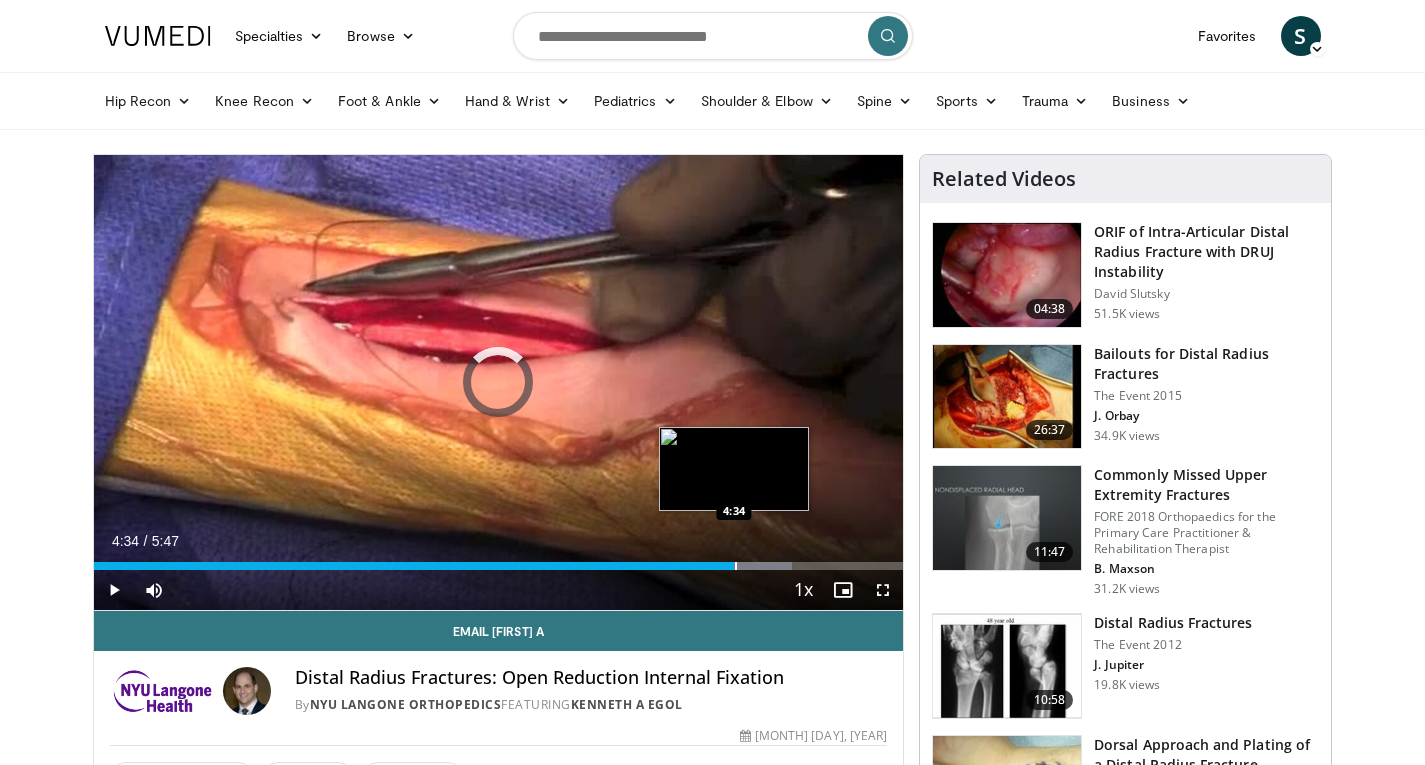 click on "Loaded :  86.28% 4:34 4:34" at bounding box center [499, 566] 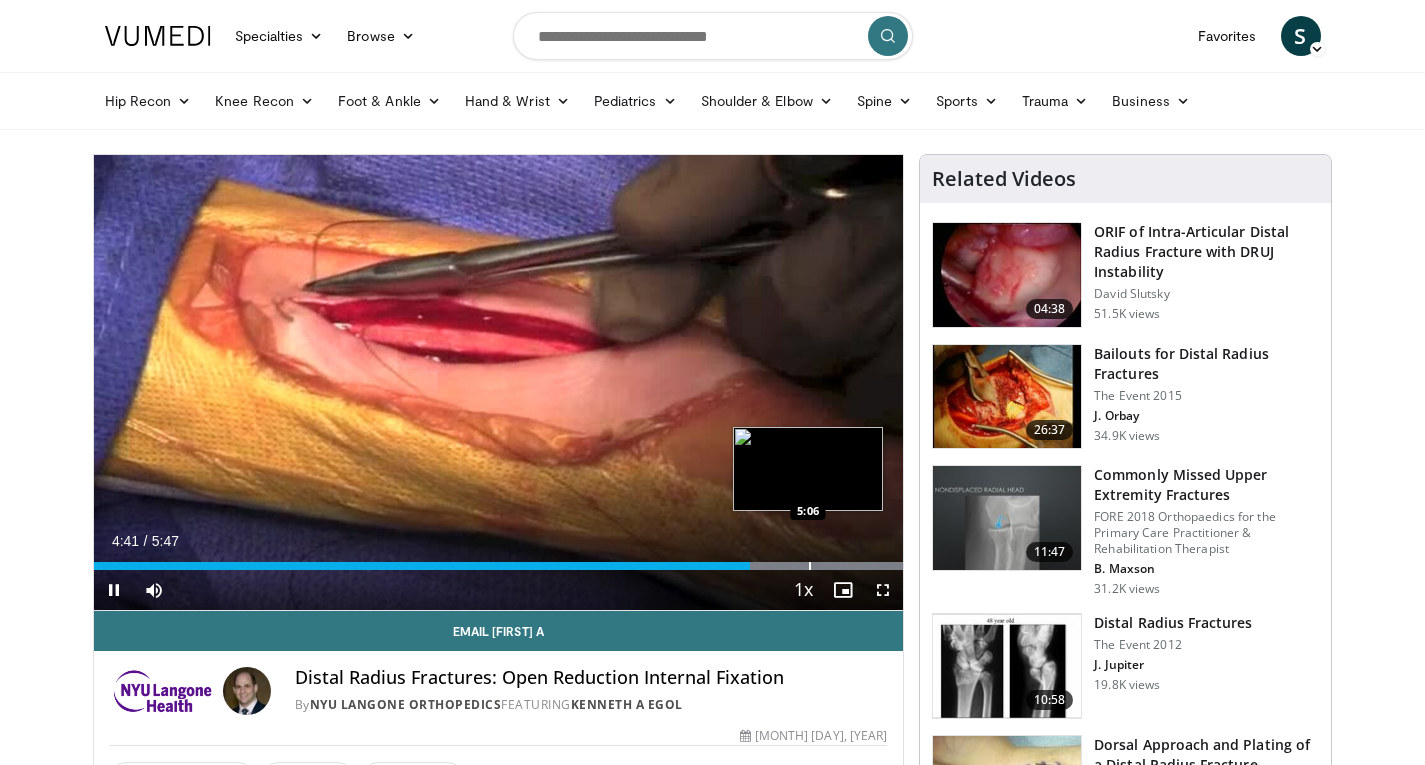 click on "Loaded :  100.00% 4:41 5:06" at bounding box center [499, 560] 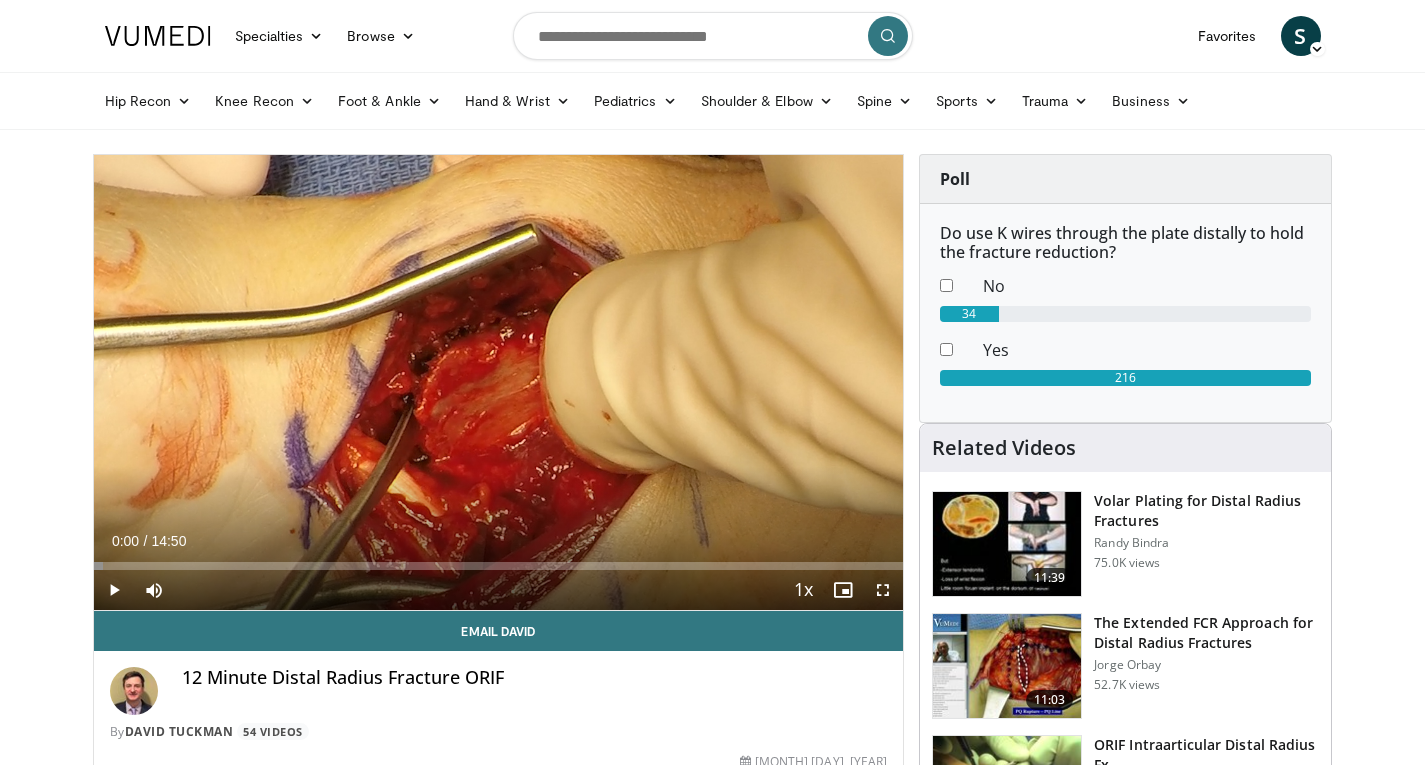 scroll, scrollTop: 0, scrollLeft: 0, axis: both 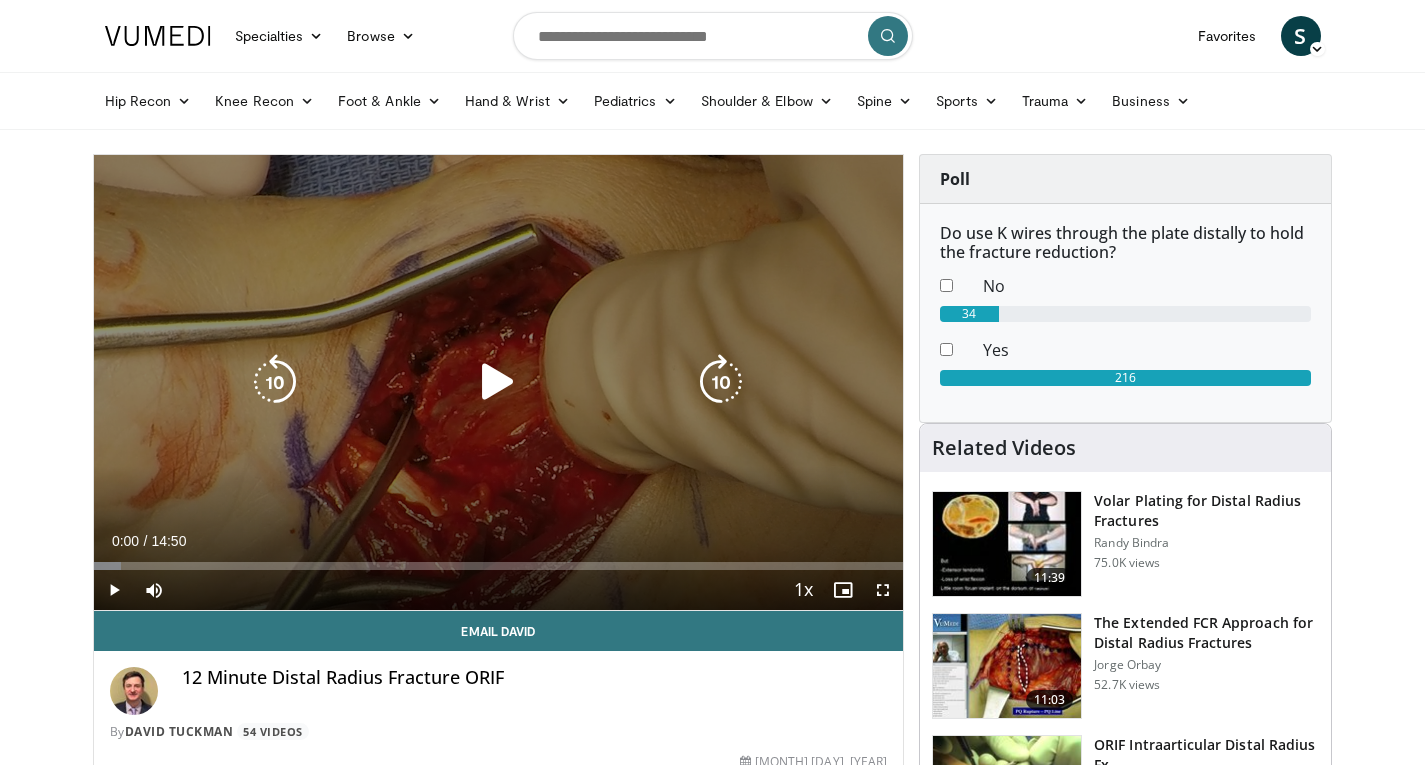 click at bounding box center (498, 382) 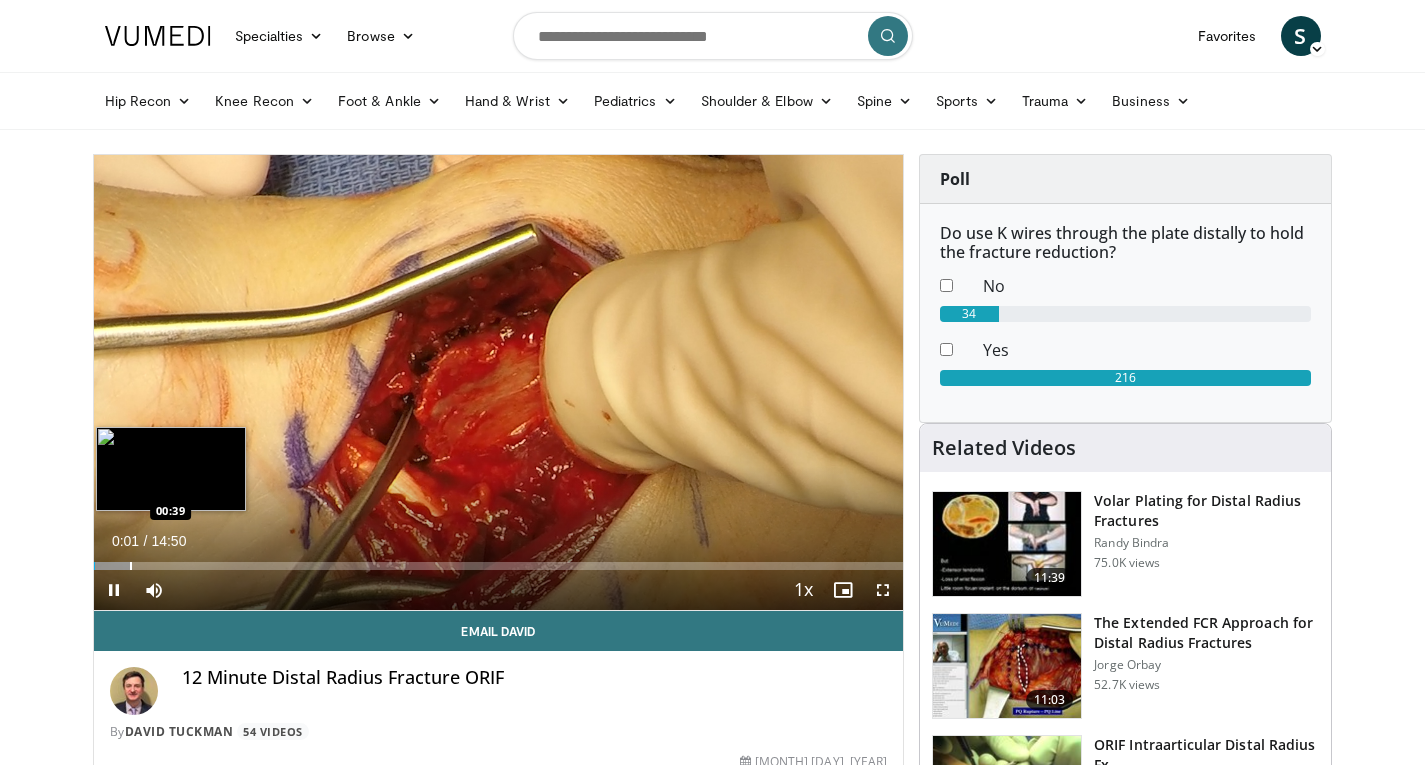 click at bounding box center [131, 566] 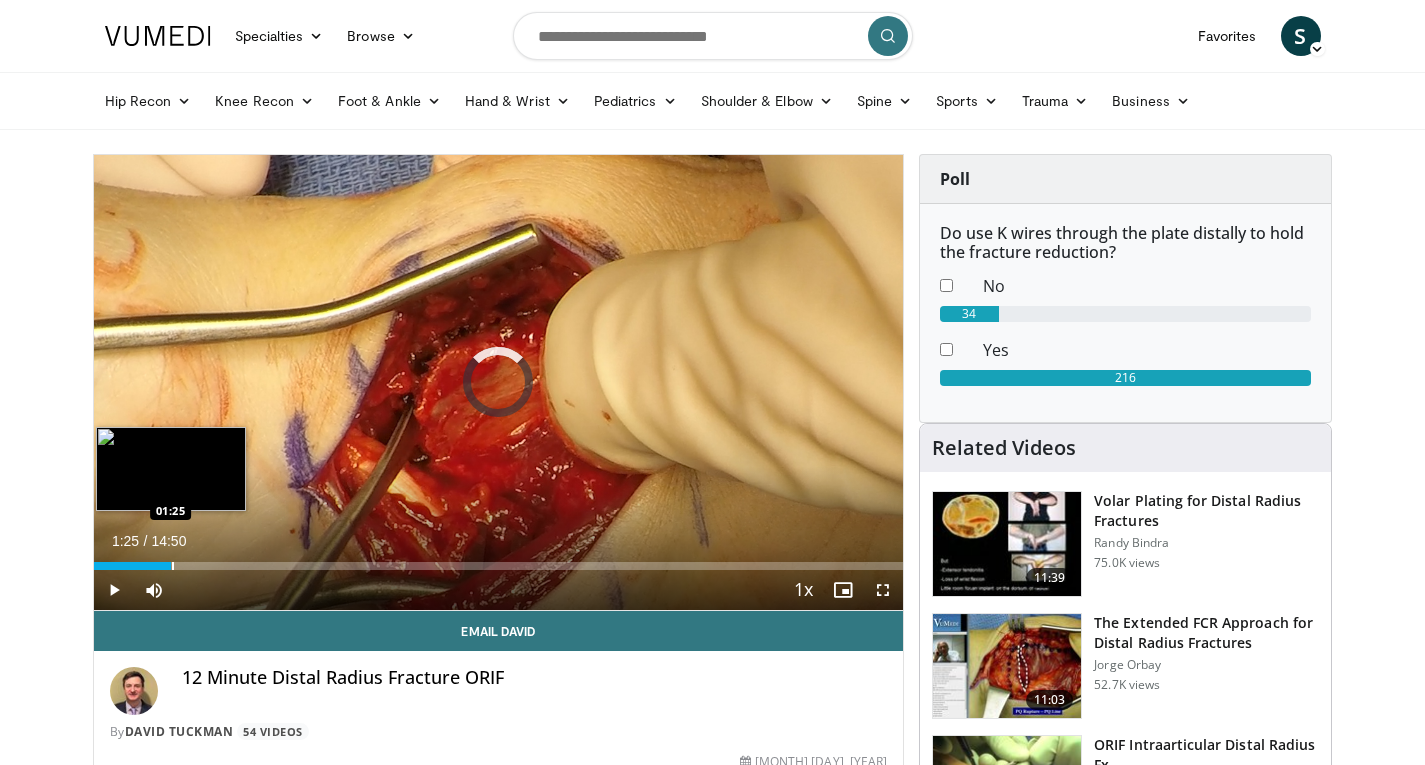 click on "Loaded :  6.67% 00:40 01:25" at bounding box center (499, 560) 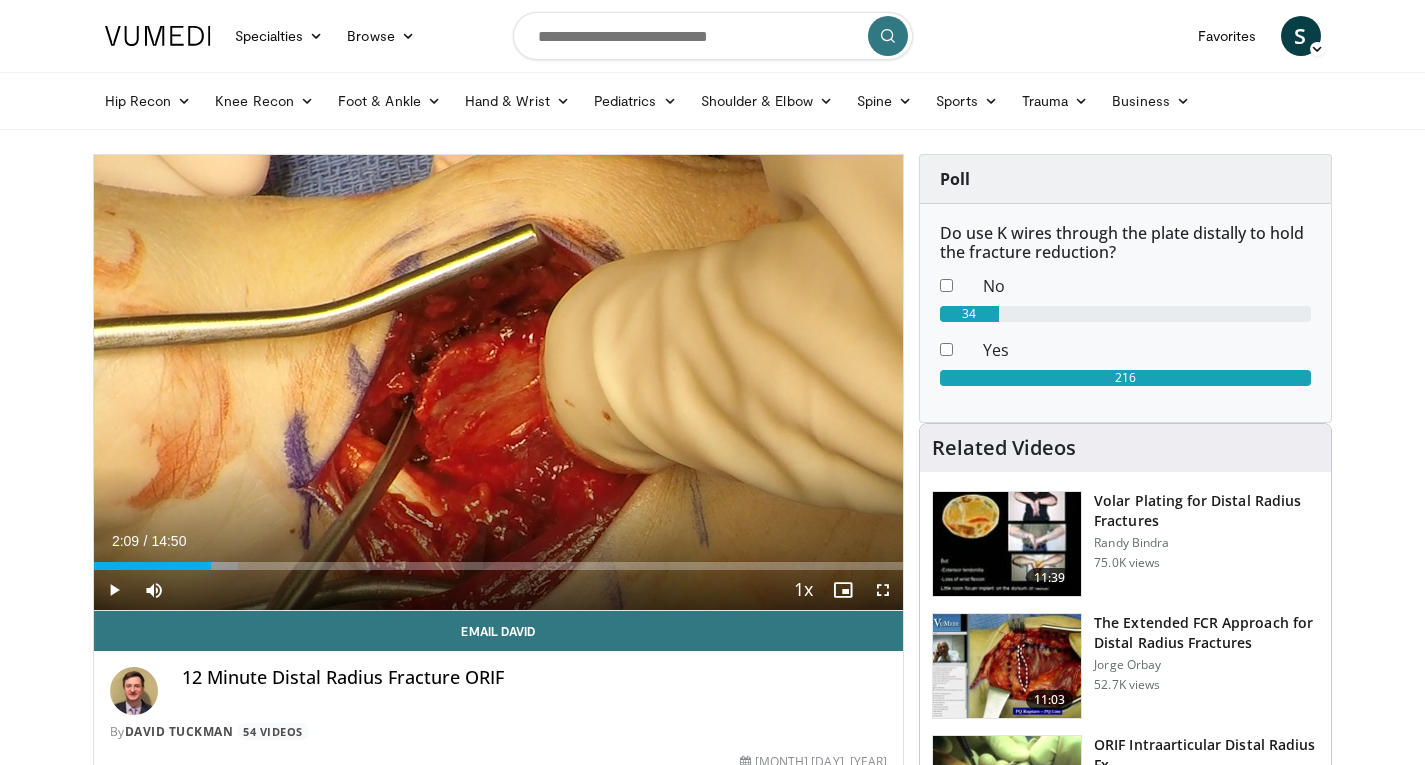 click at bounding box center (213, 566) 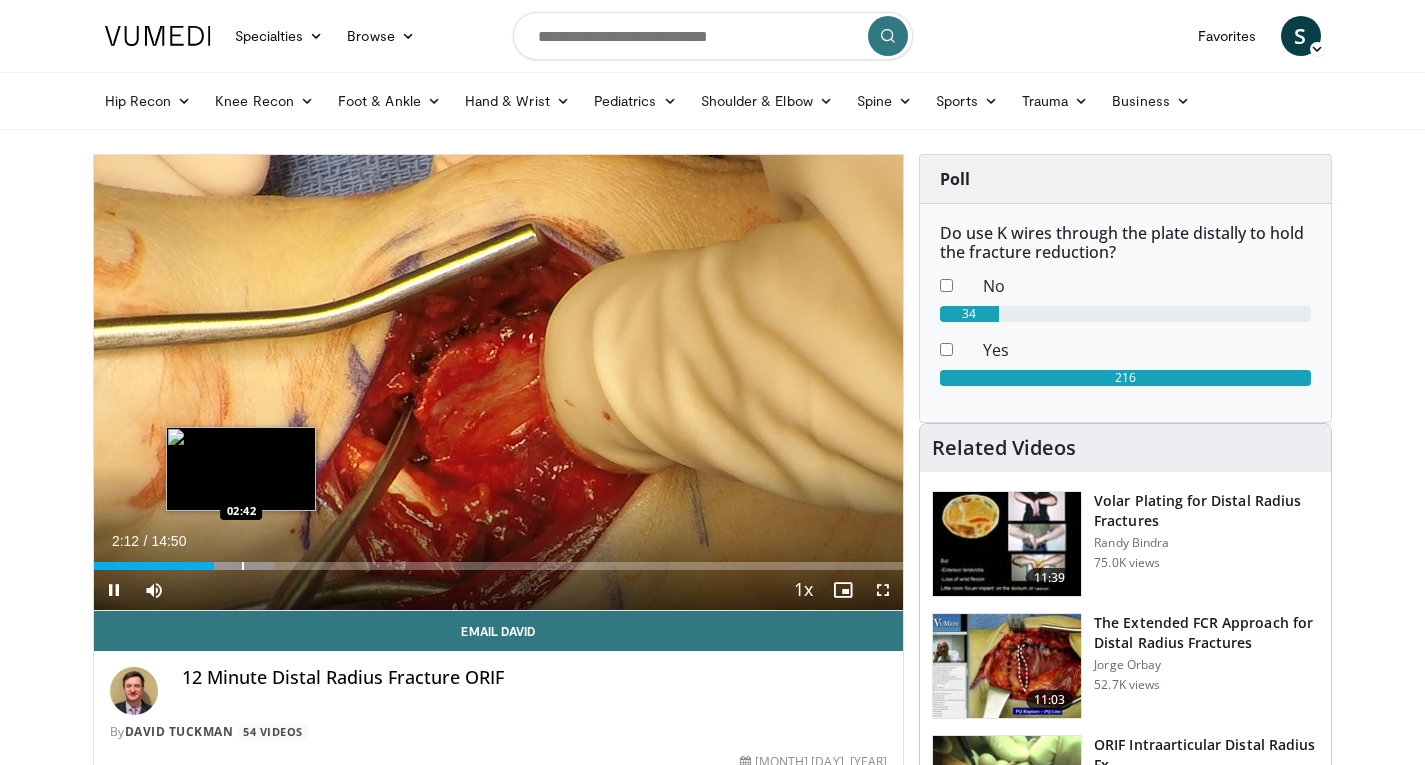 click on "Loaded :  22.26% 02:13 02:42" at bounding box center (499, 566) 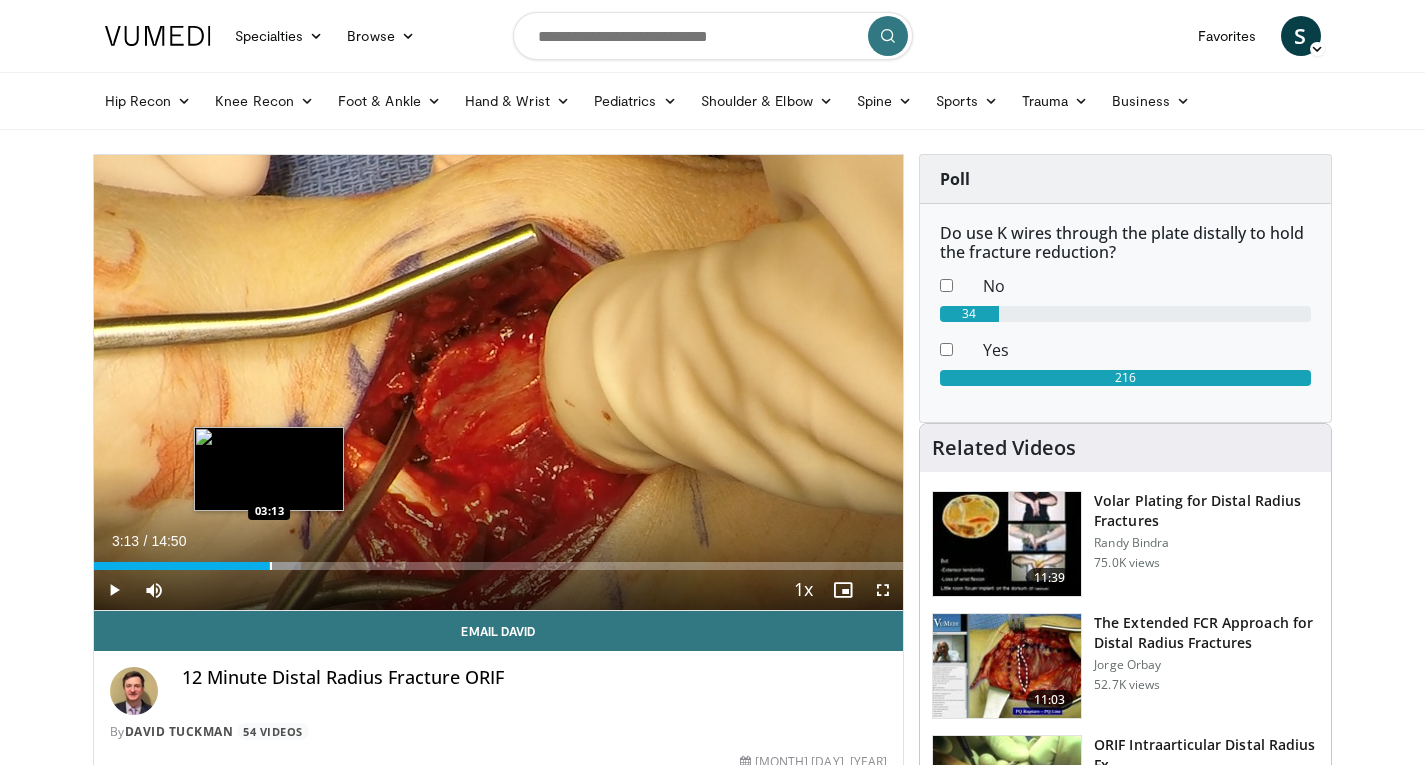 click at bounding box center [271, 566] 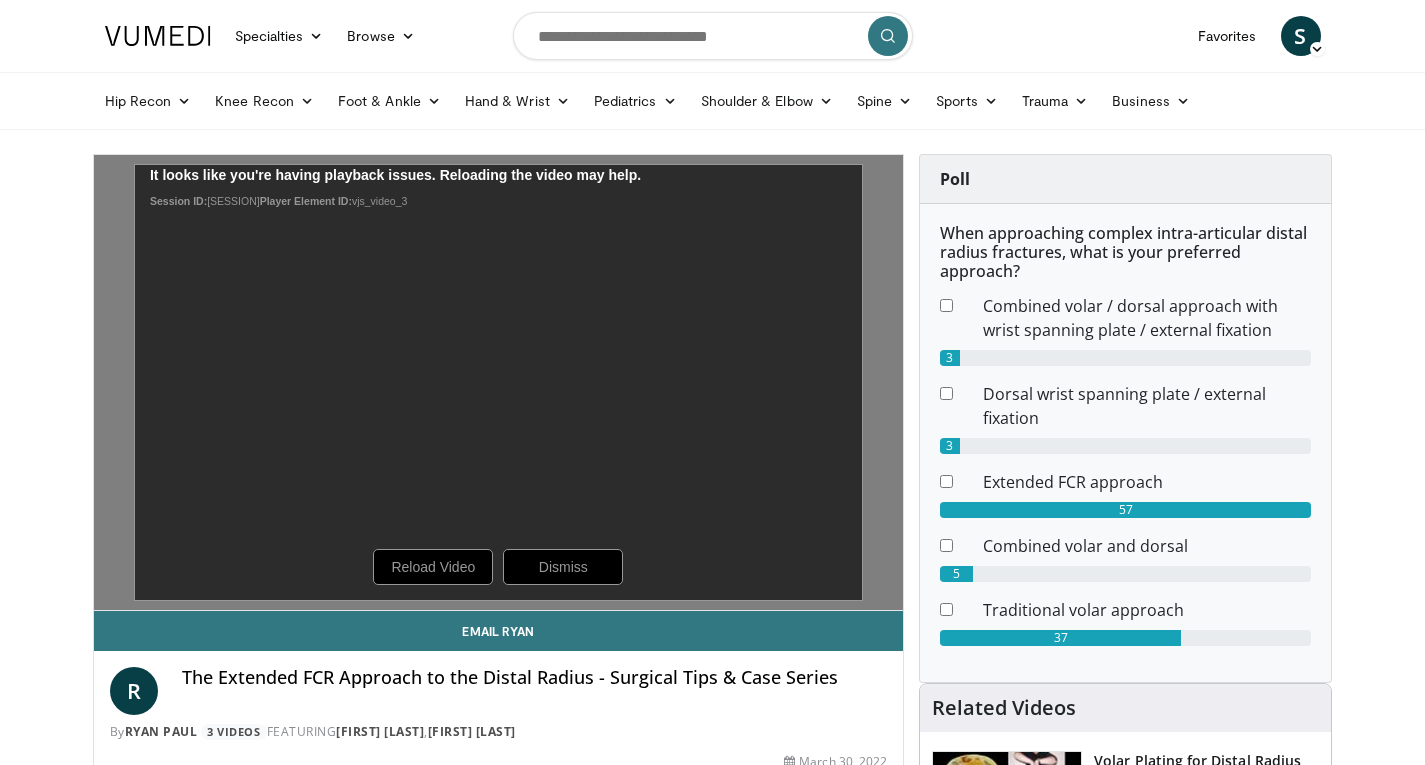 scroll, scrollTop: 0, scrollLeft: 0, axis: both 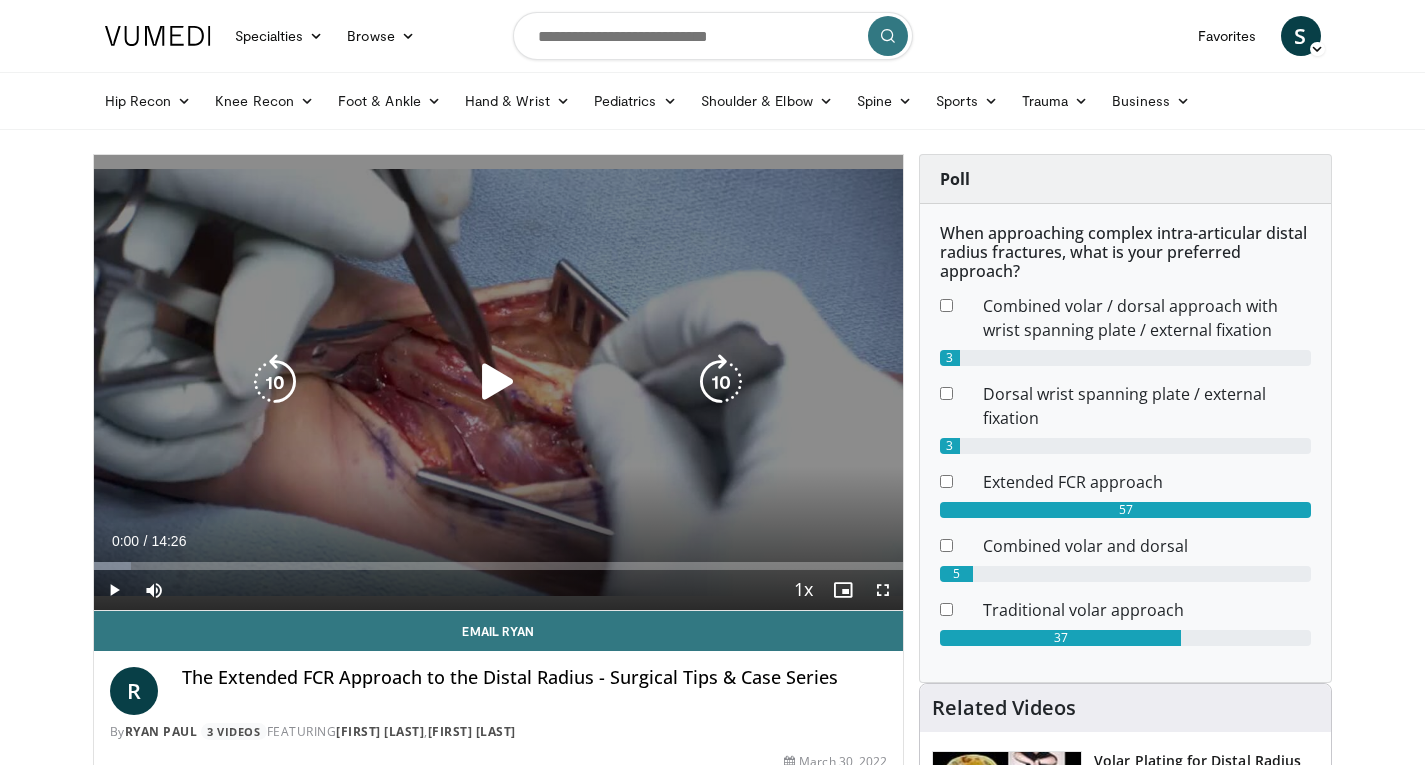 click at bounding box center [498, 382] 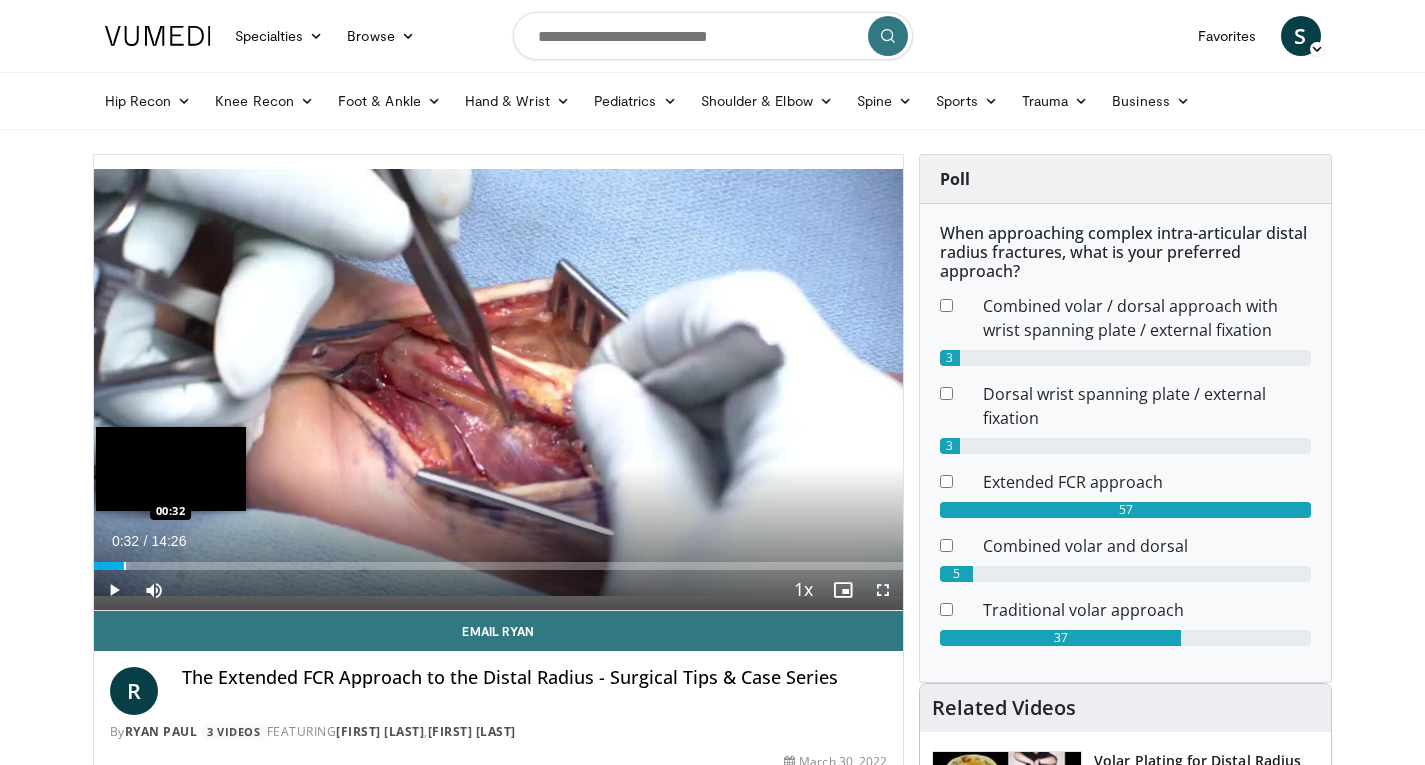 click on "Loaded :  4.58% 00:33 00:32" at bounding box center [499, 566] 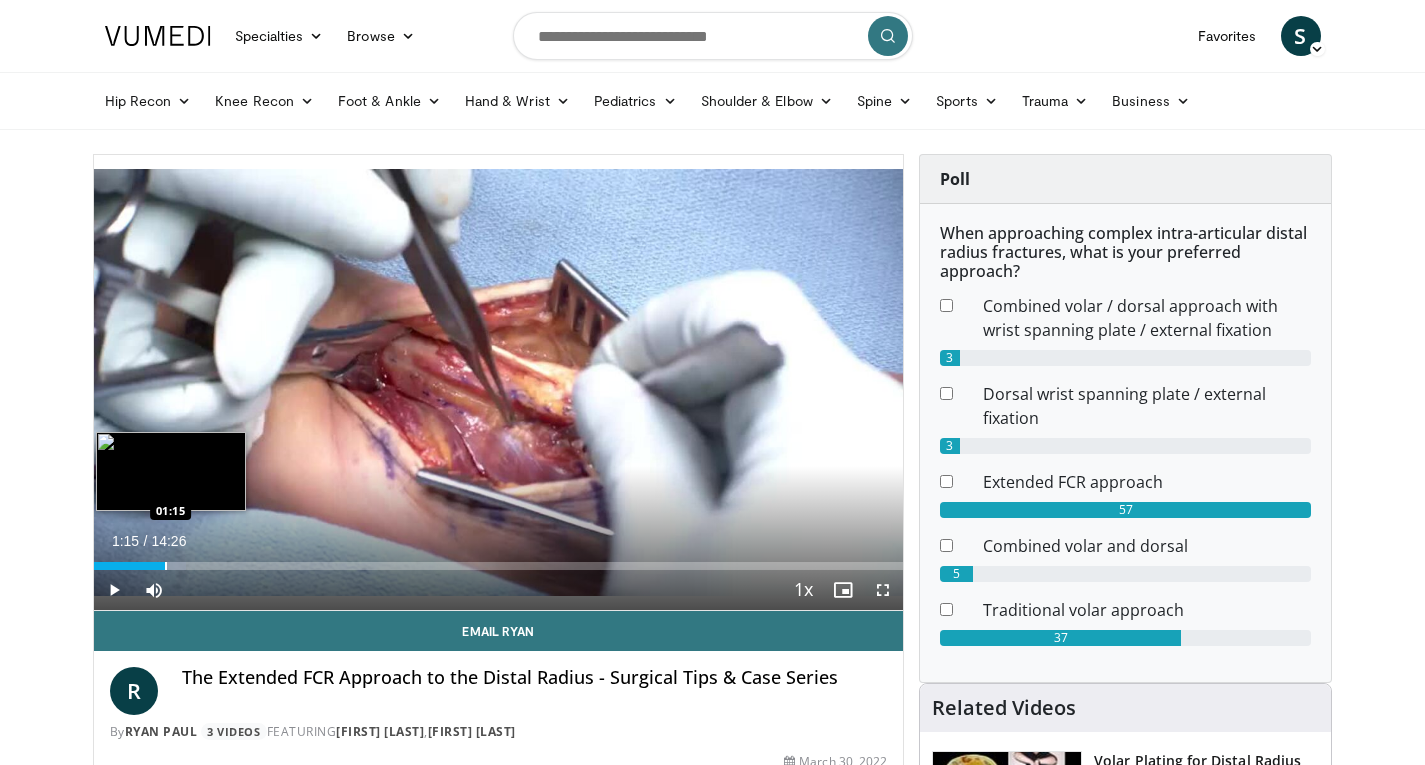 click at bounding box center [166, 566] 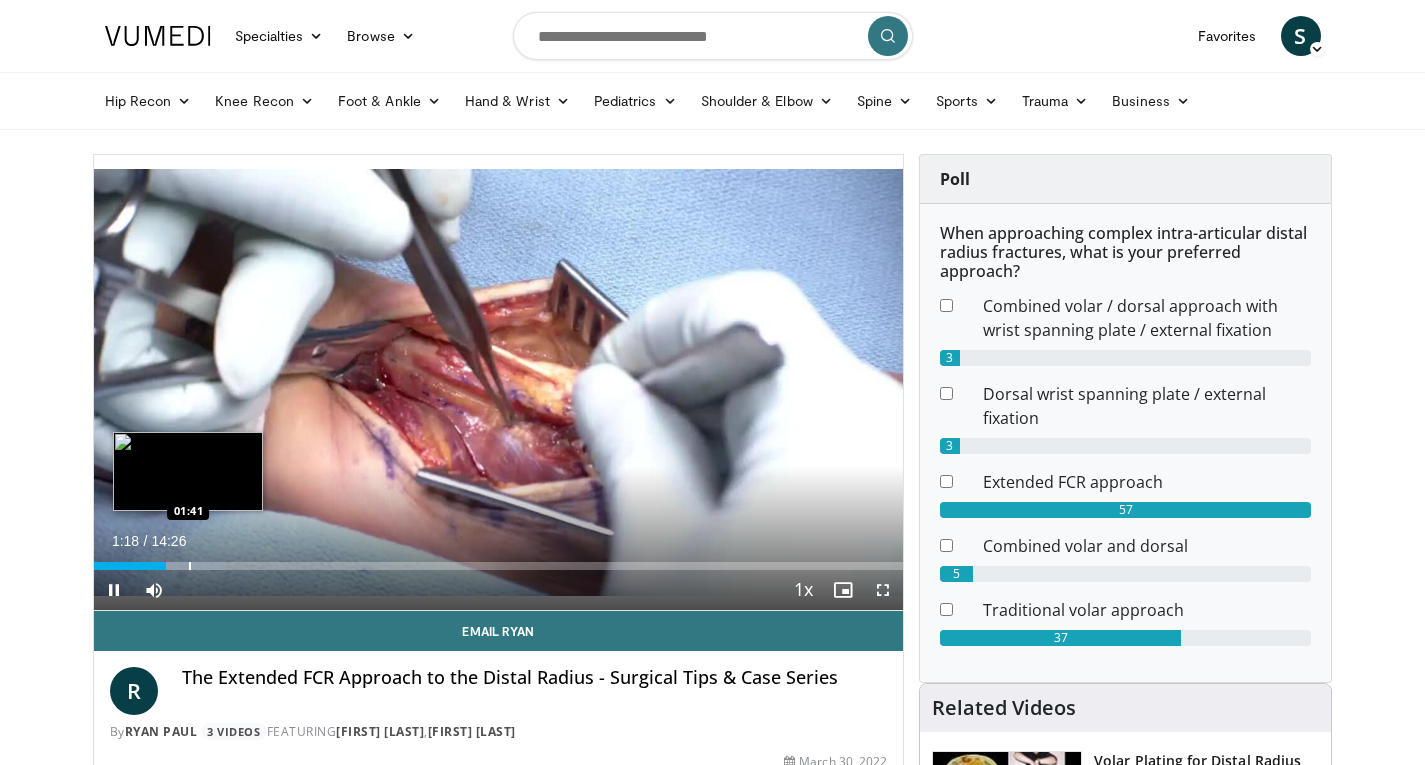 click at bounding box center [190, 566] 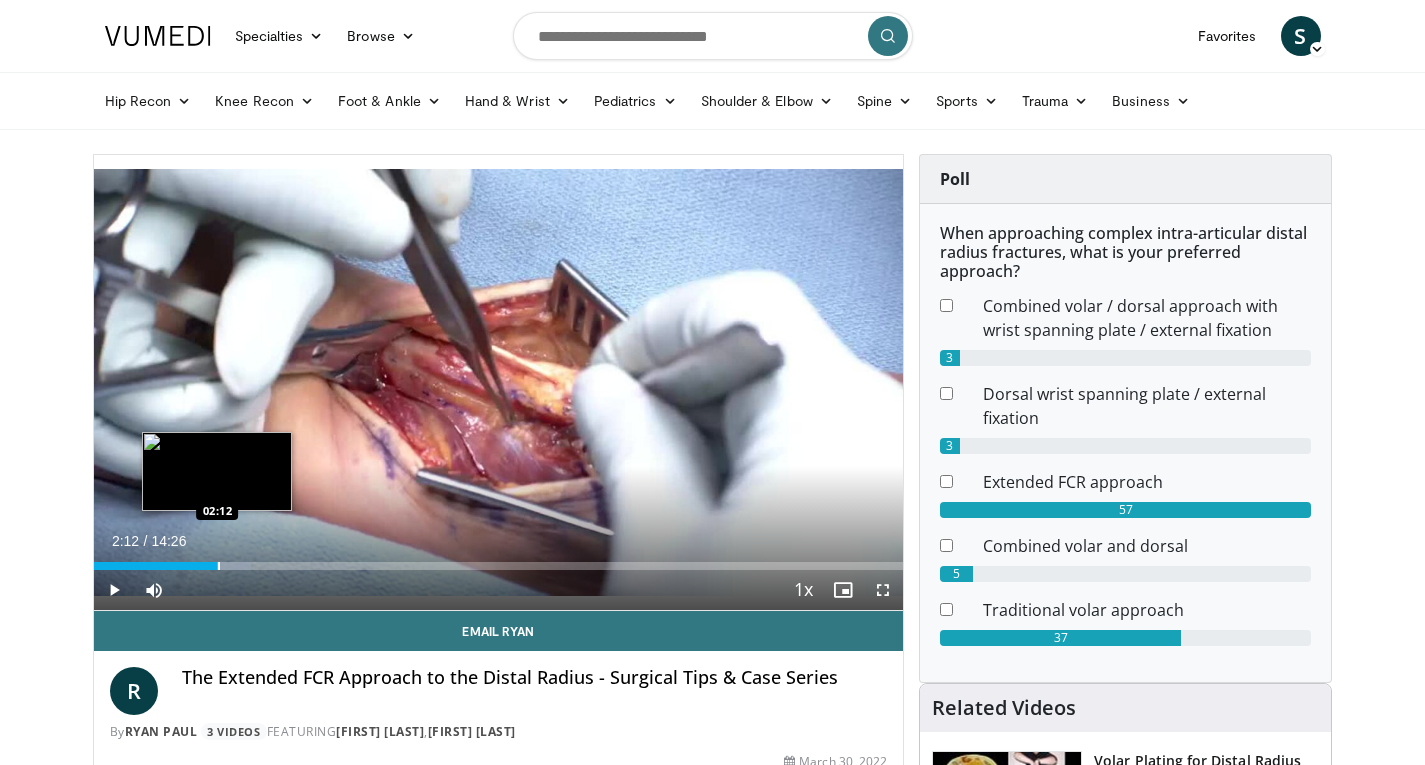 click on "Loaded :  19.46% 02:12 02:12" at bounding box center (499, 566) 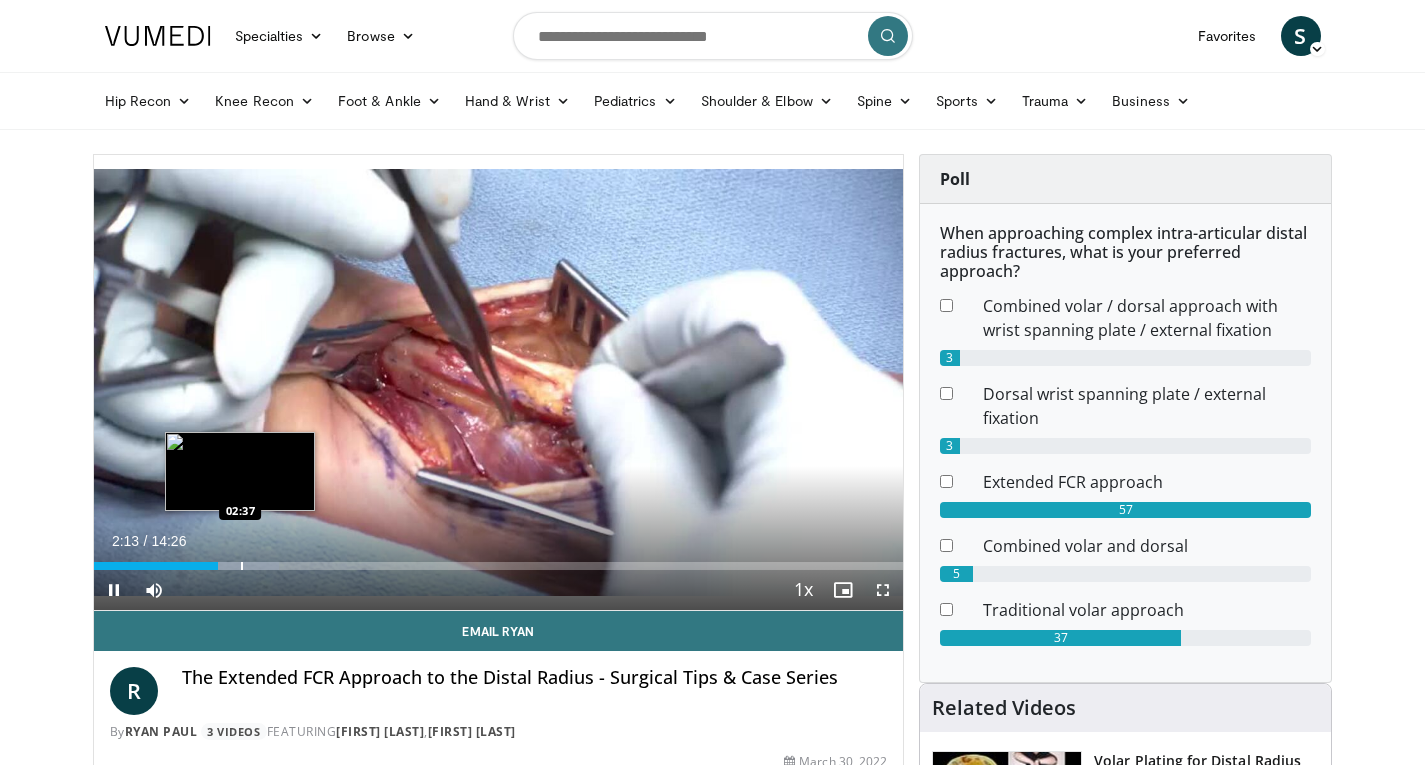 click at bounding box center [242, 566] 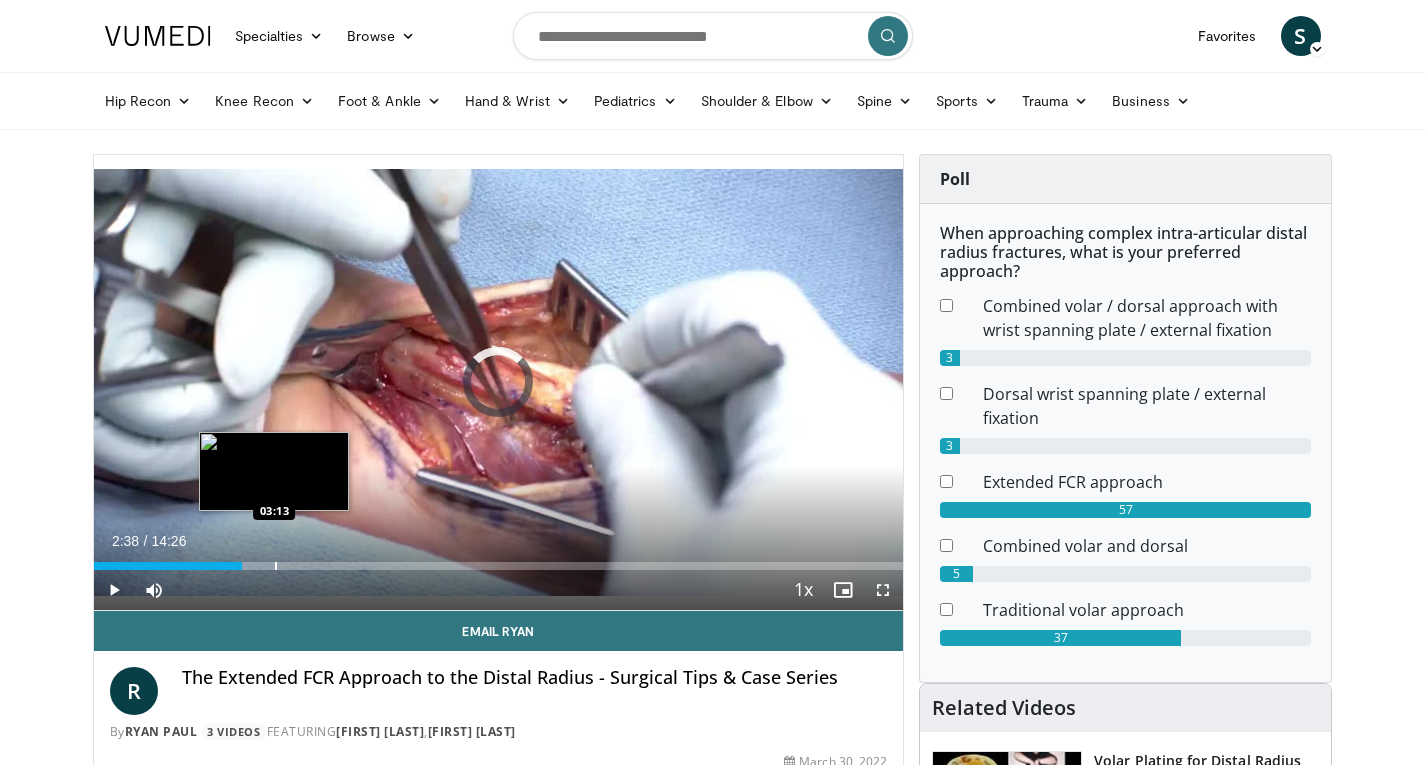 click on "Loaded :  22.89% 03:13 03:13" at bounding box center (499, 566) 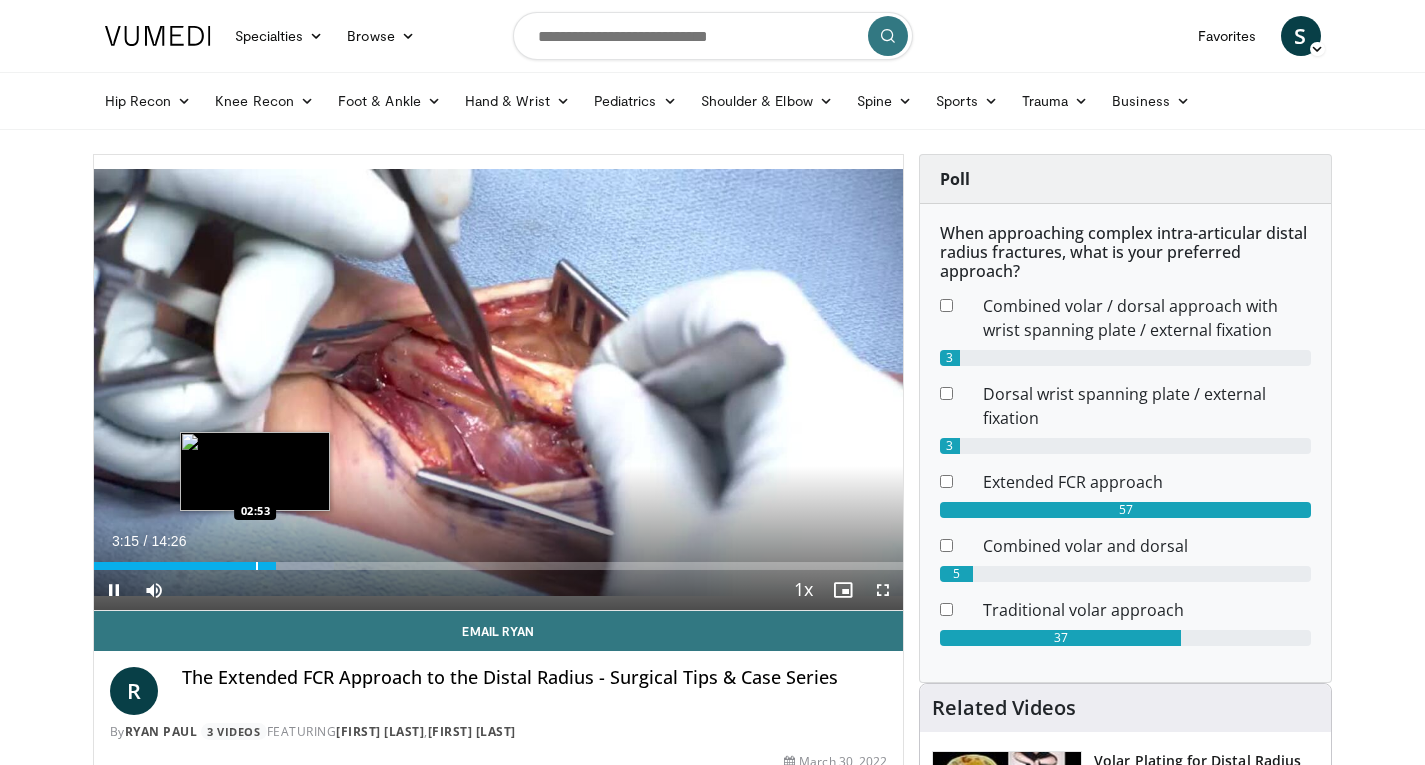 click on "03:15" at bounding box center [185, 566] 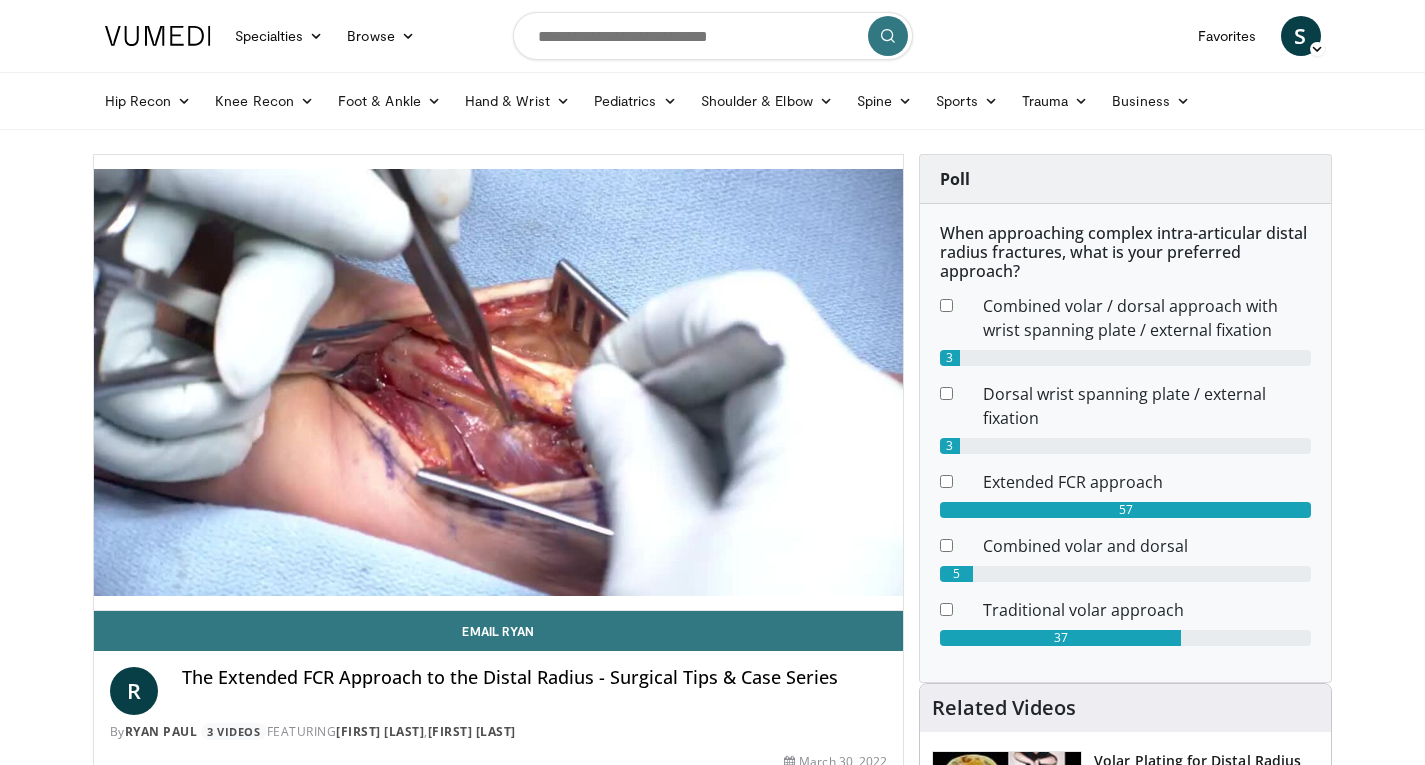 type 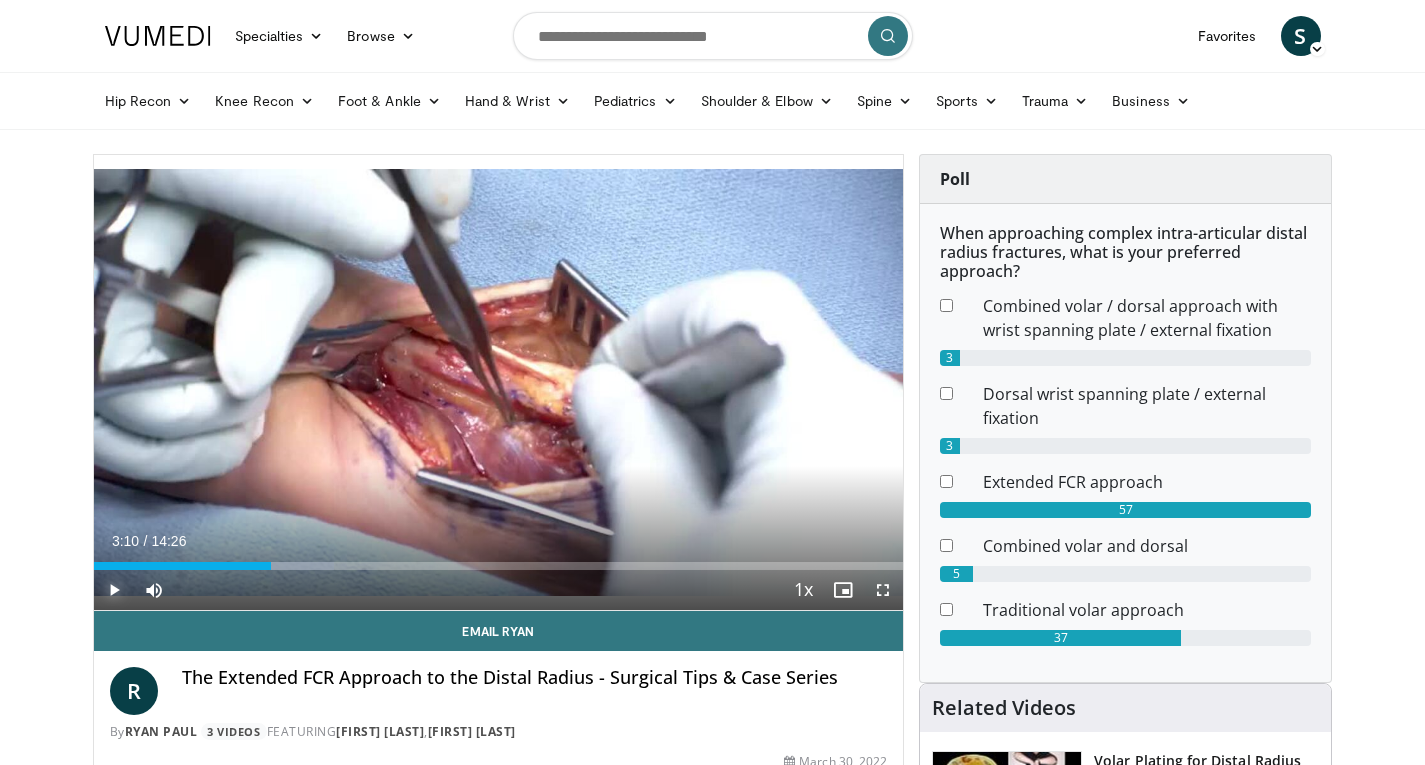 click at bounding box center [114, 590] 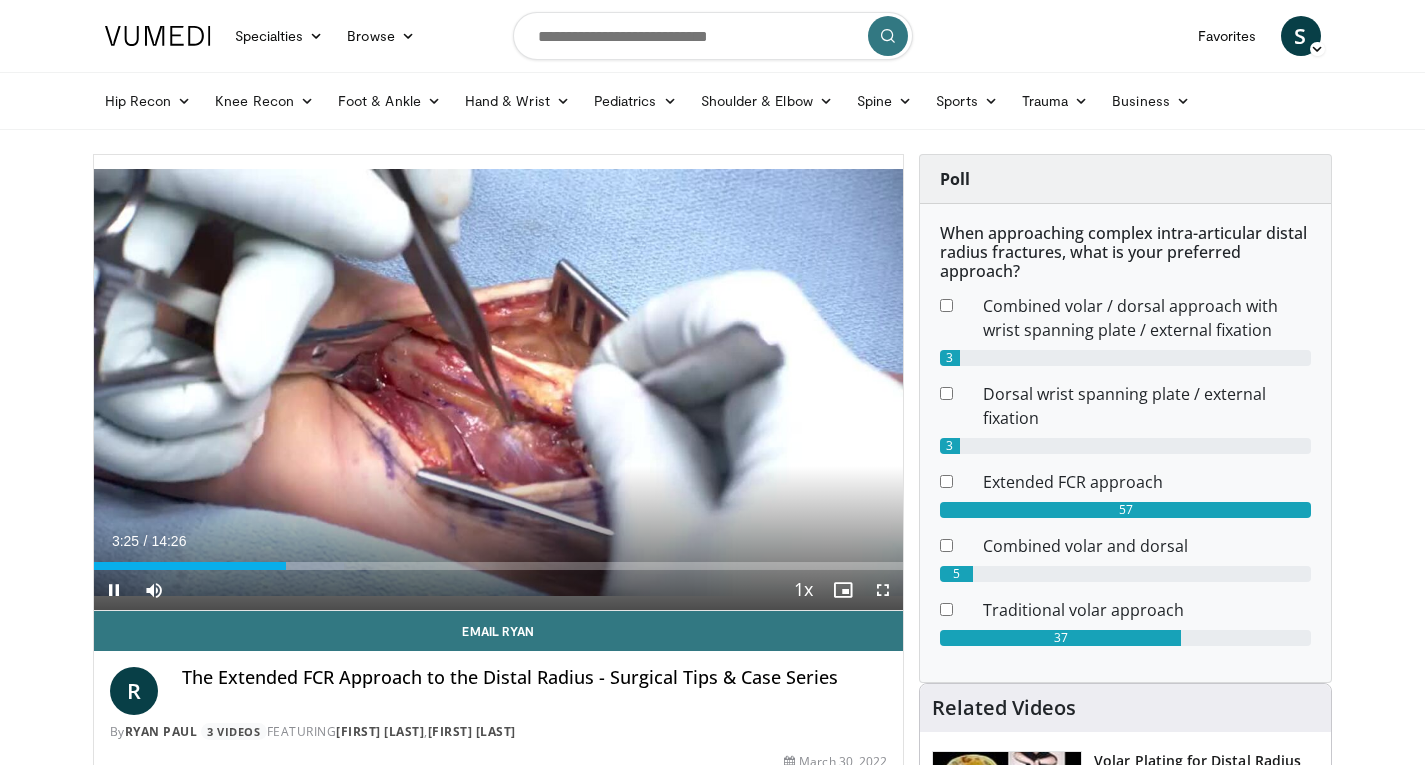 click on "Current Time  3:25 / Duration  14:26 Pause Skip Backward Skip Forward Mute 19% Loaded :  30.91% 03:25 03:28 Stream Type  LIVE Seek to live, currently behind live LIVE   1x Playback Rate 0.5x 0.75x 1x , selected 1.25x 1.5x 1.75x 2x Chapters Chapters Descriptions descriptions off , selected Captions captions settings , opens captions settings dialog captions off , selected Audio Track en (Main) , selected Fullscreen Enable picture-in-picture mode" at bounding box center (499, 590) 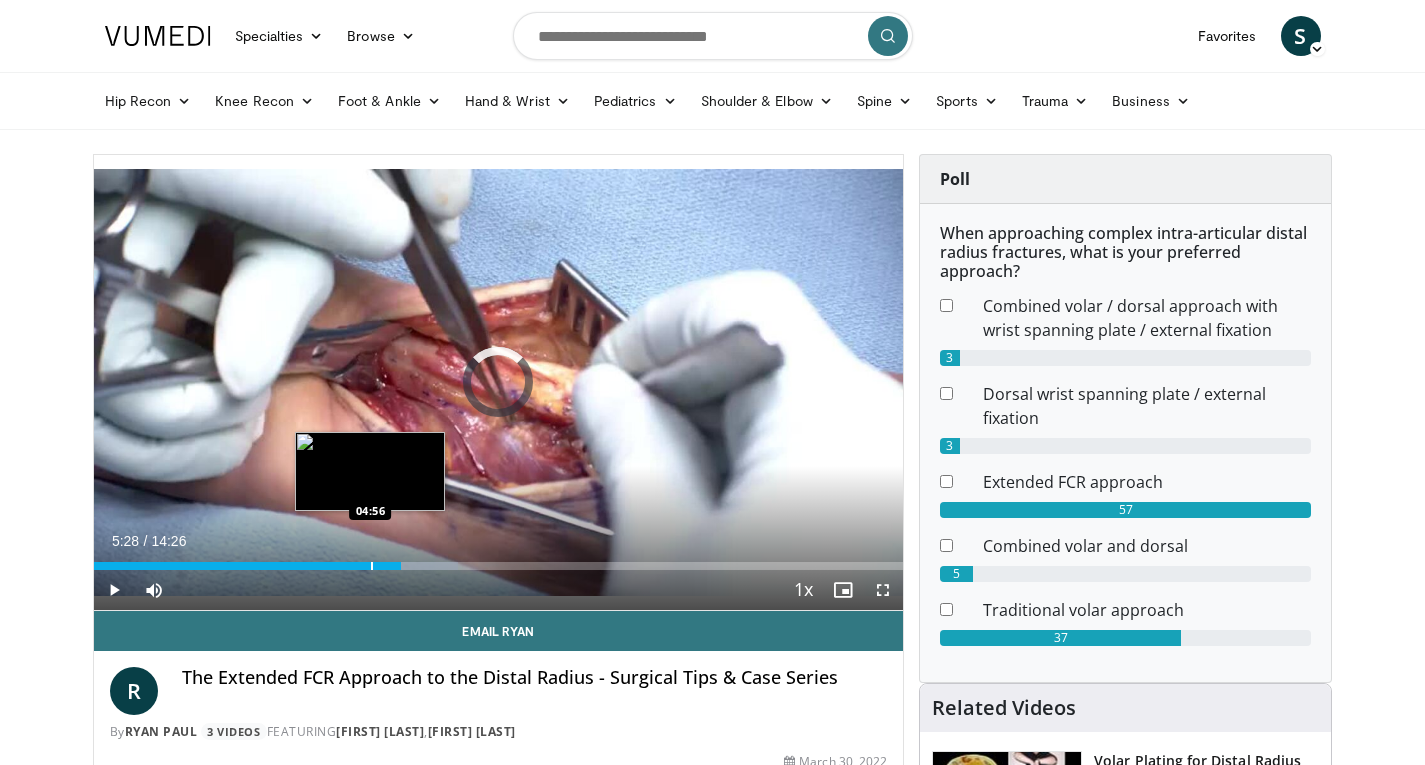 click at bounding box center [372, 566] 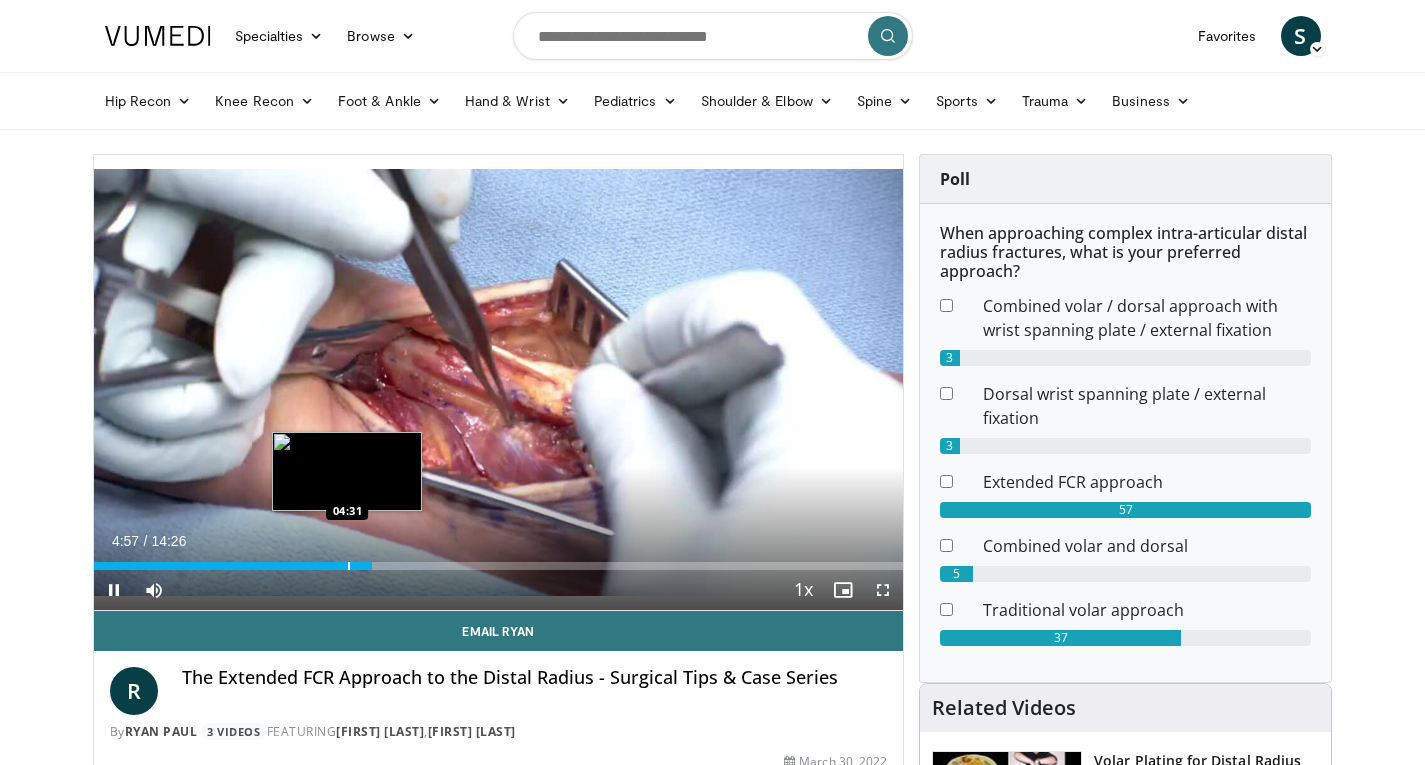click on "04:57" at bounding box center (233, 566) 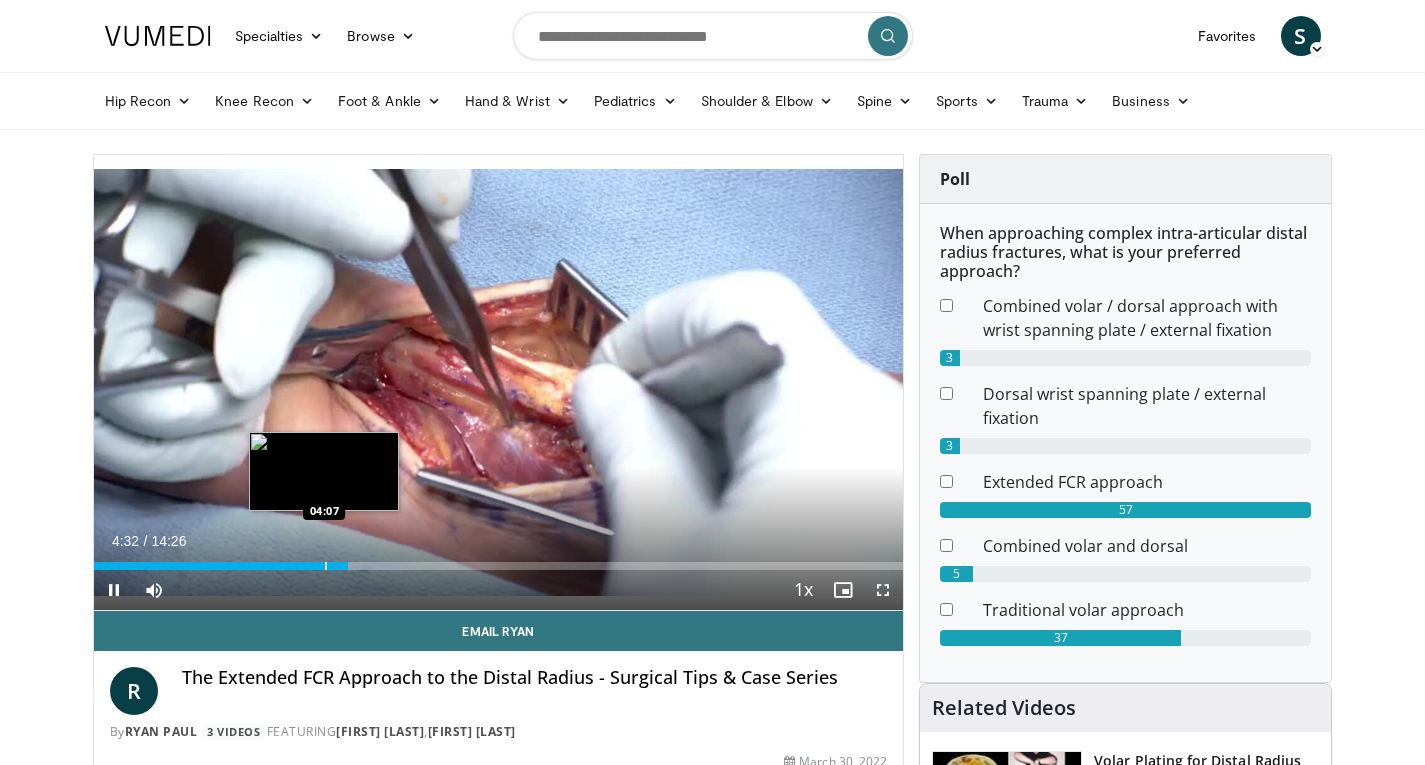 click on "04:32" at bounding box center (221, 566) 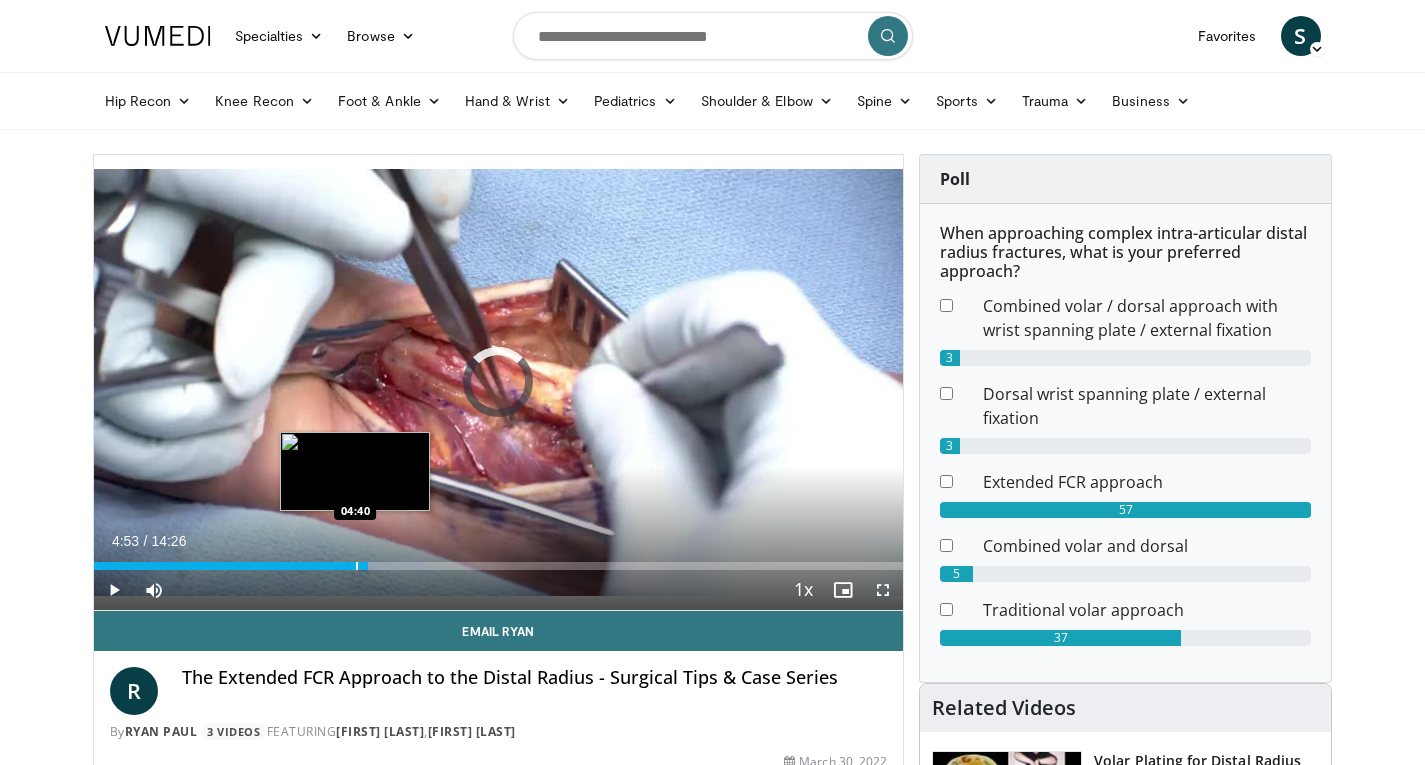 click on "Loaded :  41.21% 04:40 04:40" at bounding box center (499, 560) 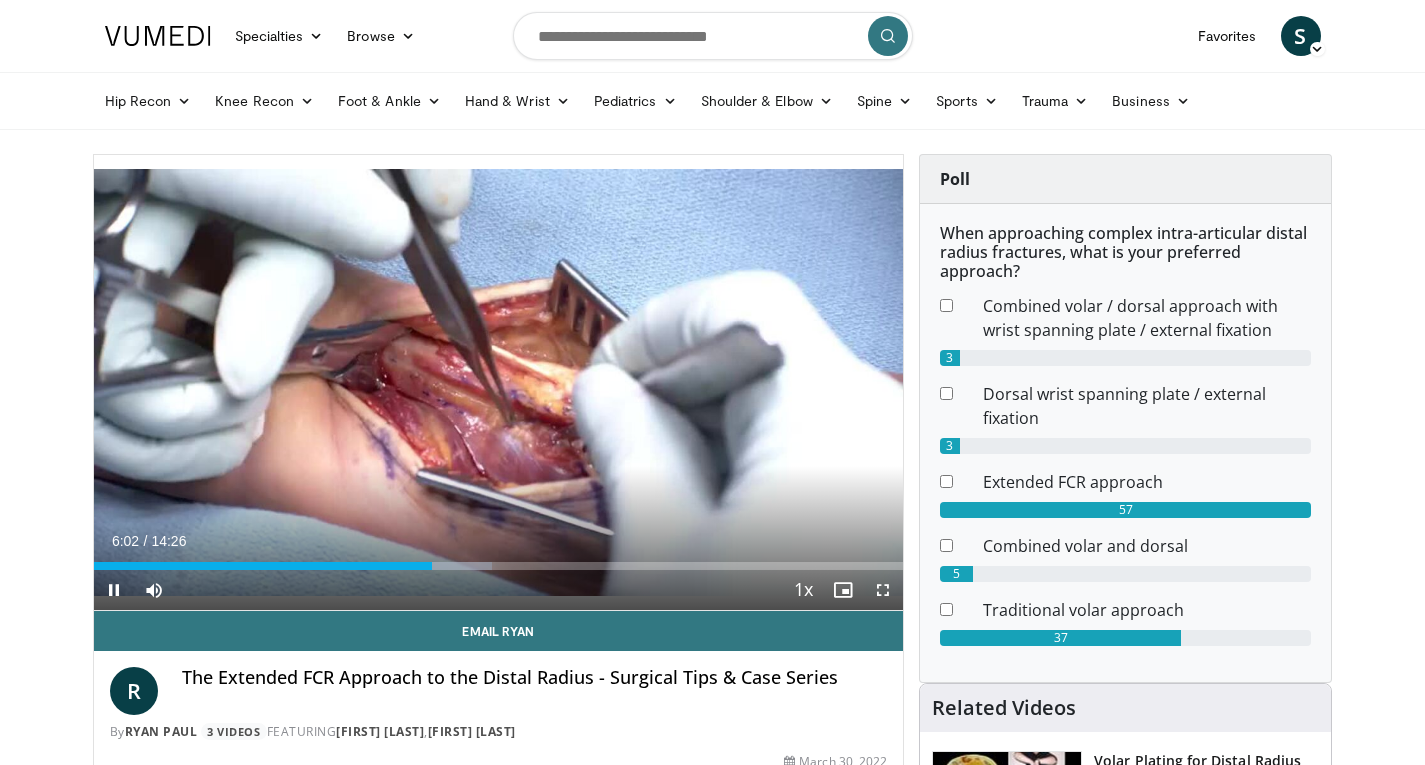 click on "Current Time  6:02 / Duration  14:26 Pause Skip Backward Skip Forward Mute 19% Loaded :  49.22% 06:02 05:41 Stream Type  LIVE Seek to live, currently behind live LIVE   1x Playback Rate 0.5x 0.75x 1x , selected 1.25x 1.5x 1.75x 2x Chapters Chapters Descriptions descriptions off , selected Captions captions settings , opens captions settings dialog captions off , selected Audio Track en (Main) , selected Fullscreen Enable picture-in-picture mode" at bounding box center [499, 590] 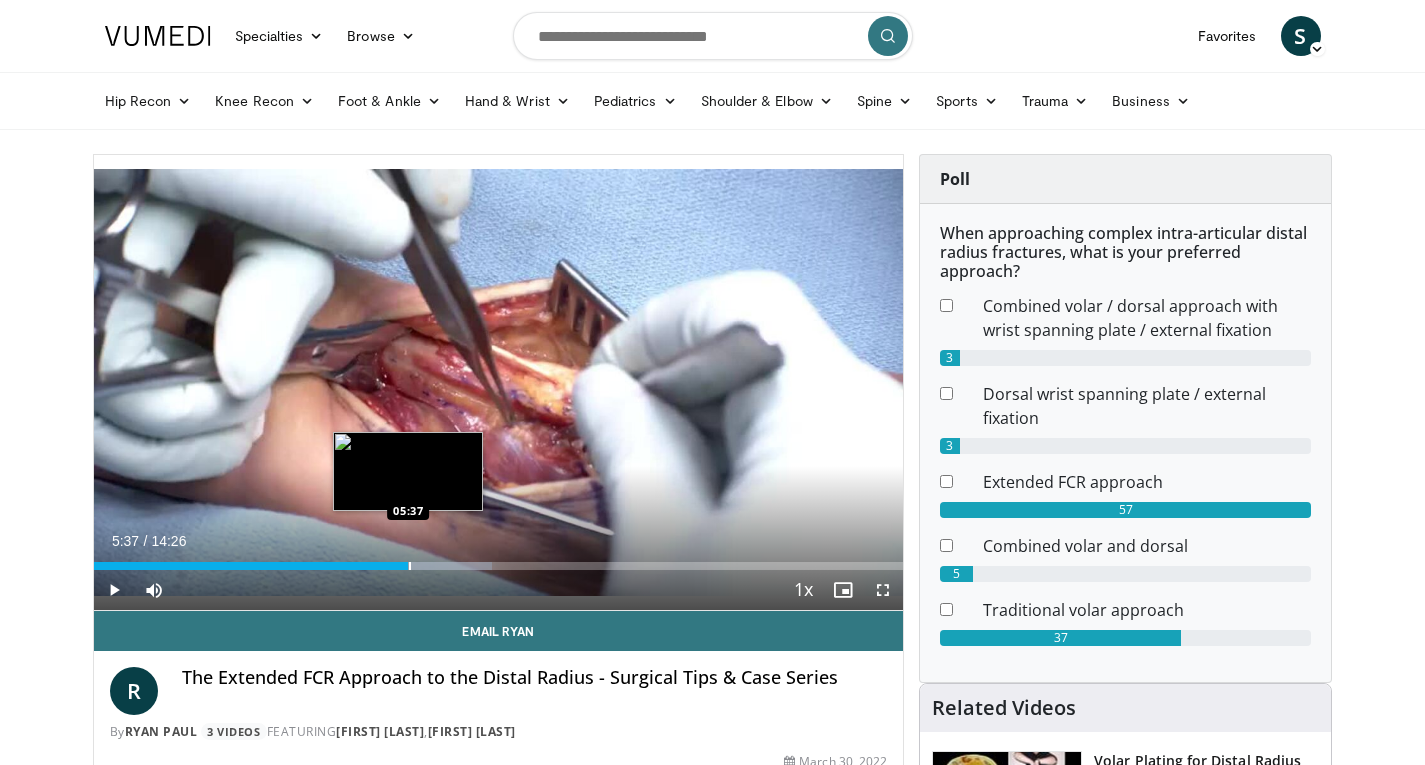 click on "05:37" at bounding box center (251, 566) 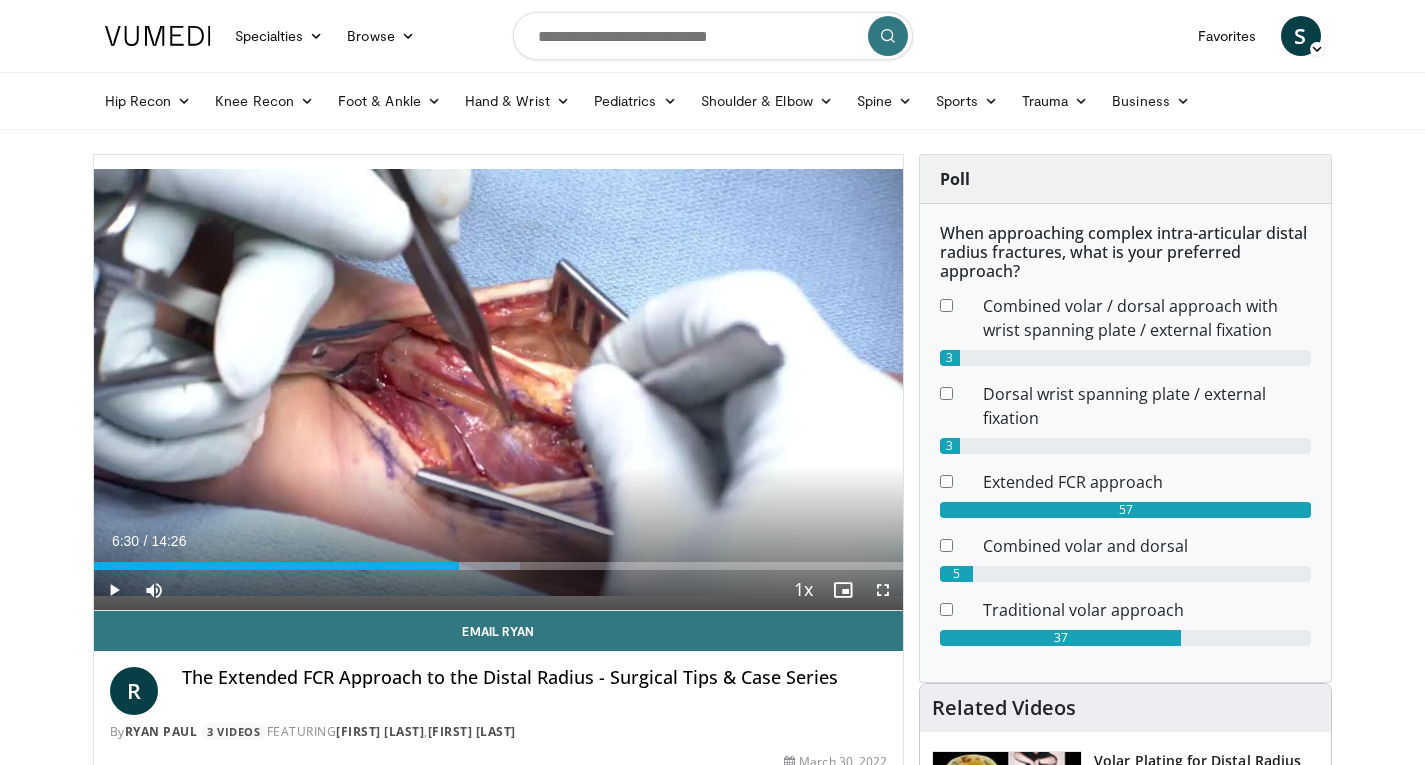 click on "Specialties
Adult & Family Medicine
Allergy, Asthma, Immunology
Anesthesiology
Cardiology
Dental
Dermatology
Endocrinology
Gastroenterology & Hepatology
General Surgery
Hematology & Oncology
Infectious Disease
Nephrology
Neurology
Neurosurgery
Obstetrics & Gynecology
Ophthalmology
Oral Maxillofacial
Orthopaedics
Otolaryngology
Pediatrics
Plastic Surgery
Podiatry
Psychiatry
Pulmonology
Radiation Oncology
Radiology
Rheumatology
Urology" at bounding box center [712, 1775] 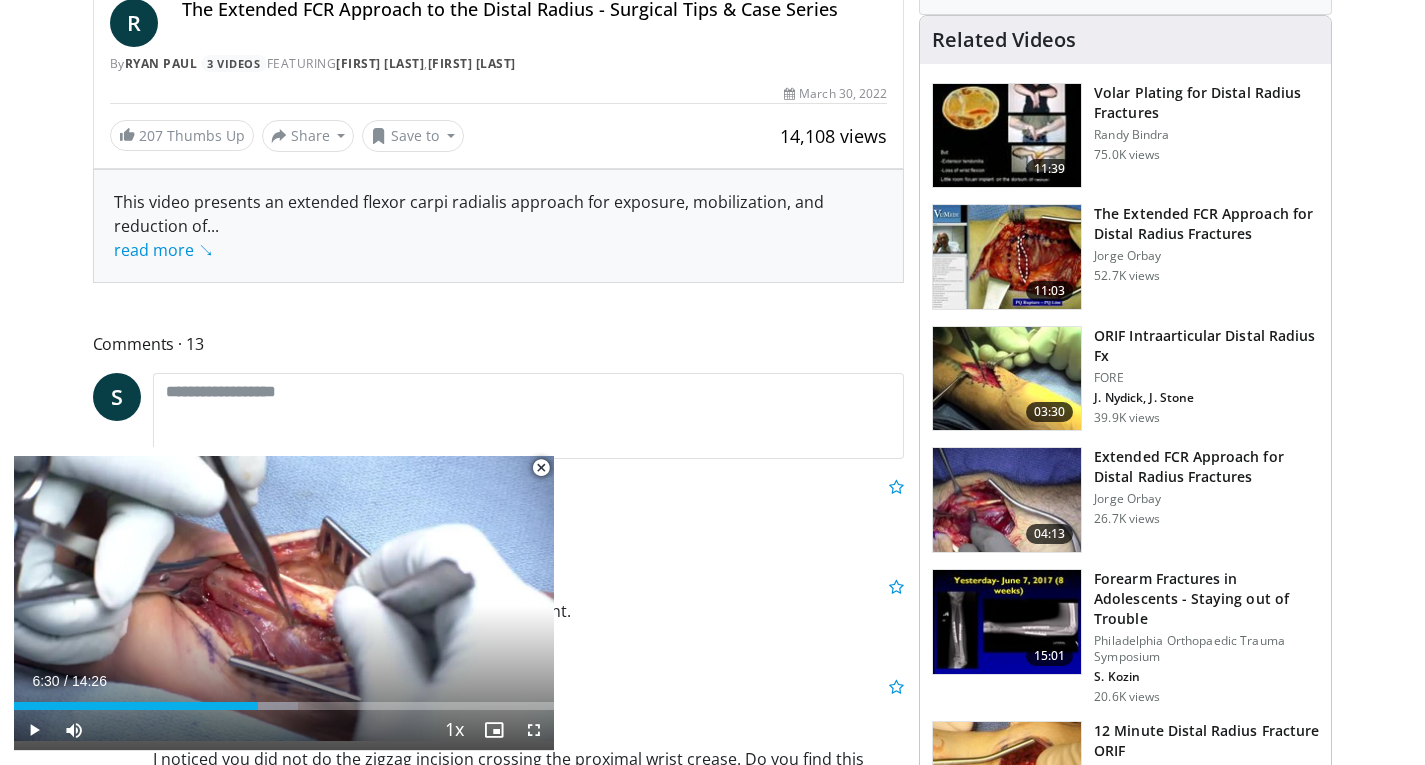 scroll, scrollTop: 669, scrollLeft: 0, axis: vertical 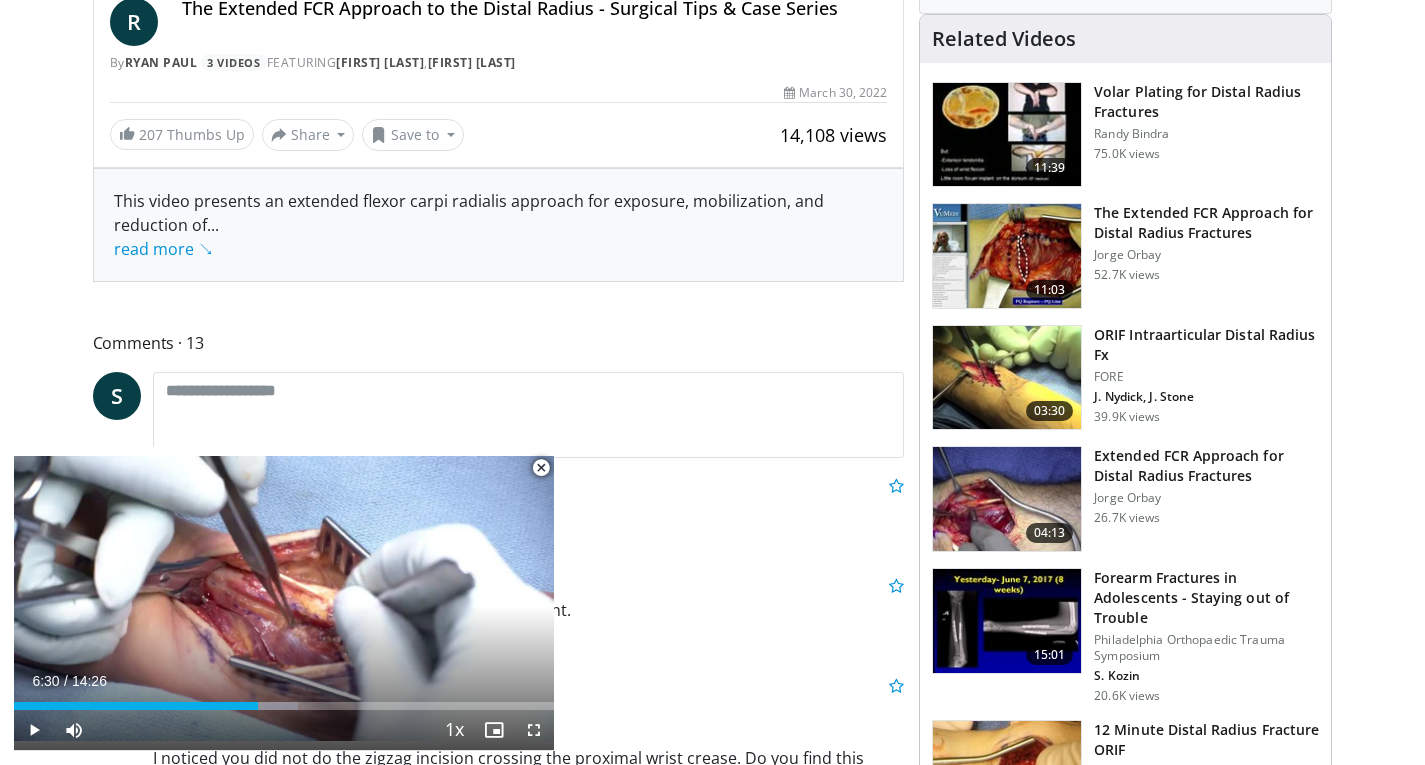 drag, startPoint x: 0, startPoint y: 489, endPoint x: 1373, endPoint y: 457, distance: 1373.3728 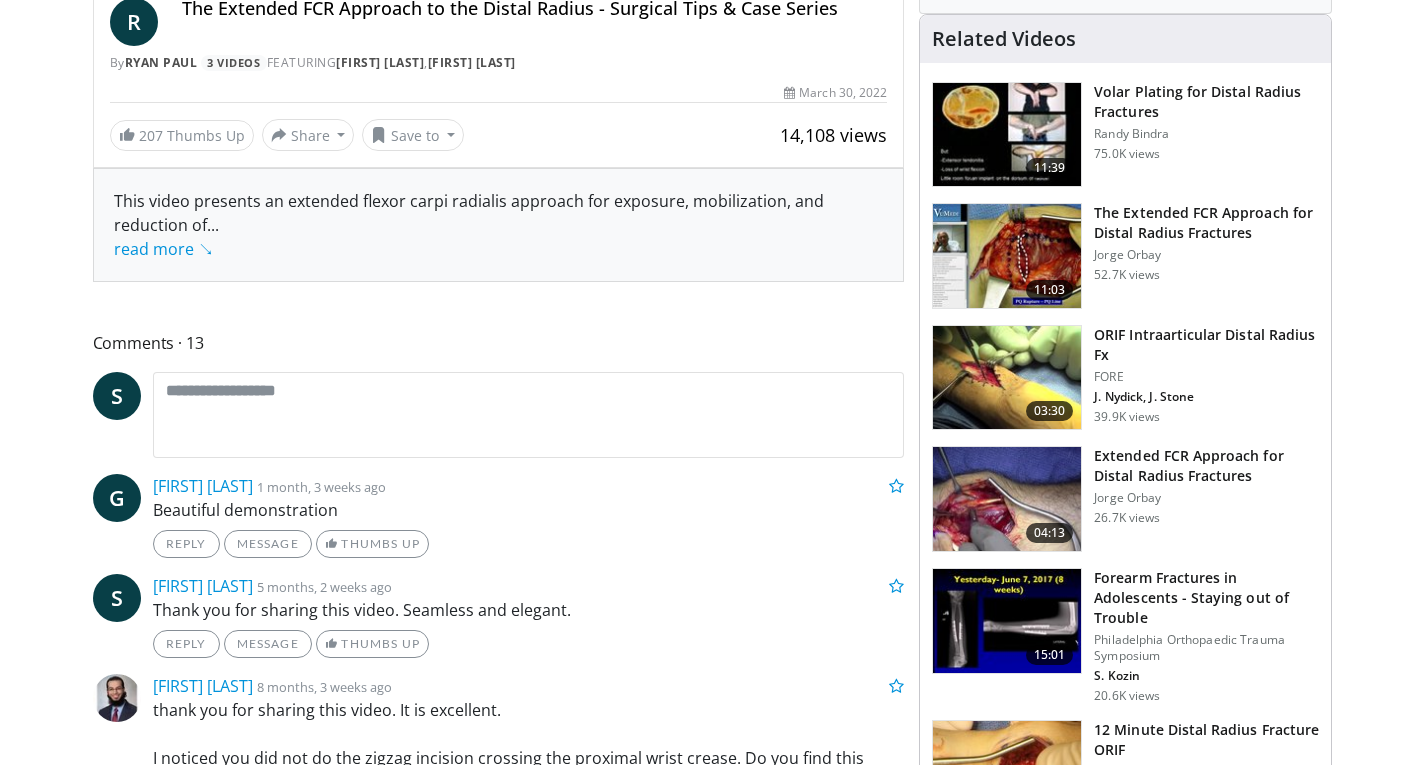 scroll, scrollTop: 0, scrollLeft: 0, axis: both 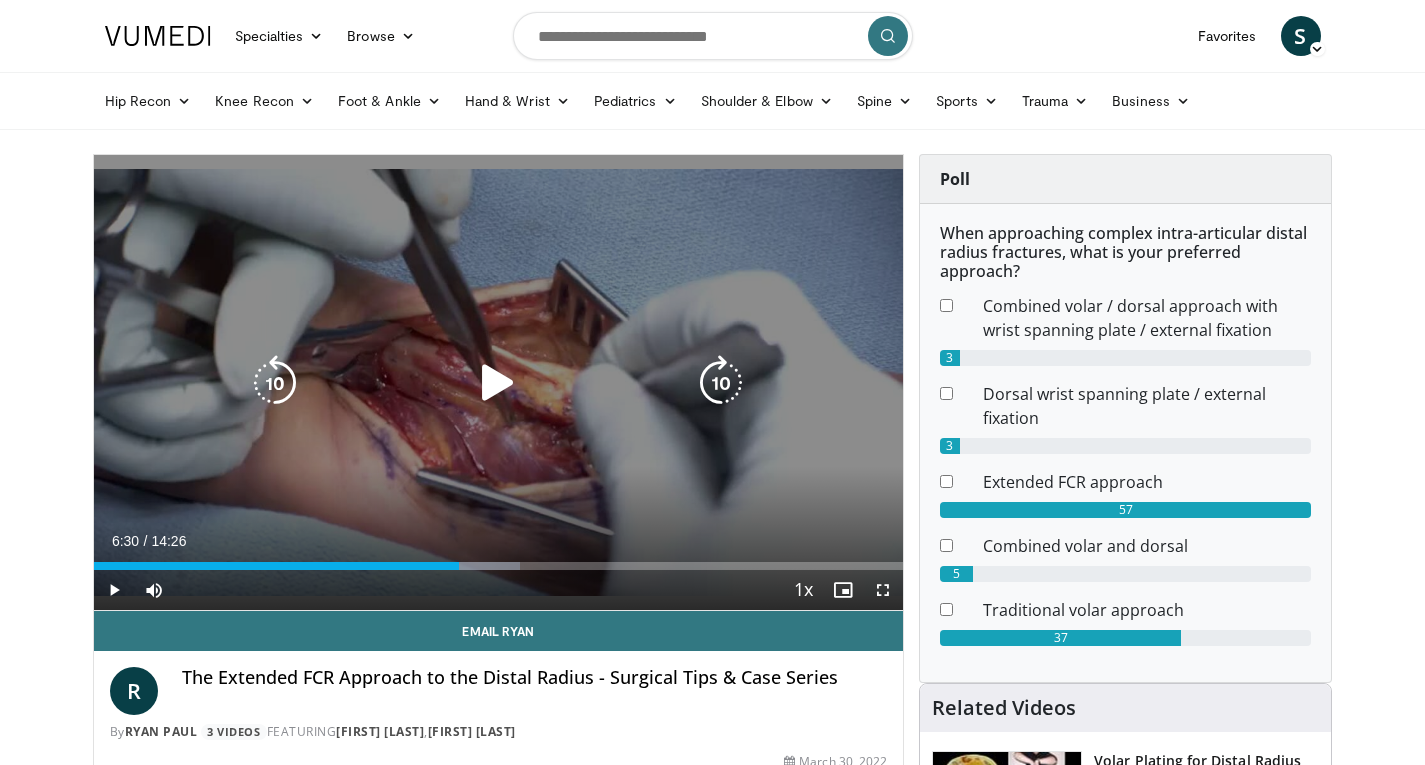 click on "10 seconds
Tap to unmute" at bounding box center [499, 382] 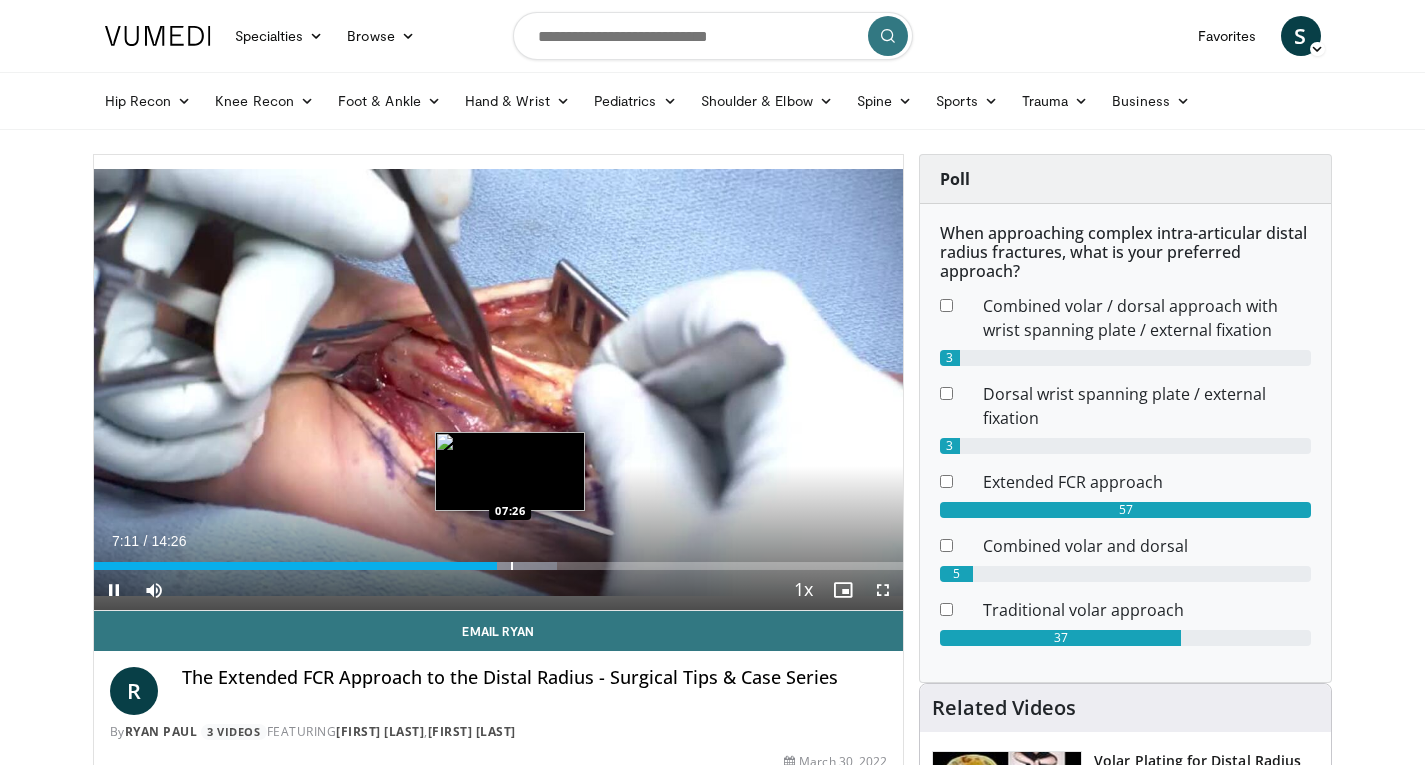 click on "Loaded :  57.24% 07:26 07:26" at bounding box center [499, 566] 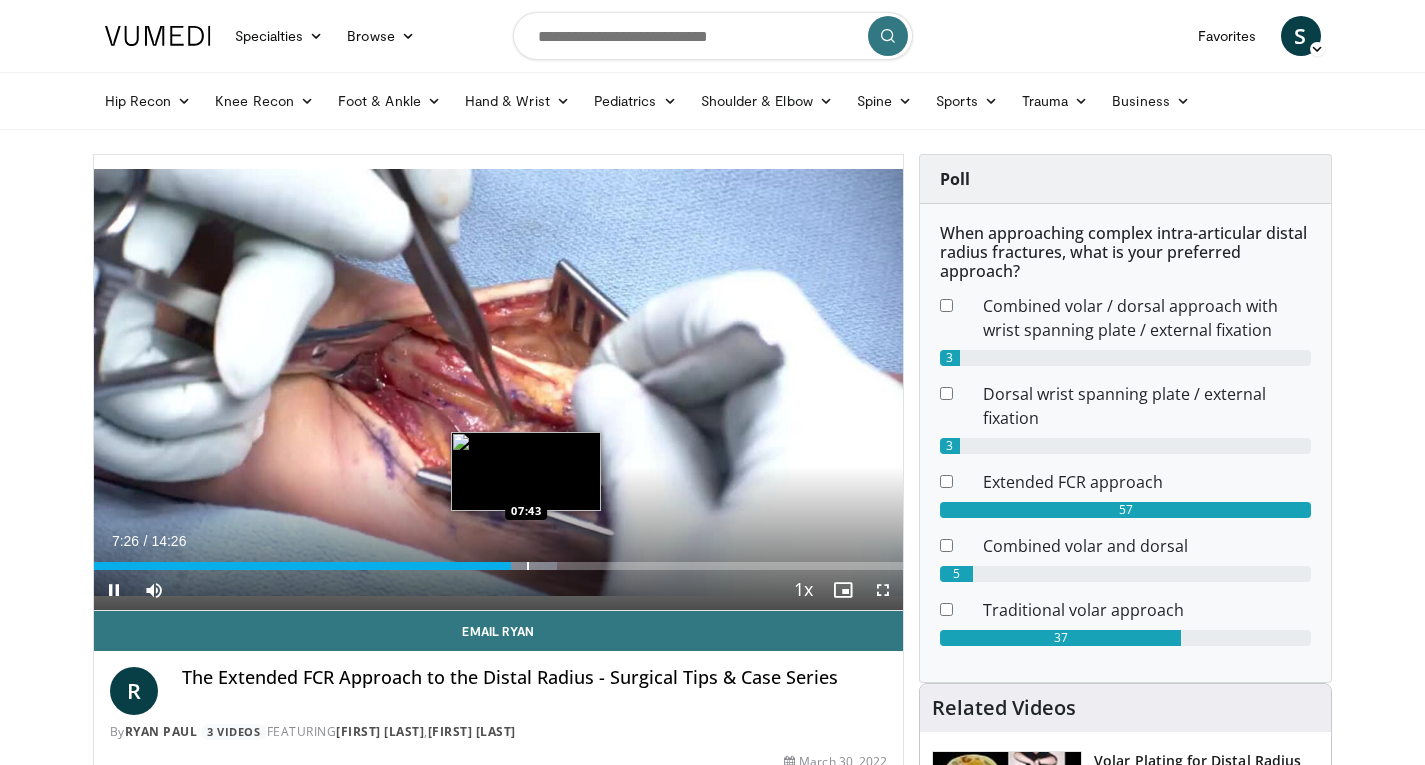 click on "Loaded :  57.24% 07:26 07:43" at bounding box center [499, 560] 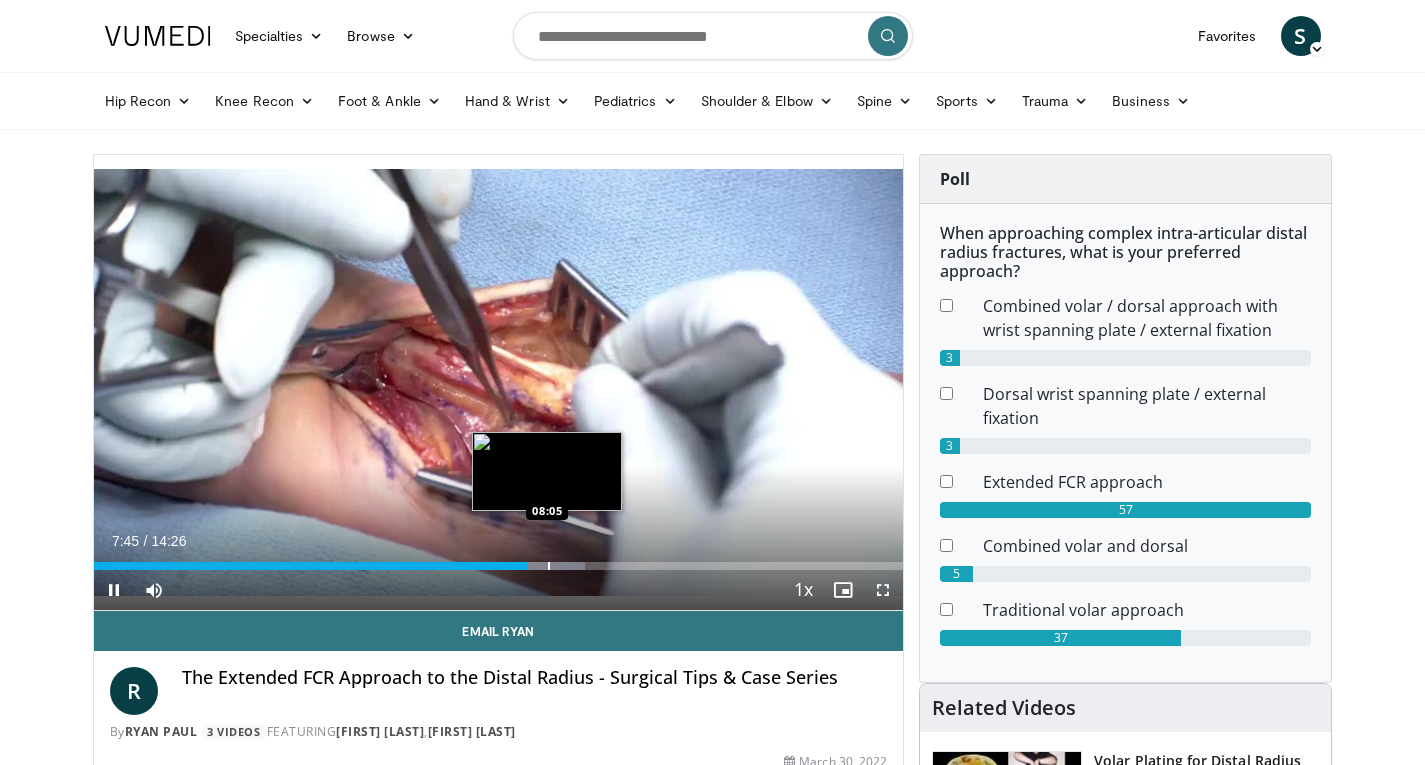 click on "Loaded :  60.67% 07:45 08:05" at bounding box center [499, 560] 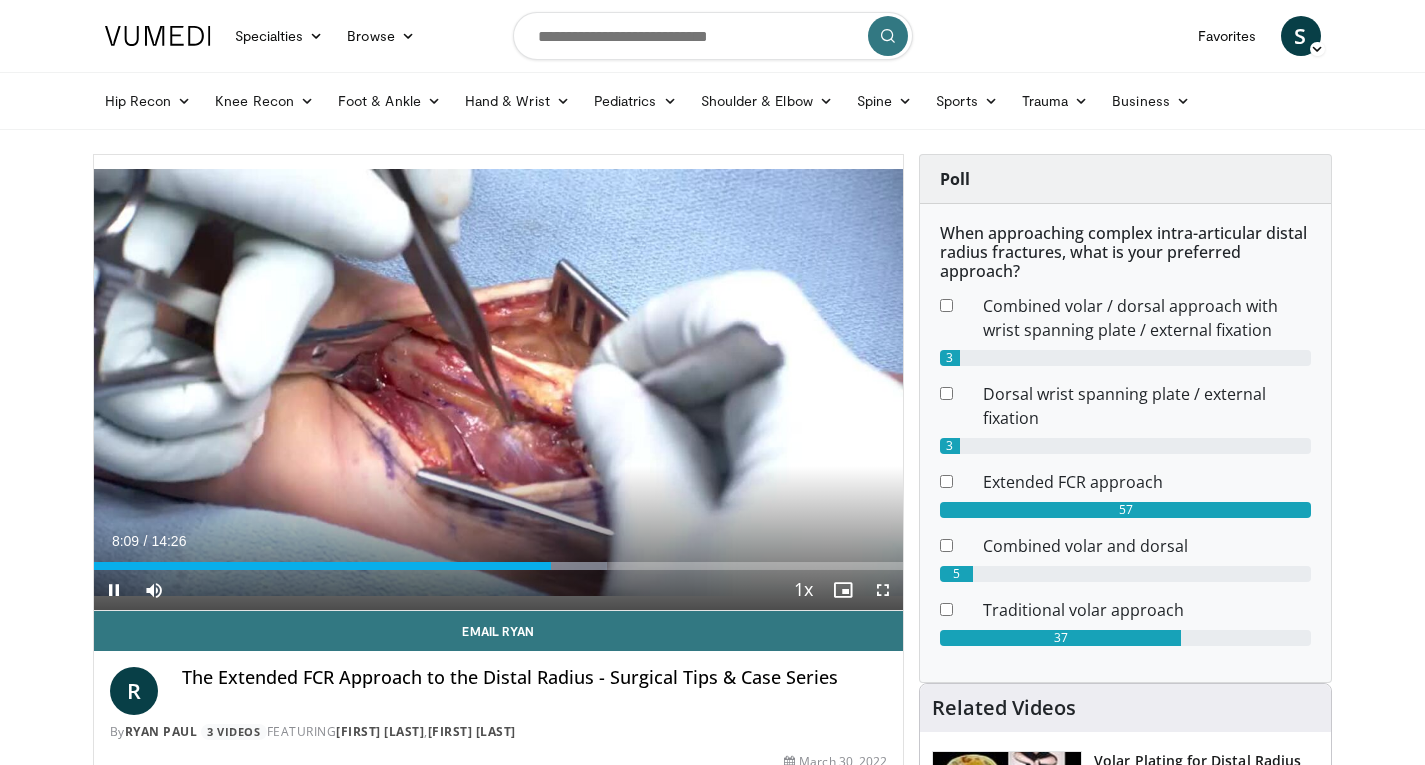 click on "Current Time  8:09 / Duration  14:26 Pause Skip Backward Skip Forward Mute 19% Loaded :  63.47% 08:09 07:17 Stream Type  LIVE Seek to live, currently behind live LIVE   1x Playback Rate 0.5x 0.75x 1x , selected 1.25x 1.5x 1.75x 2x Chapters Chapters Descriptions descriptions off , selected Captions captions settings , opens captions settings dialog captions off , selected Audio Track en (Main) , selected Fullscreen Enable picture-in-picture mode" at bounding box center [499, 590] 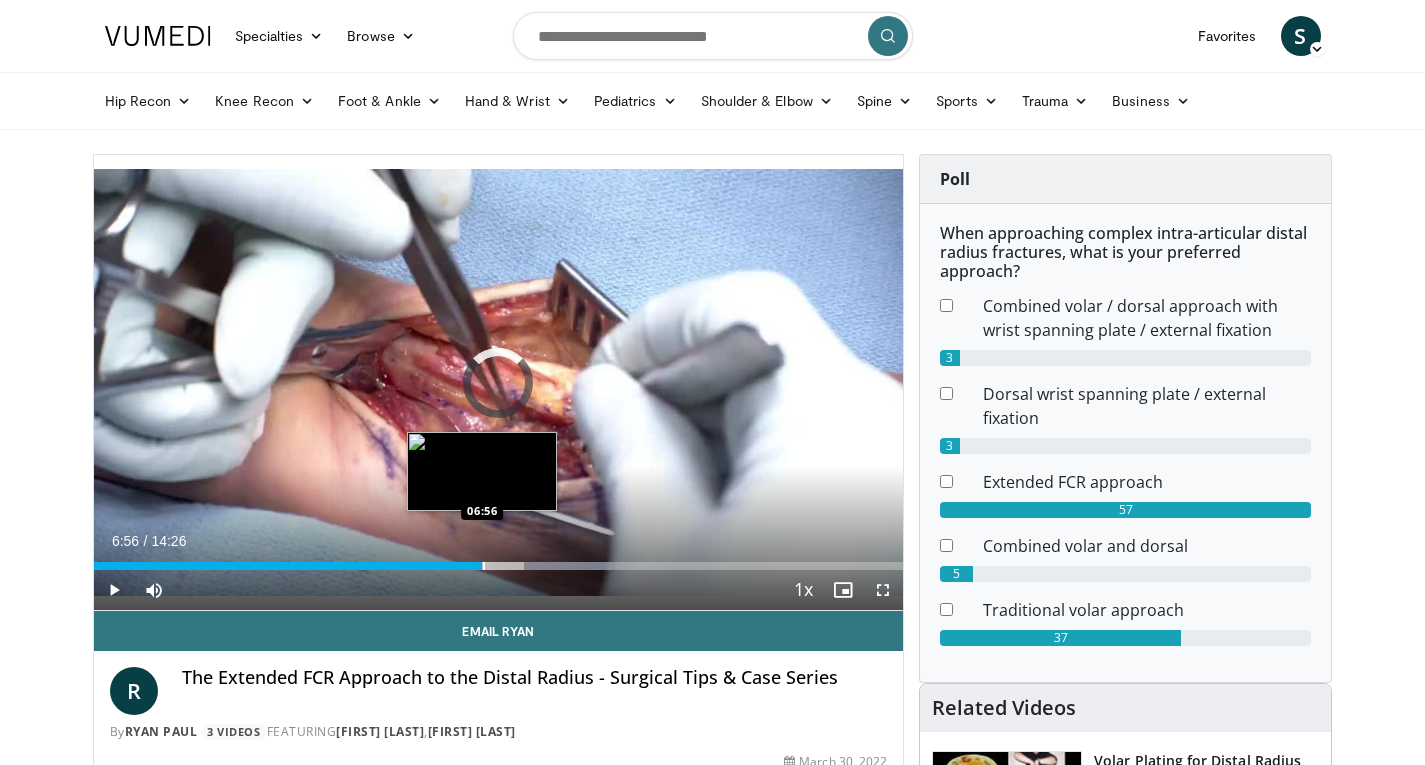 click on "06:56" at bounding box center (288, 566) 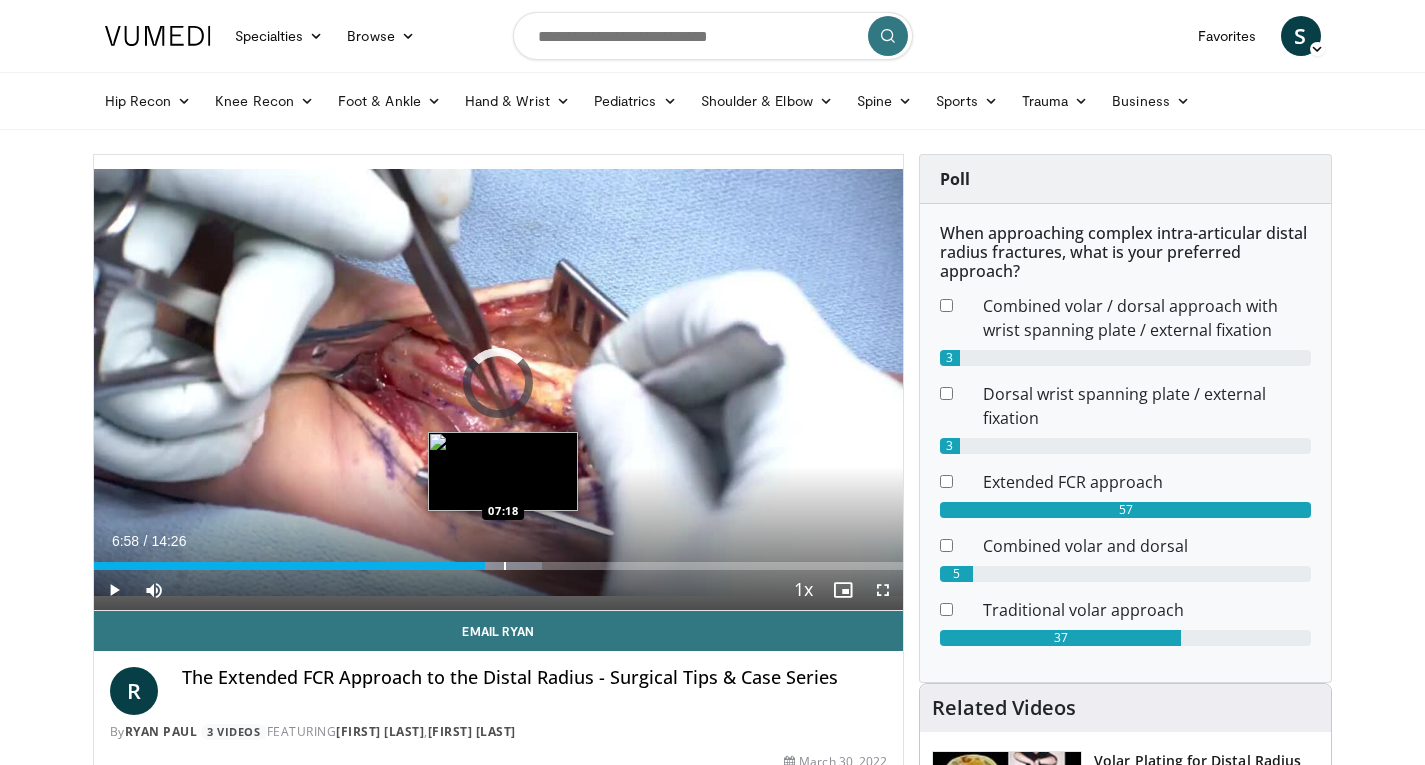 click at bounding box center (505, 566) 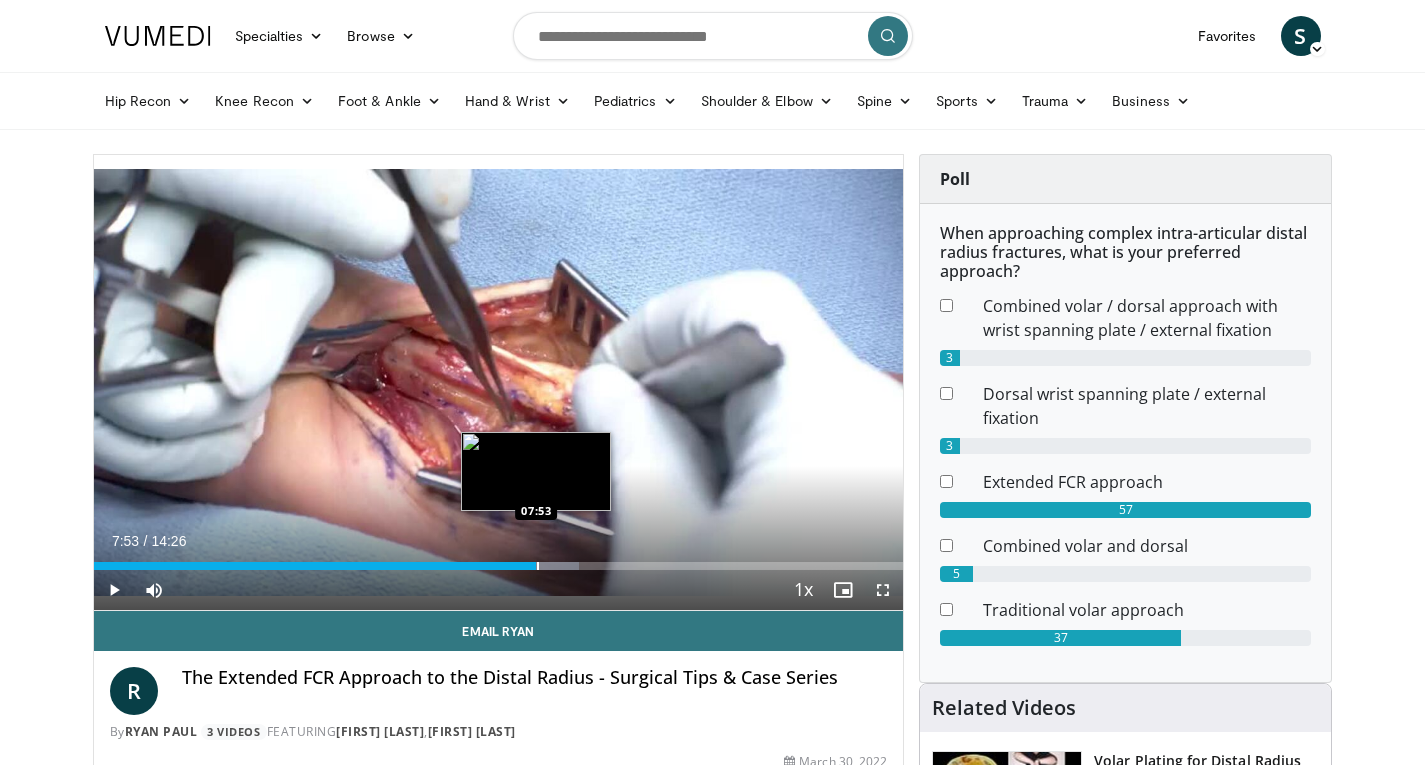 click on "Loaded :  60.00% 07:53 07:53" at bounding box center [499, 566] 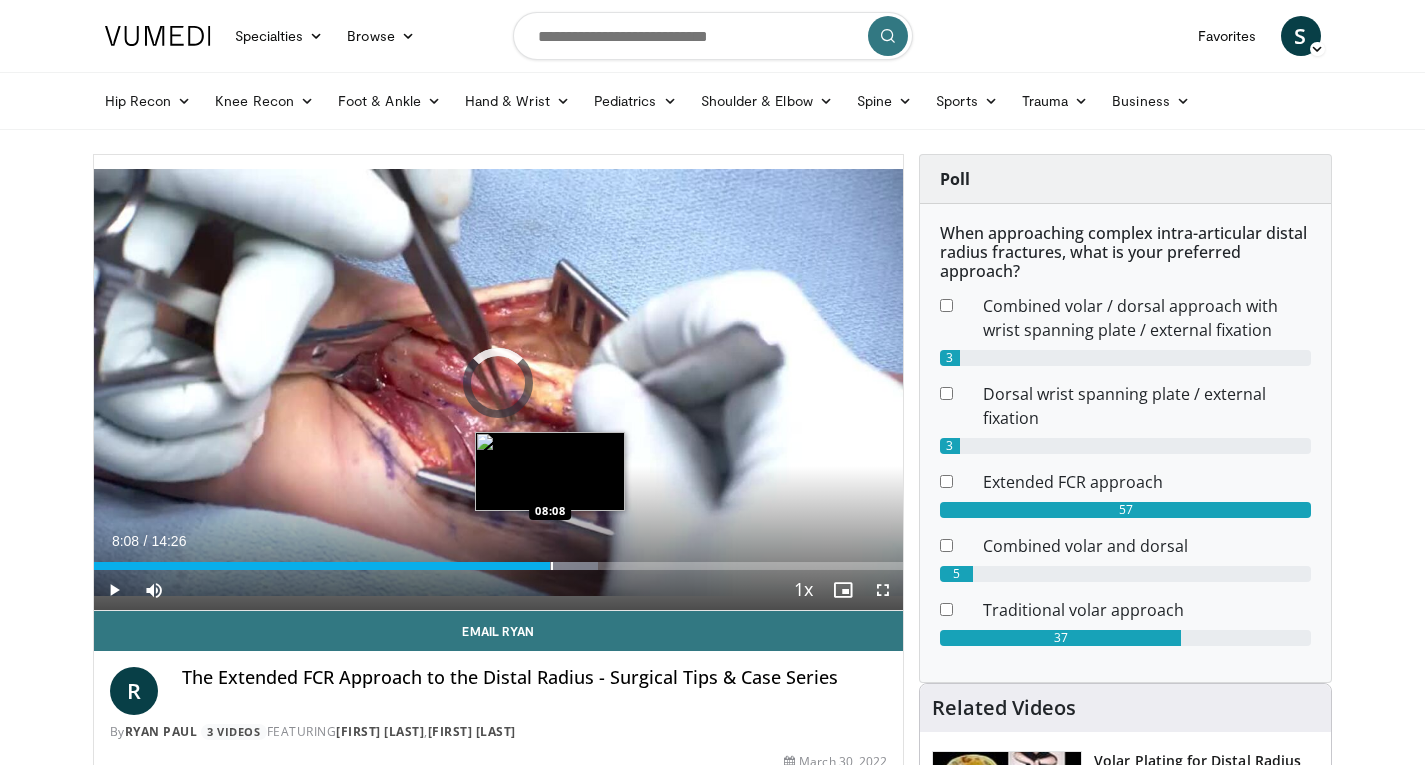 click on "Loaded :  62.31% 08:08 08:08" at bounding box center [499, 566] 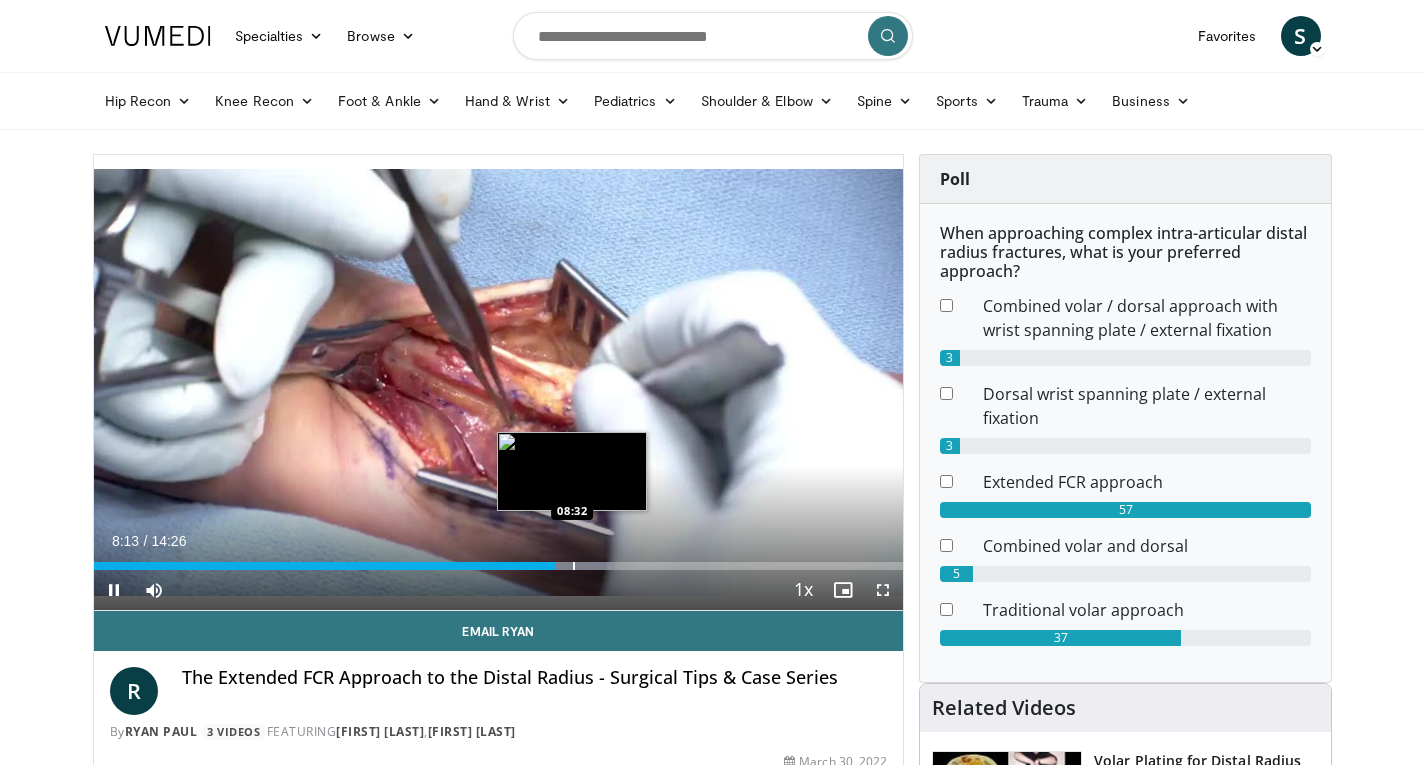 click at bounding box center (574, 566) 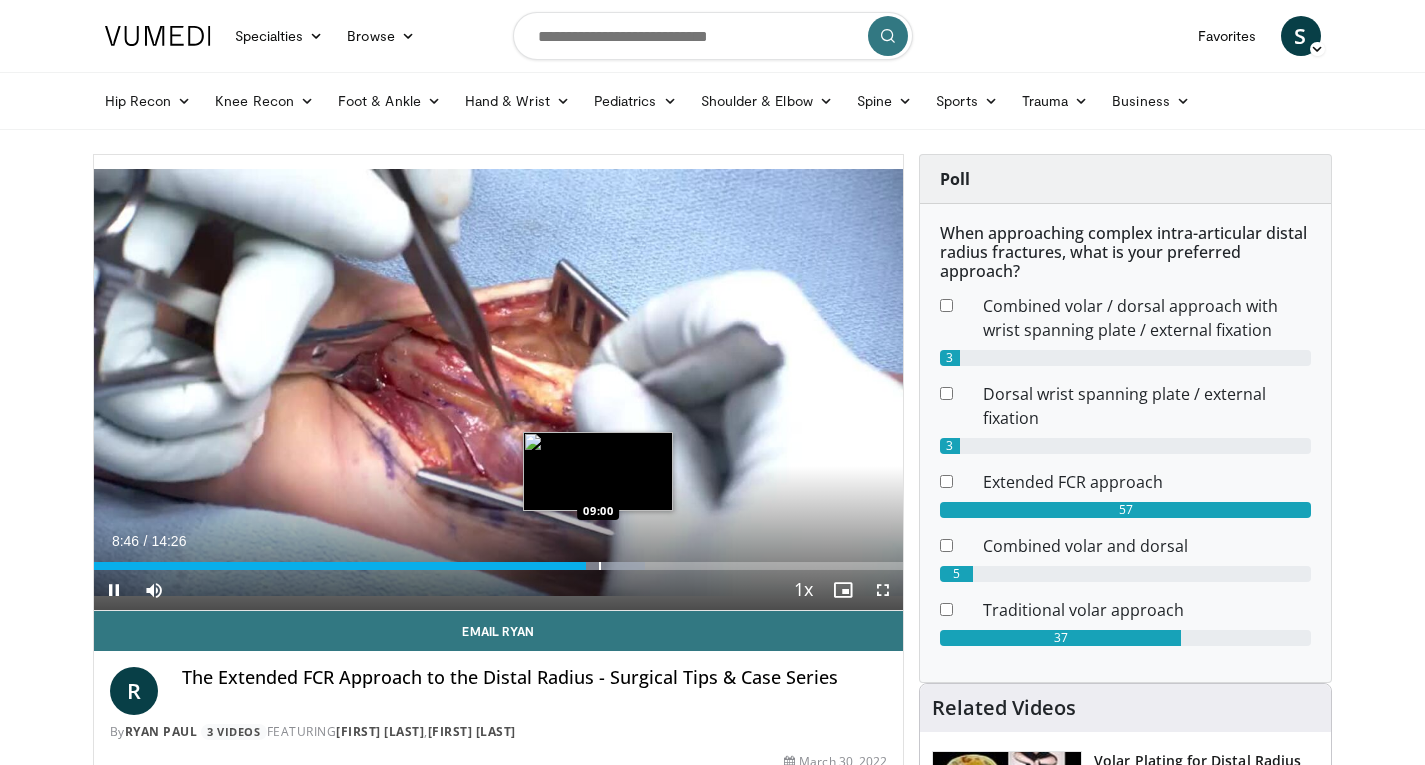 click at bounding box center (600, 566) 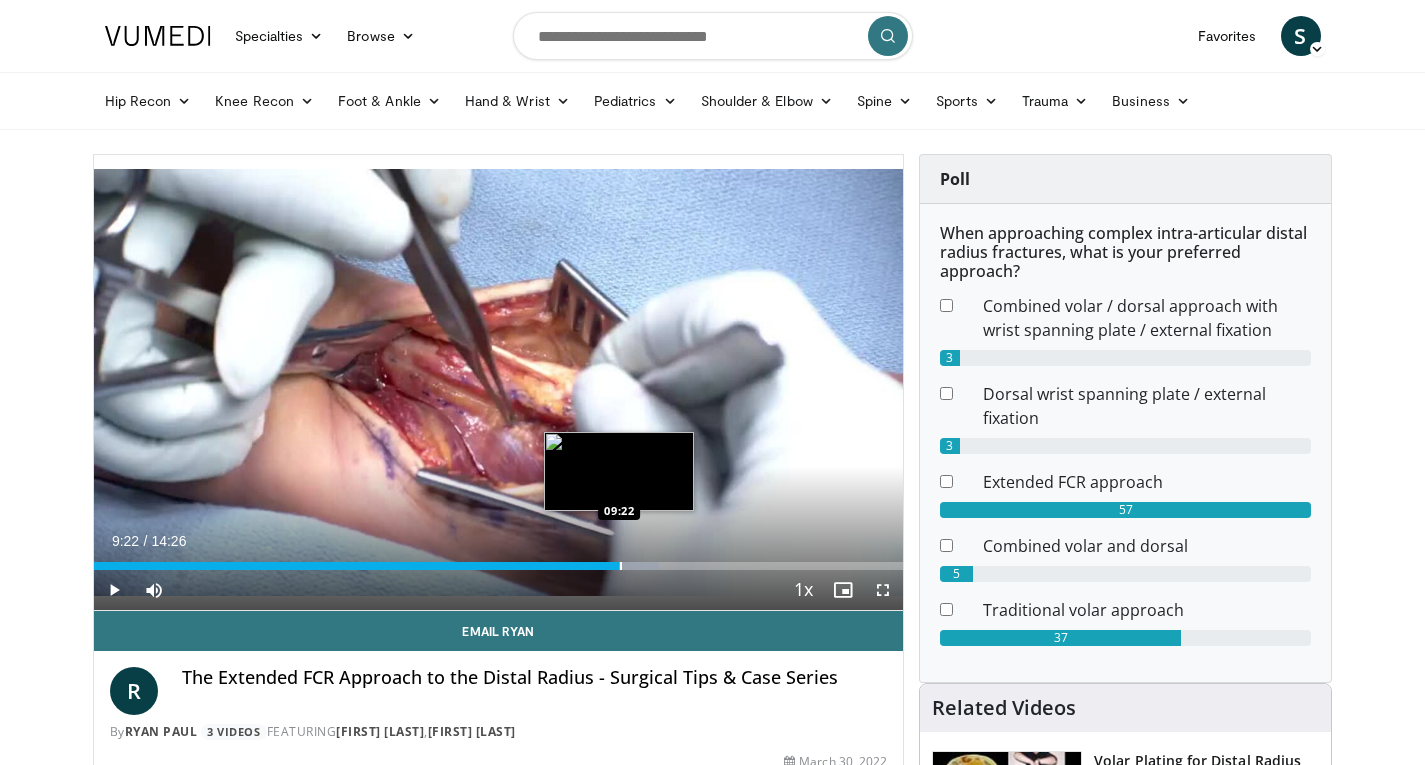 click on "Loaded :  69.83% 09:22 09:22" at bounding box center (499, 566) 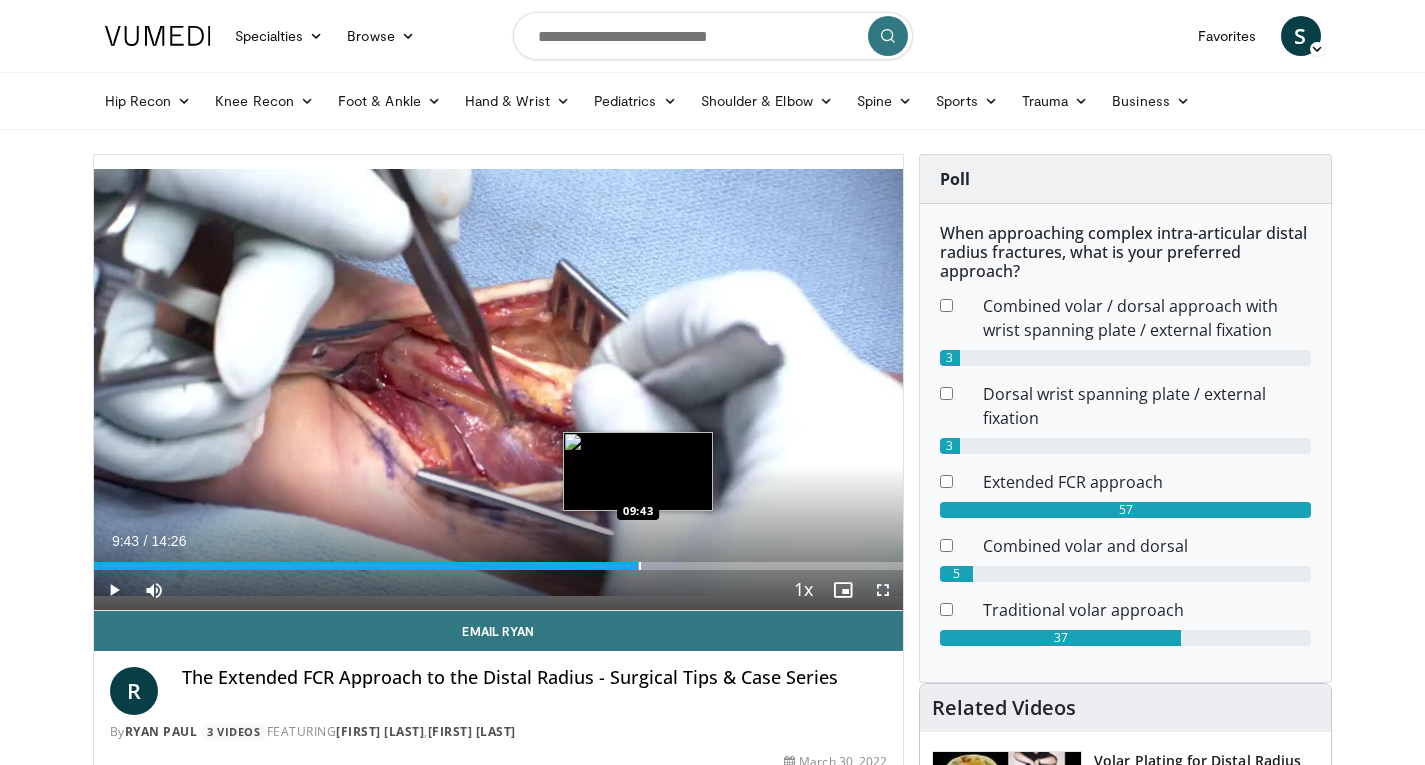 click on "Loaded :  72.70% 09:43 09:43" at bounding box center (499, 560) 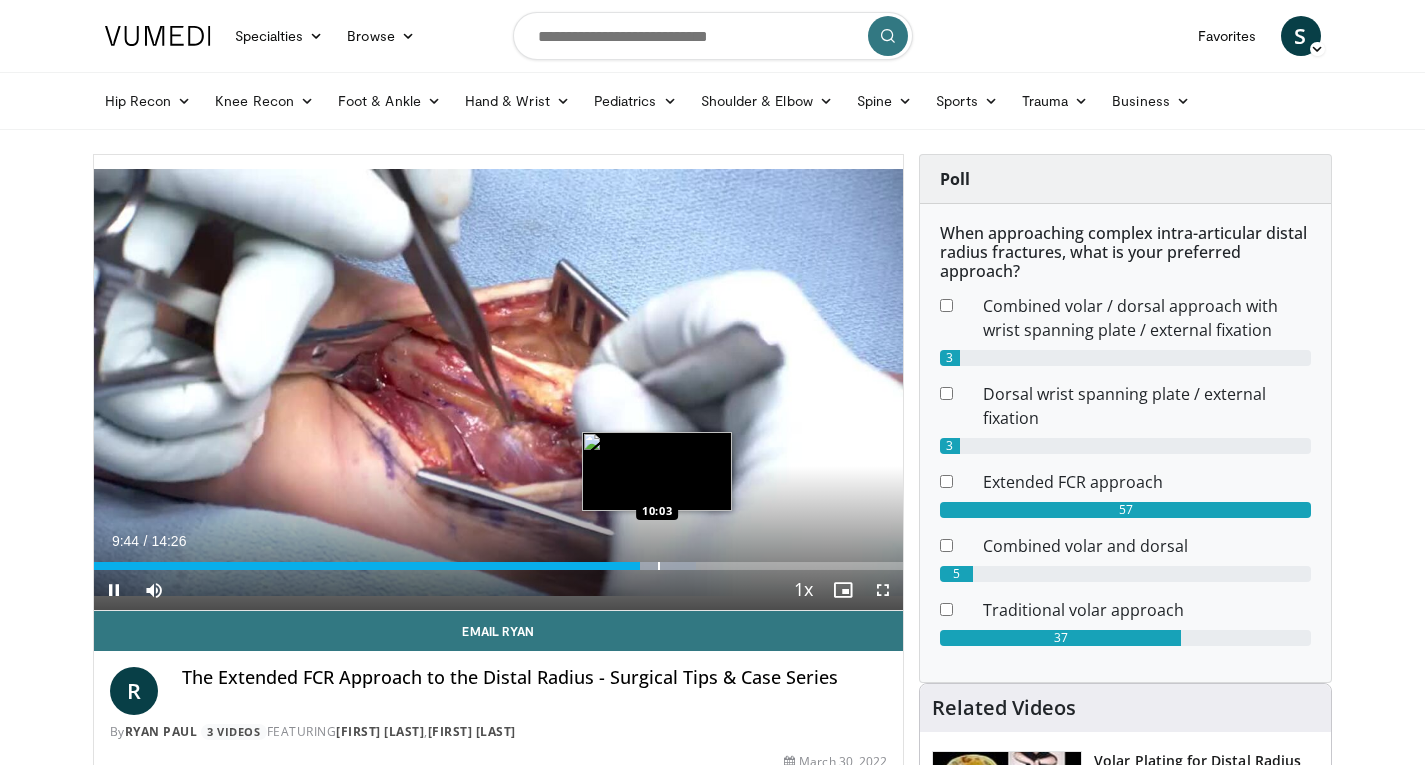 click on "Loaded :  74.41% 09:44 10:03" at bounding box center (499, 566) 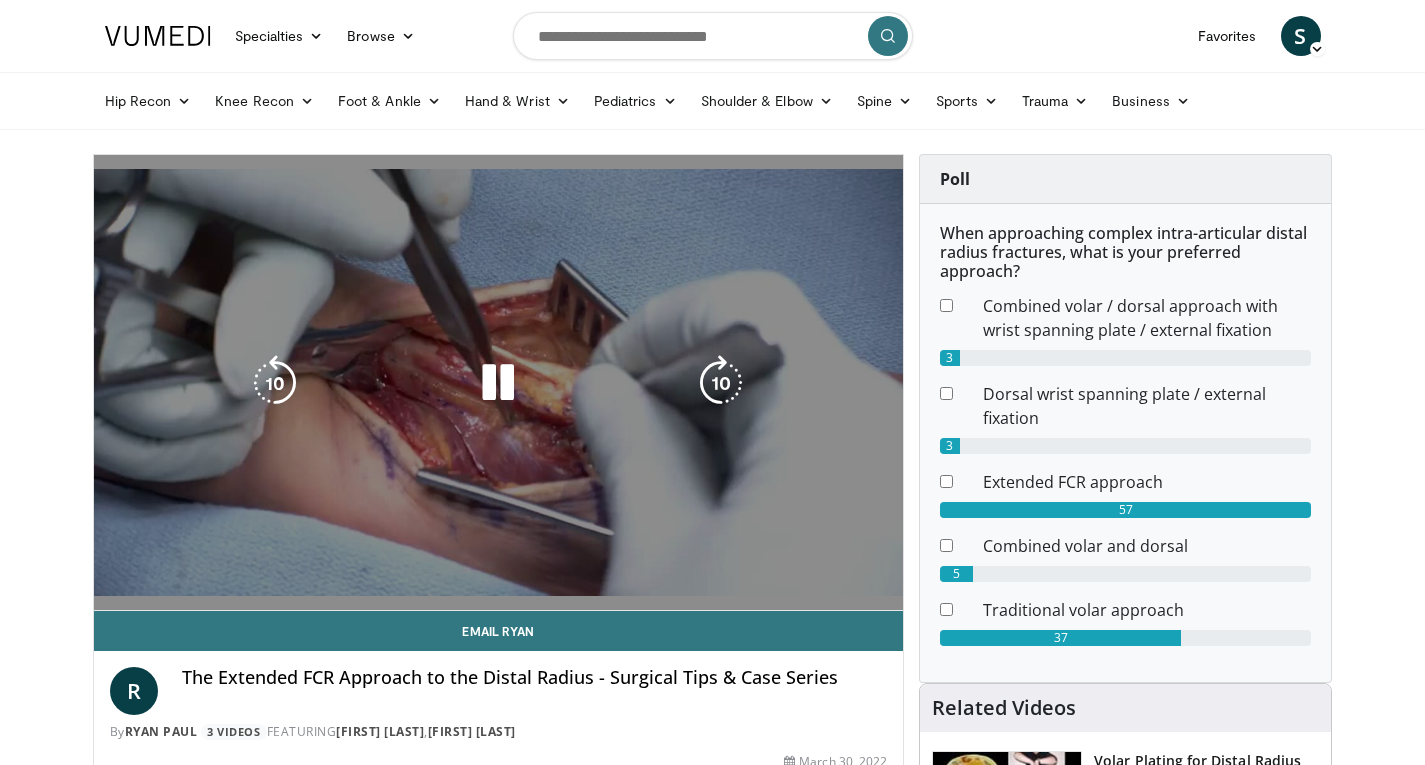 click on "**********" at bounding box center (499, 383) 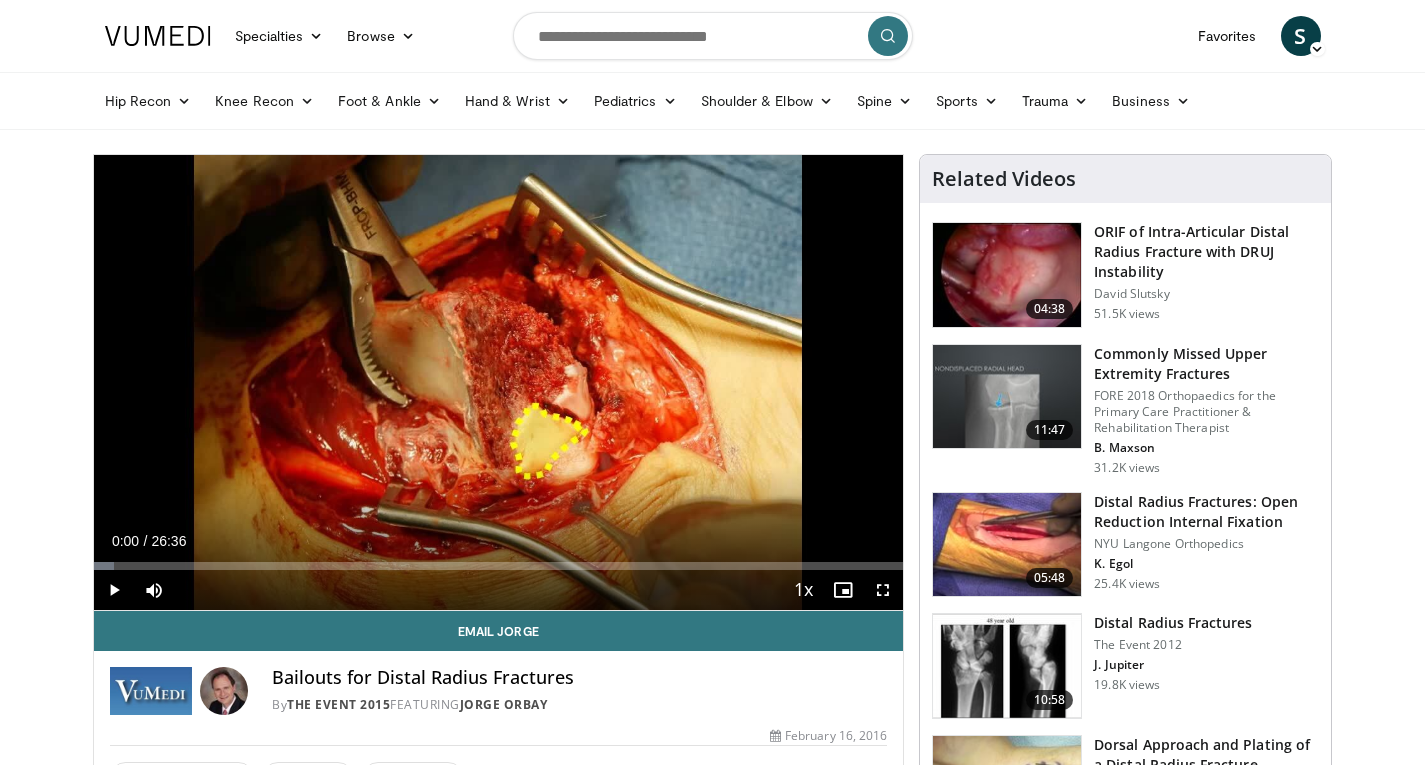 scroll, scrollTop: 0, scrollLeft: 0, axis: both 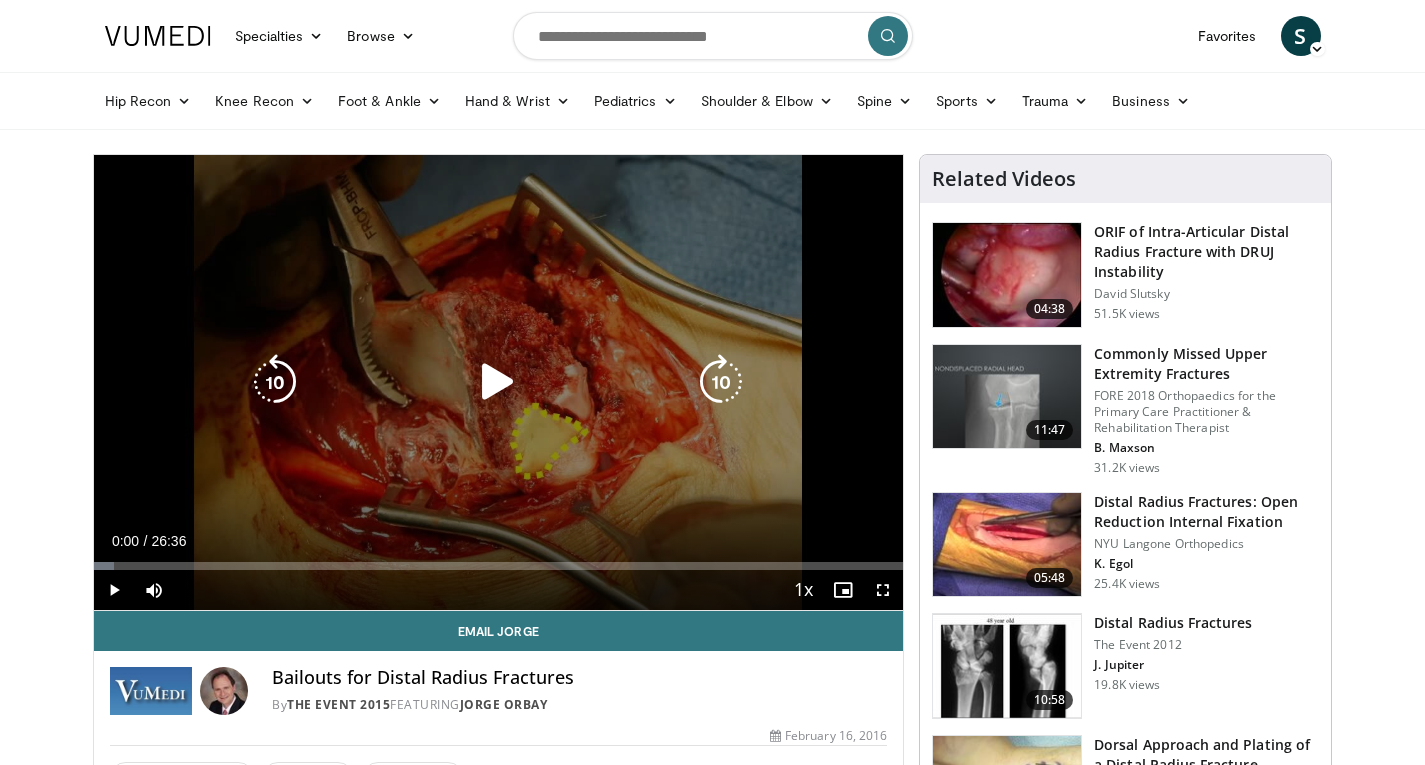 click at bounding box center [498, 382] 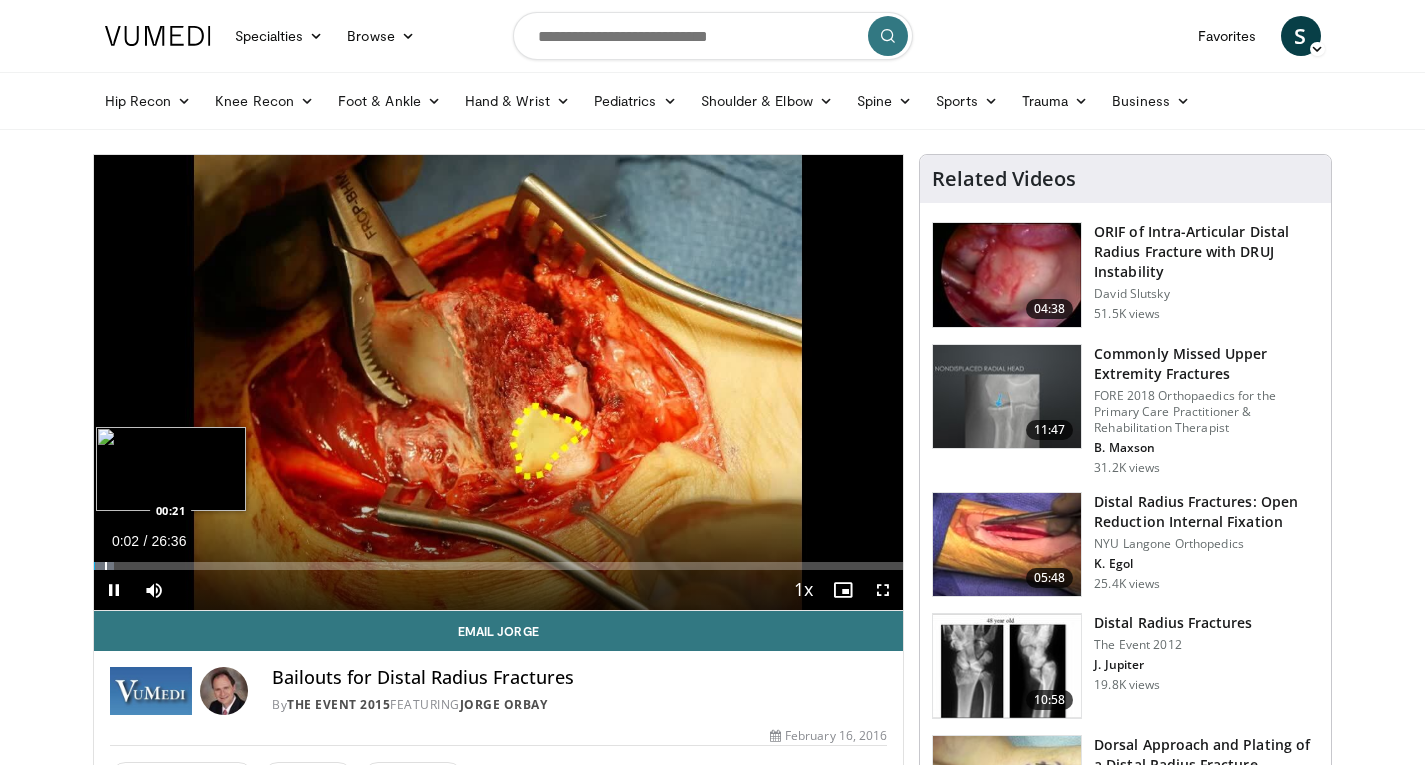 click at bounding box center (106, 566) 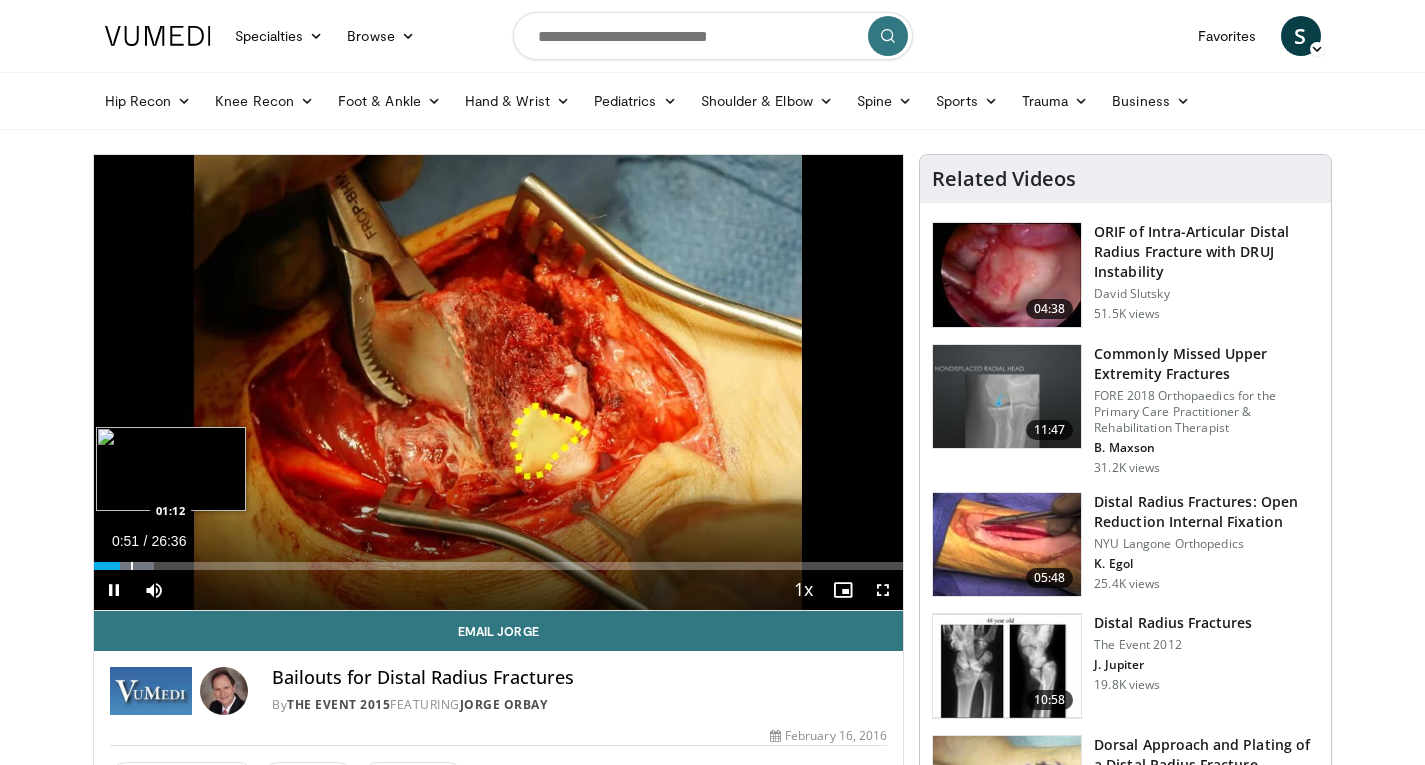 click at bounding box center [132, 566] 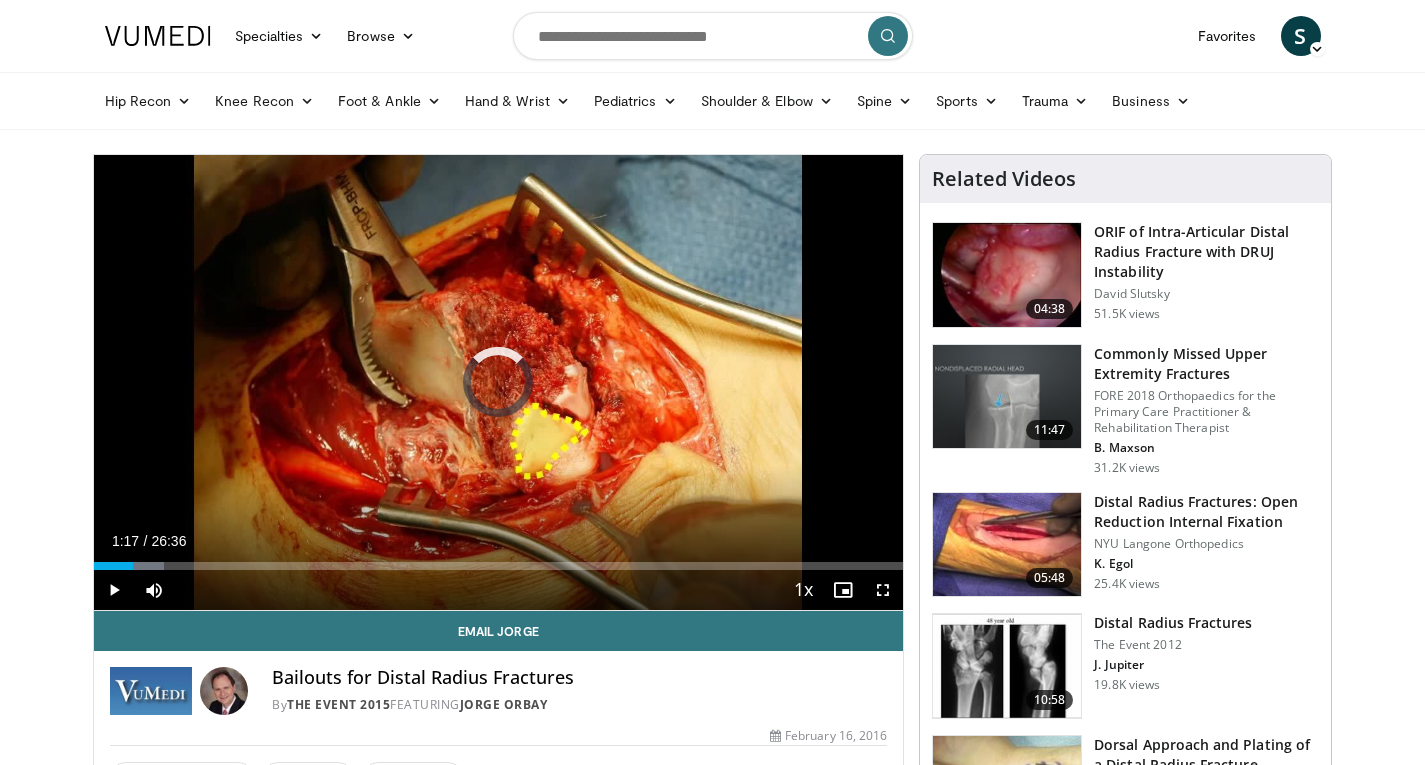 click on "Current Time  1:17 / Duration  26:36 Play Skip Backward Skip Forward Mute Loaded :  8.68% 01:30 01:30 Stream Type  LIVE Seek to live, currently behind live LIVE   1x Playback Rate 0.5x 0.75x 1x , selected 1.25x 1.5x 1.75x 2x Chapters Chapters Descriptions descriptions off , selected Captions captions settings , opens captions settings dialog captions off , selected Audio Track en (Main) , selected Fullscreen Enable picture-in-picture mode" at bounding box center (499, 590) 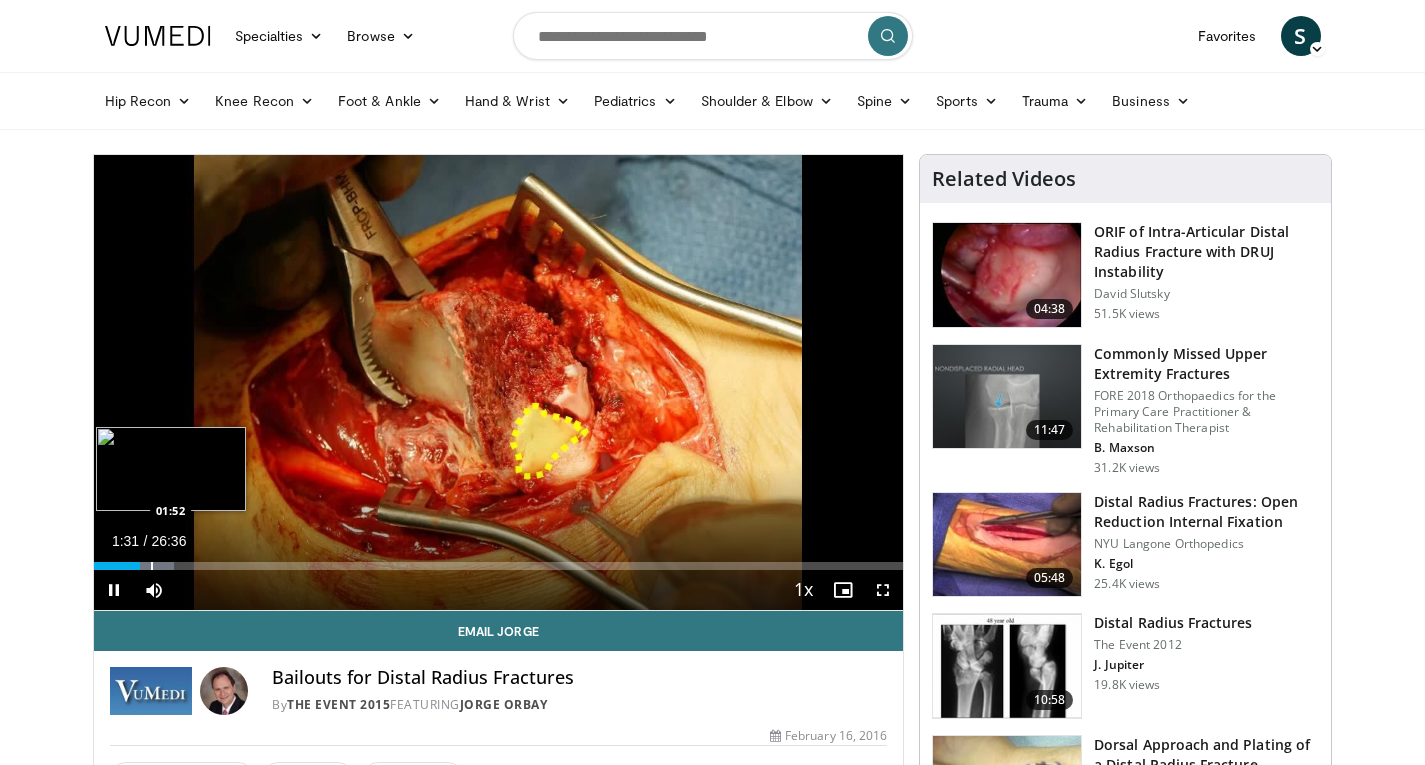 click on "Loaded :  9.92% 01:32 01:52" at bounding box center (499, 566) 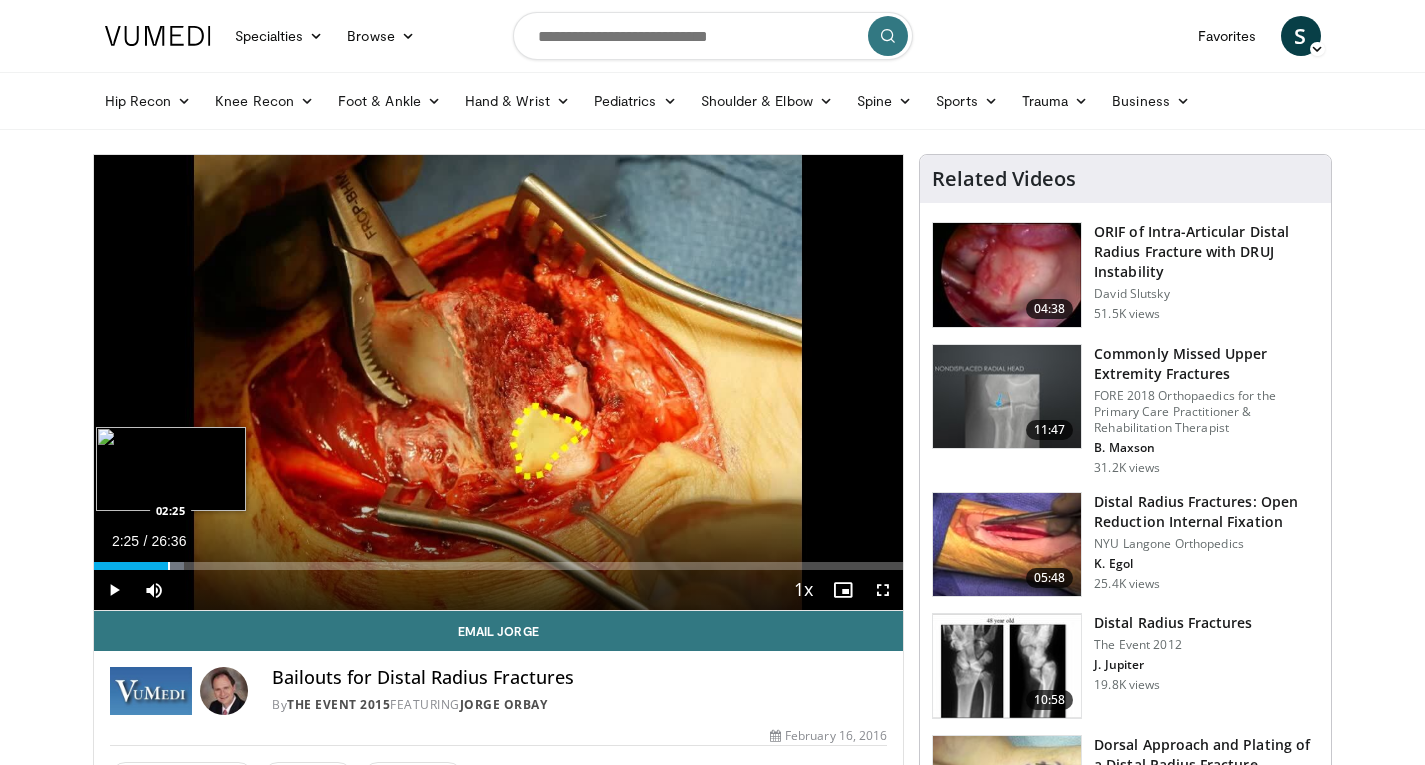 click on "Loaded :  11.16% 02:25 02:25" at bounding box center (499, 566) 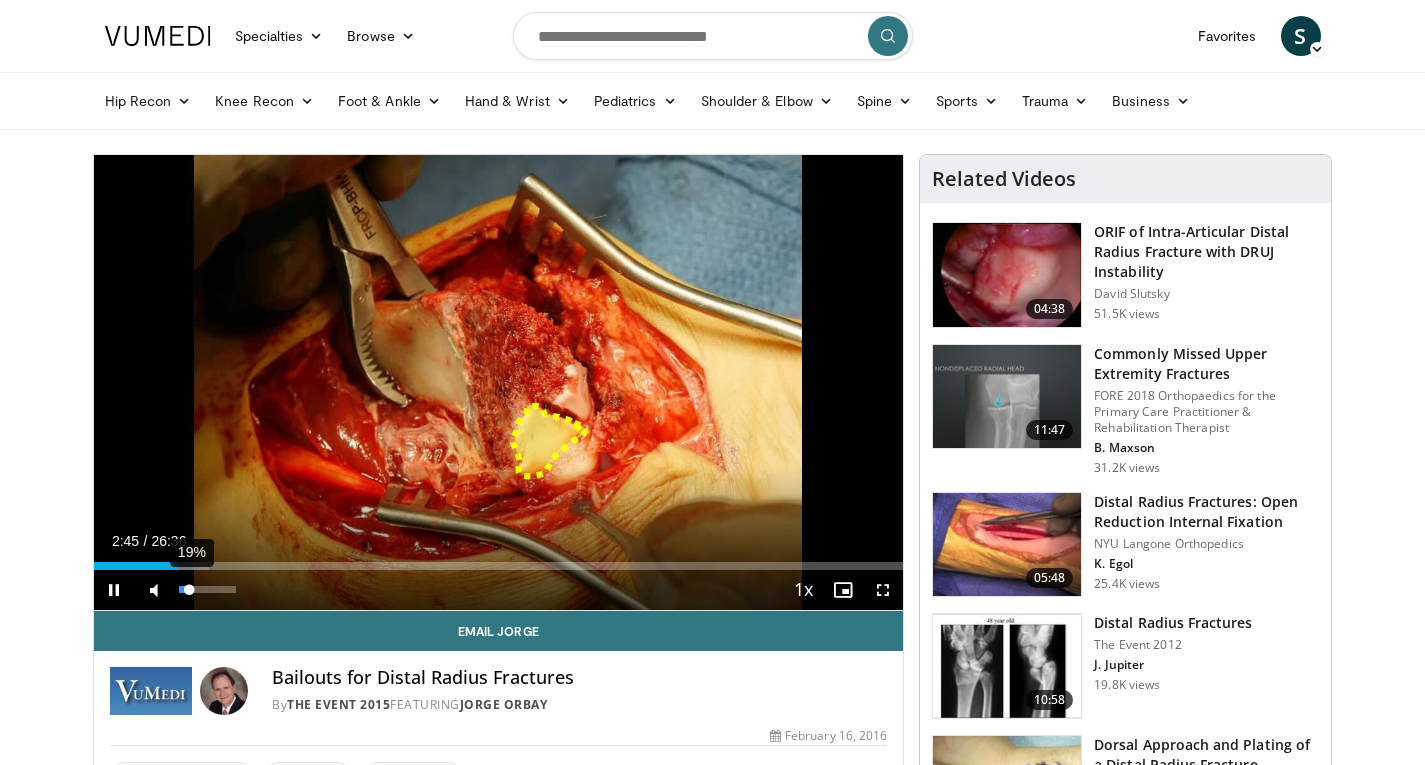 click on "19%" at bounding box center [208, 590] 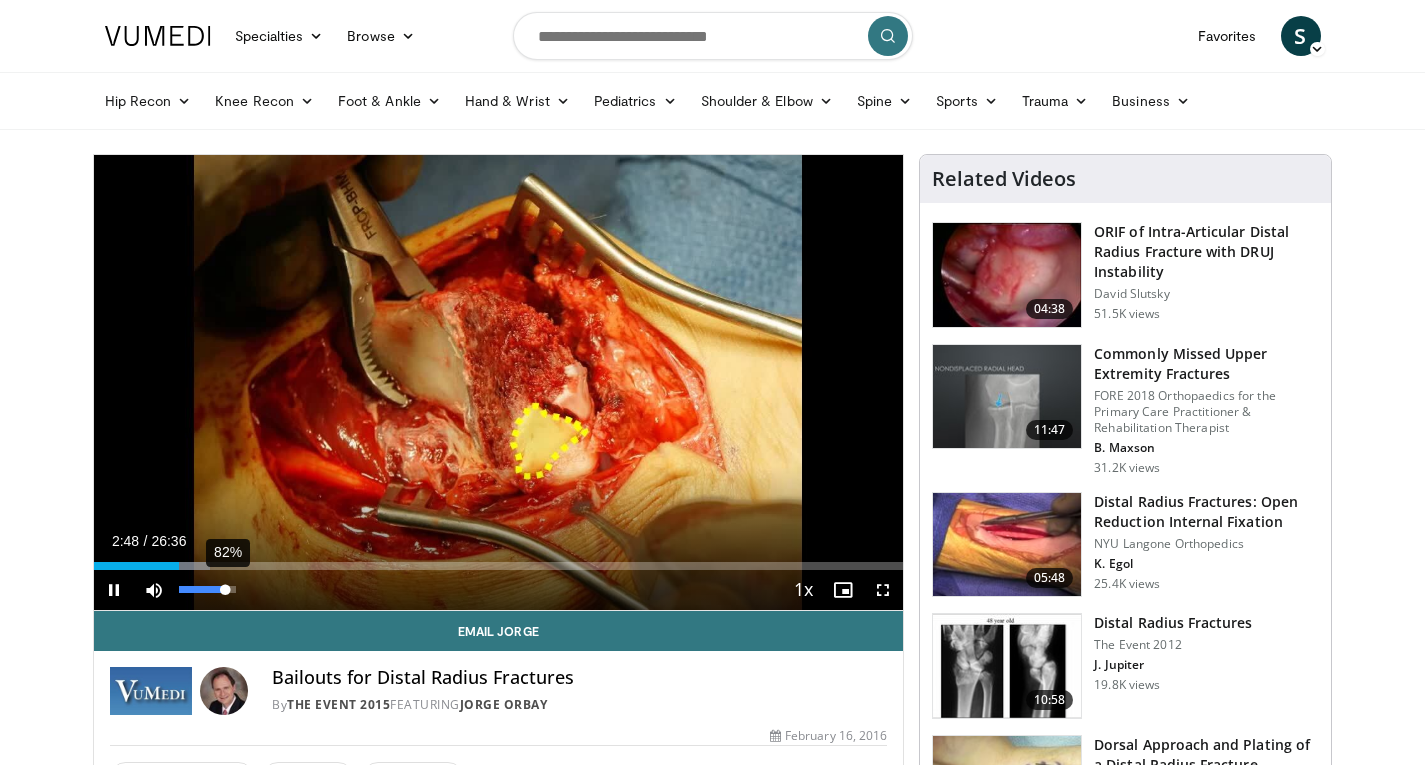 drag, startPoint x: 193, startPoint y: 589, endPoint x: 227, endPoint y: 595, distance: 34.525352 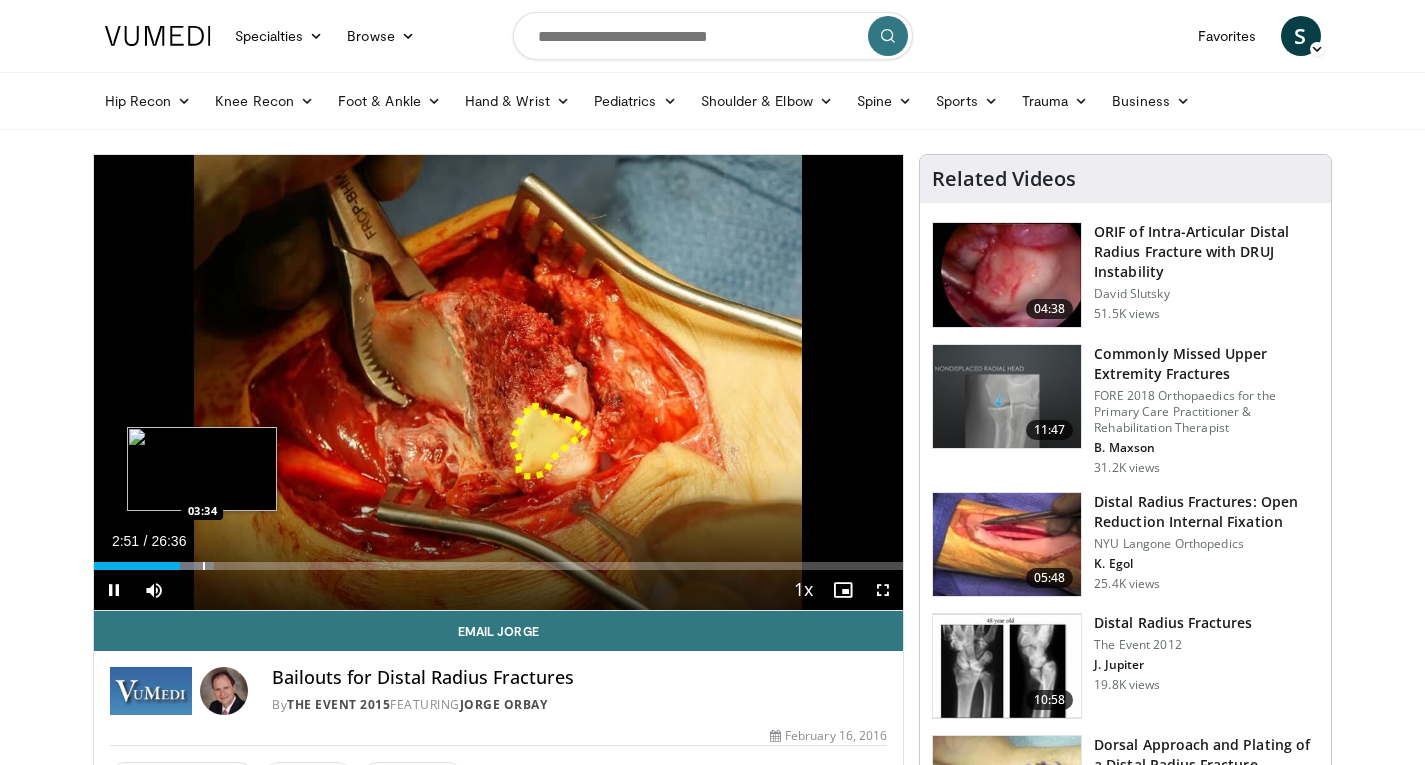 click on "Loaded :  14.88% 02:51 03:34" at bounding box center [499, 566] 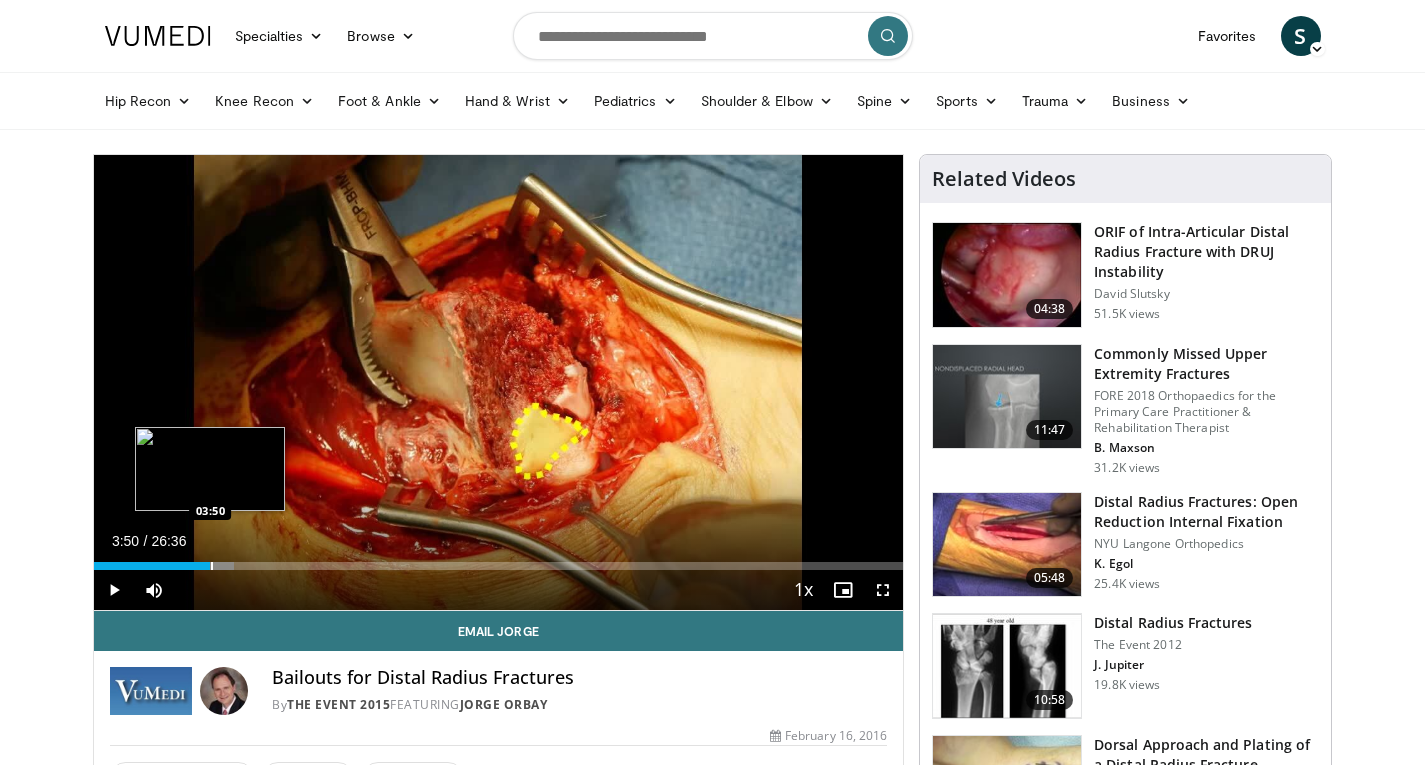 click at bounding box center [212, 566] 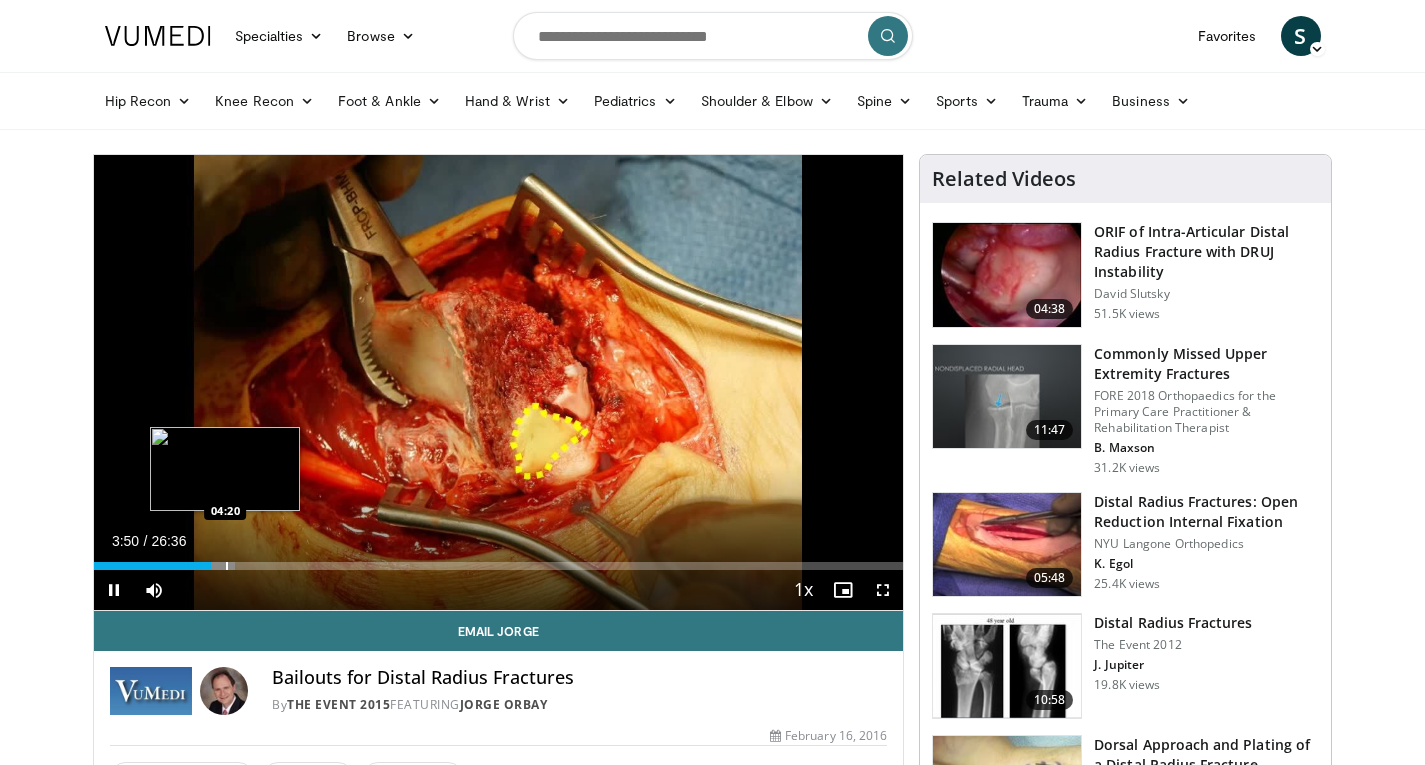 click on "Loaded :  17.51% 04:20 04:20" at bounding box center (499, 566) 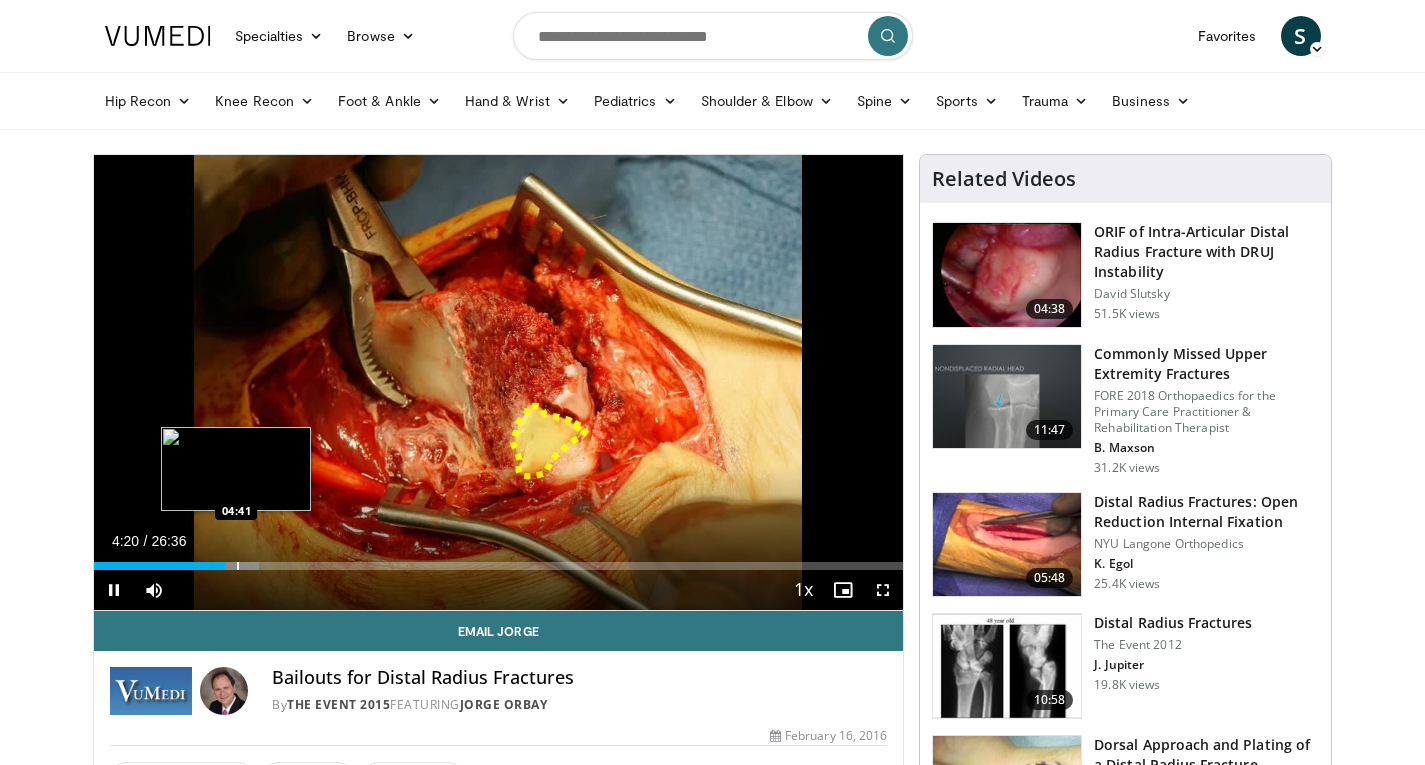 click on "Loaded :  20.46% 04:20 04:41" at bounding box center (499, 566) 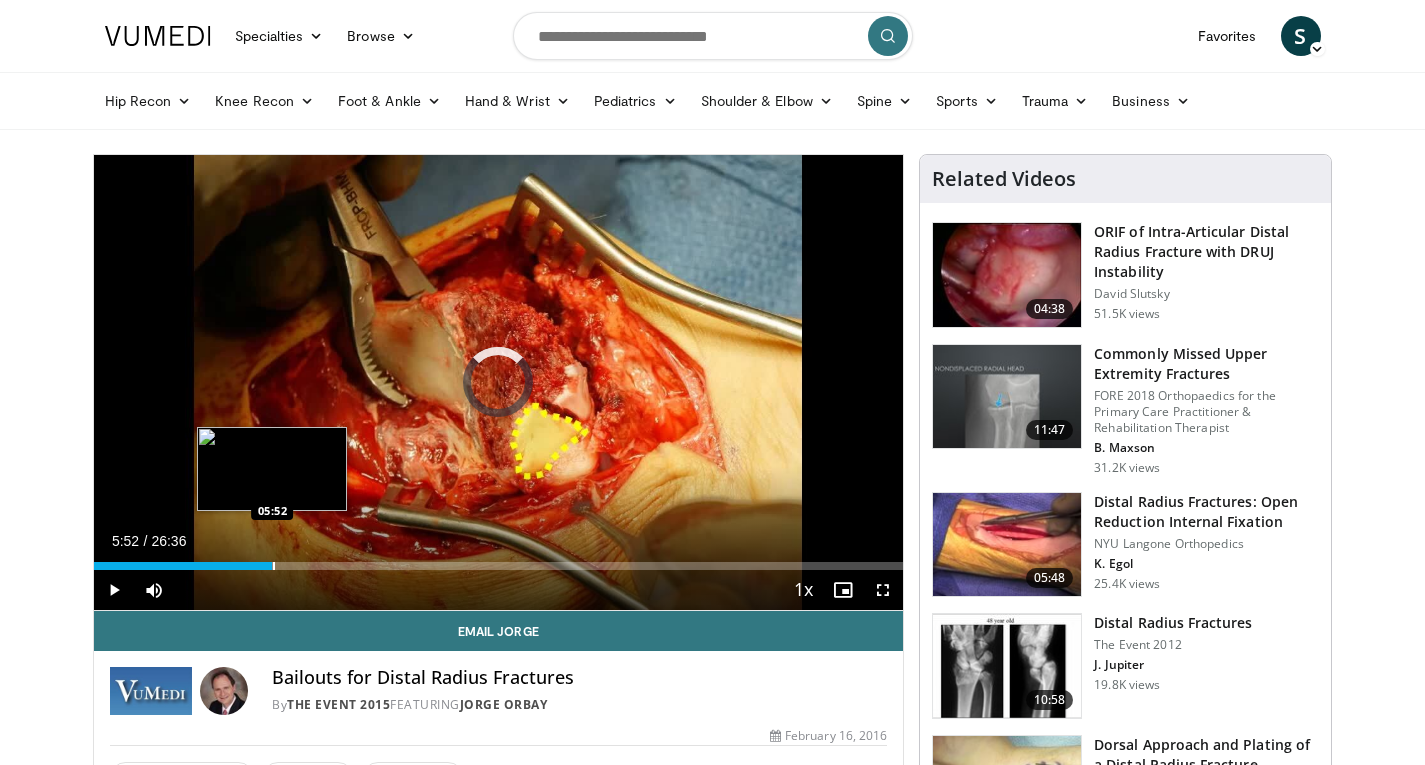 click on "Loaded :  22.32% 05:52 05:52" at bounding box center (499, 566) 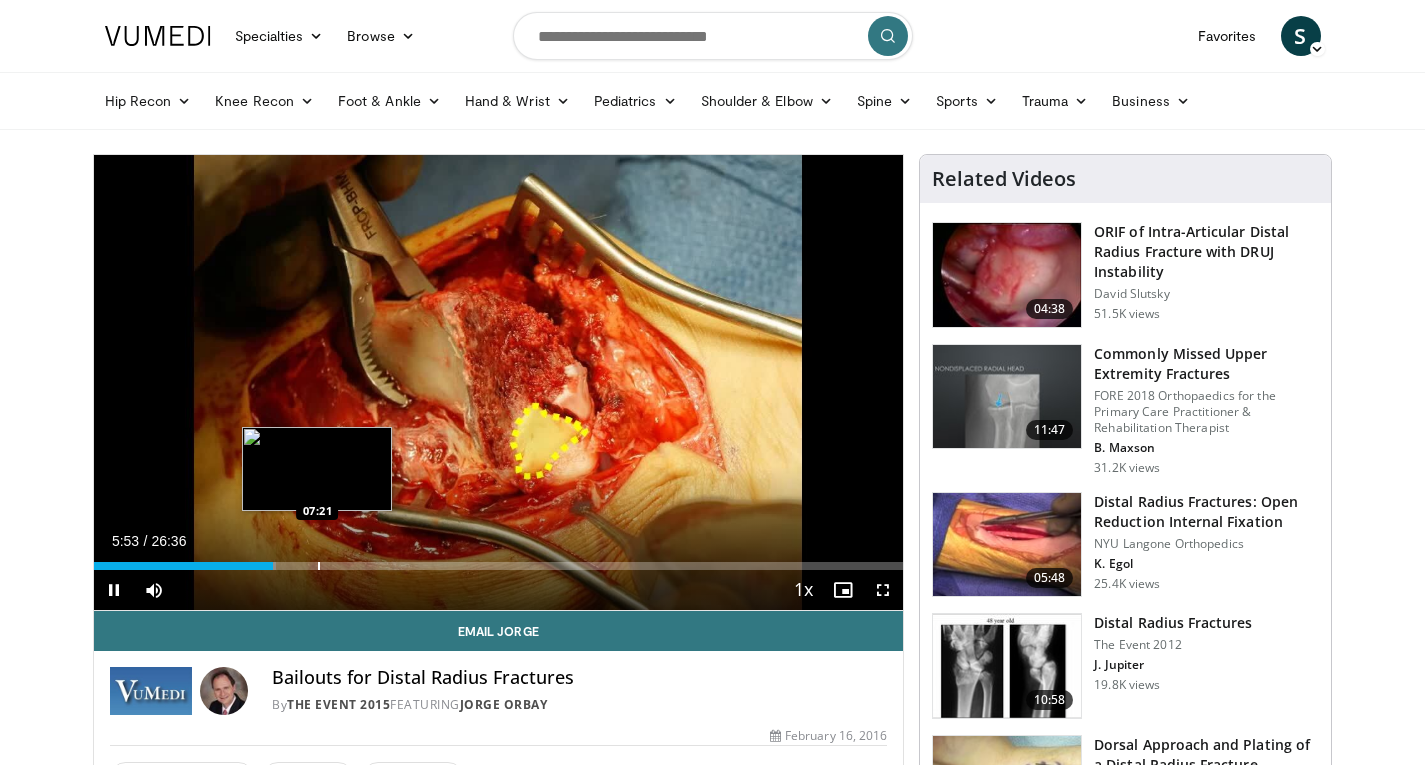 click at bounding box center [319, 566] 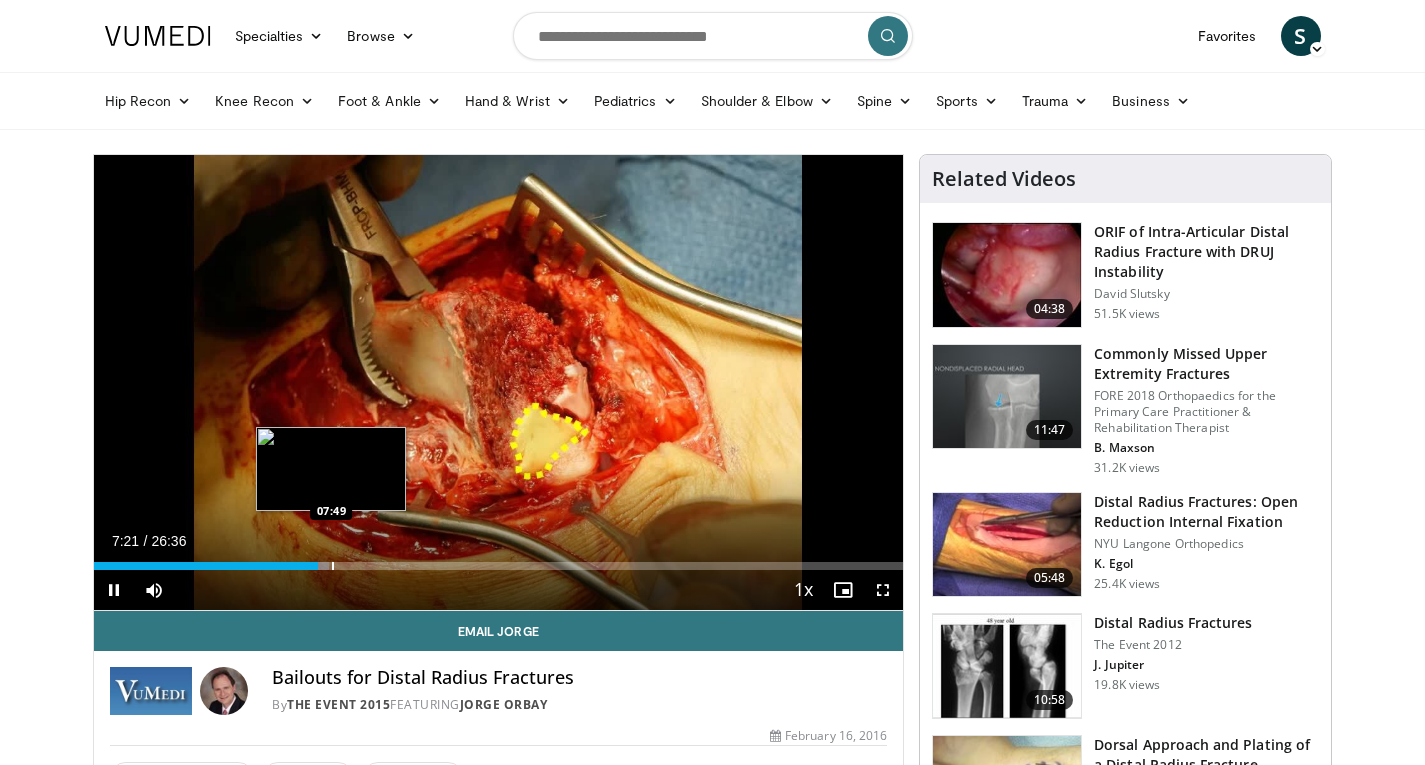 click at bounding box center [333, 566] 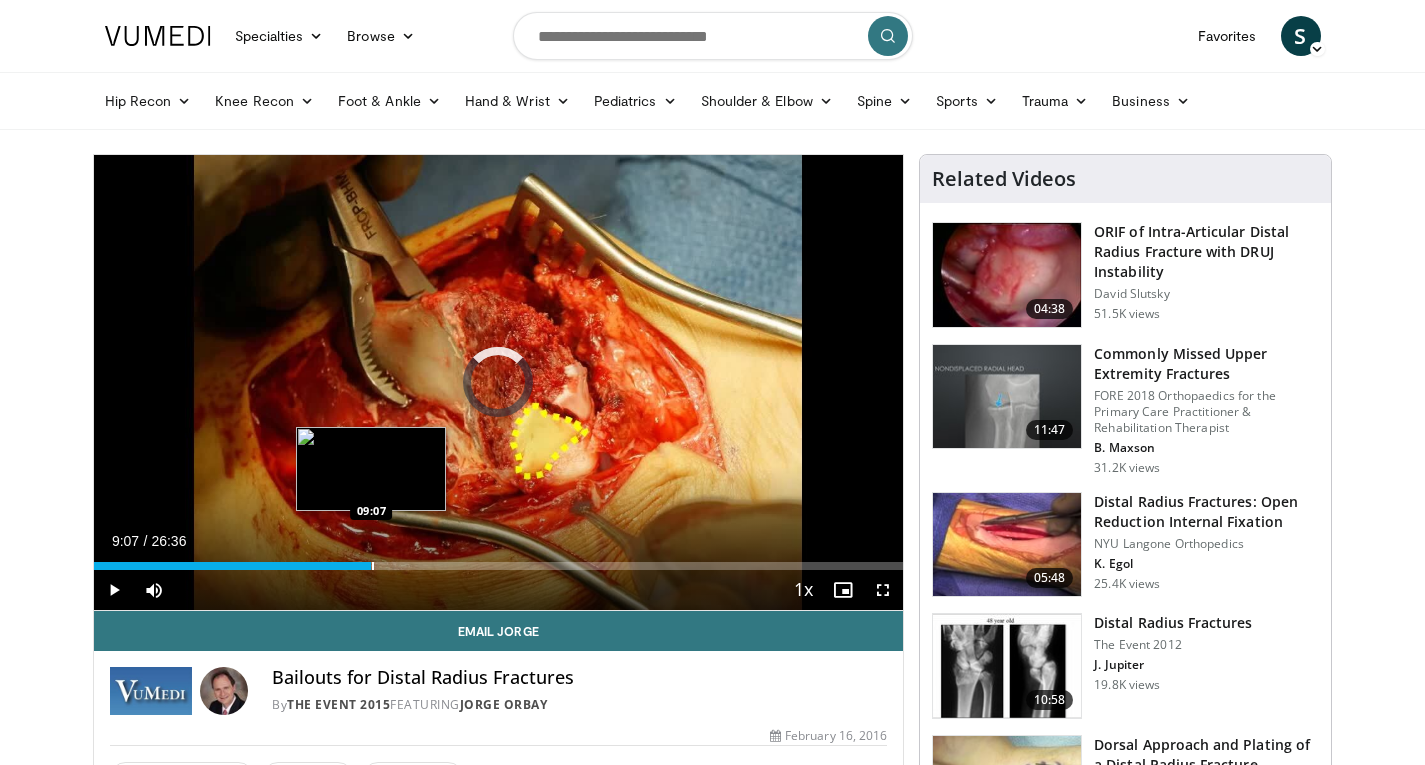 click at bounding box center (373, 566) 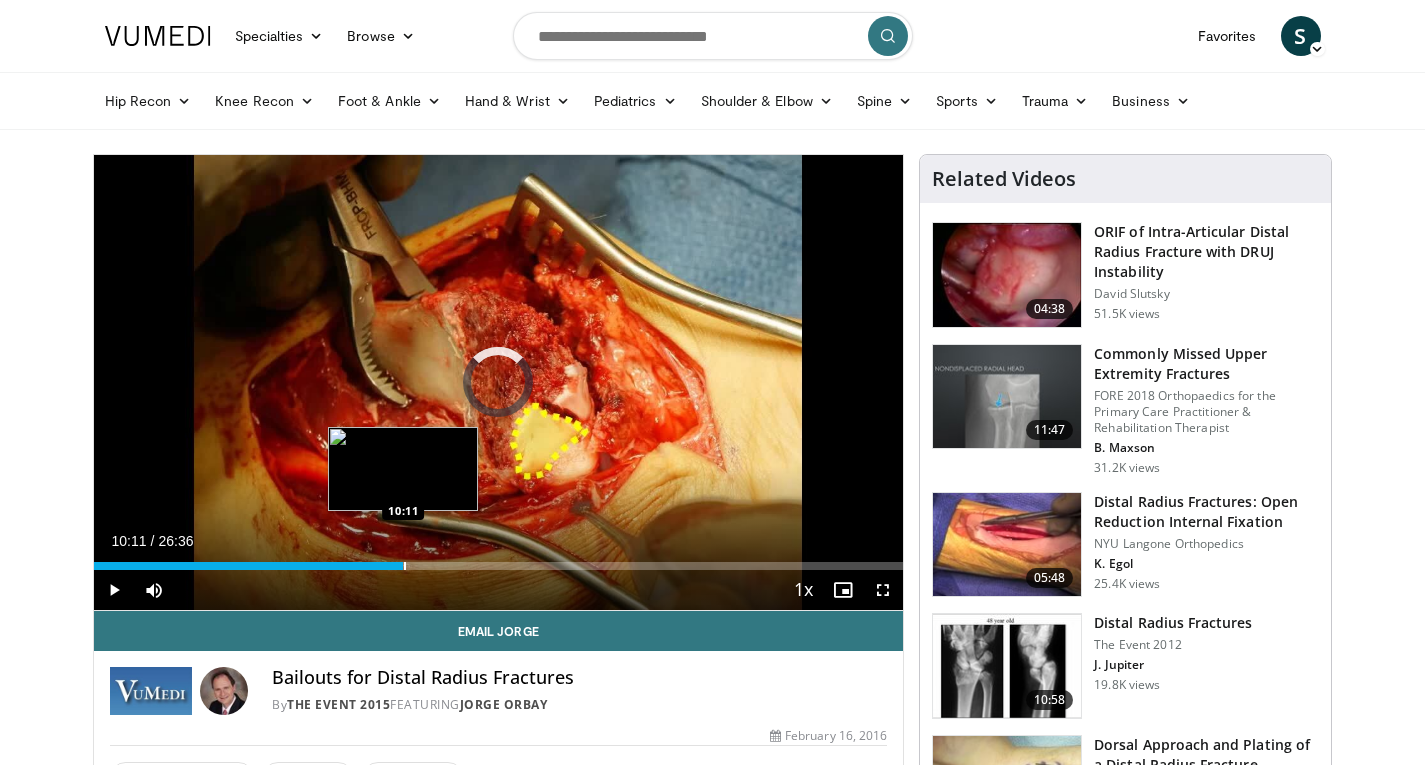 click at bounding box center [405, 566] 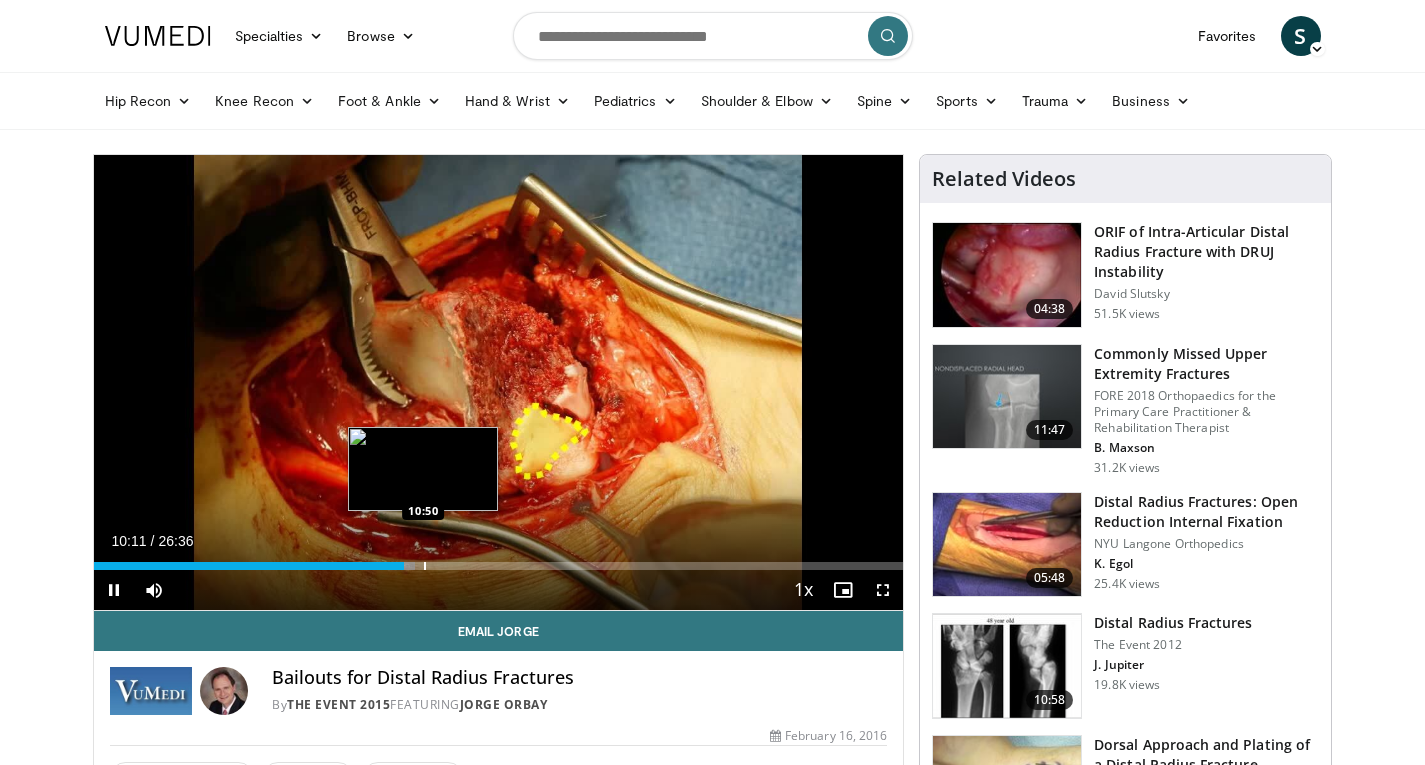 click on "Loaded :  39.69% 10:11 10:50" at bounding box center [499, 566] 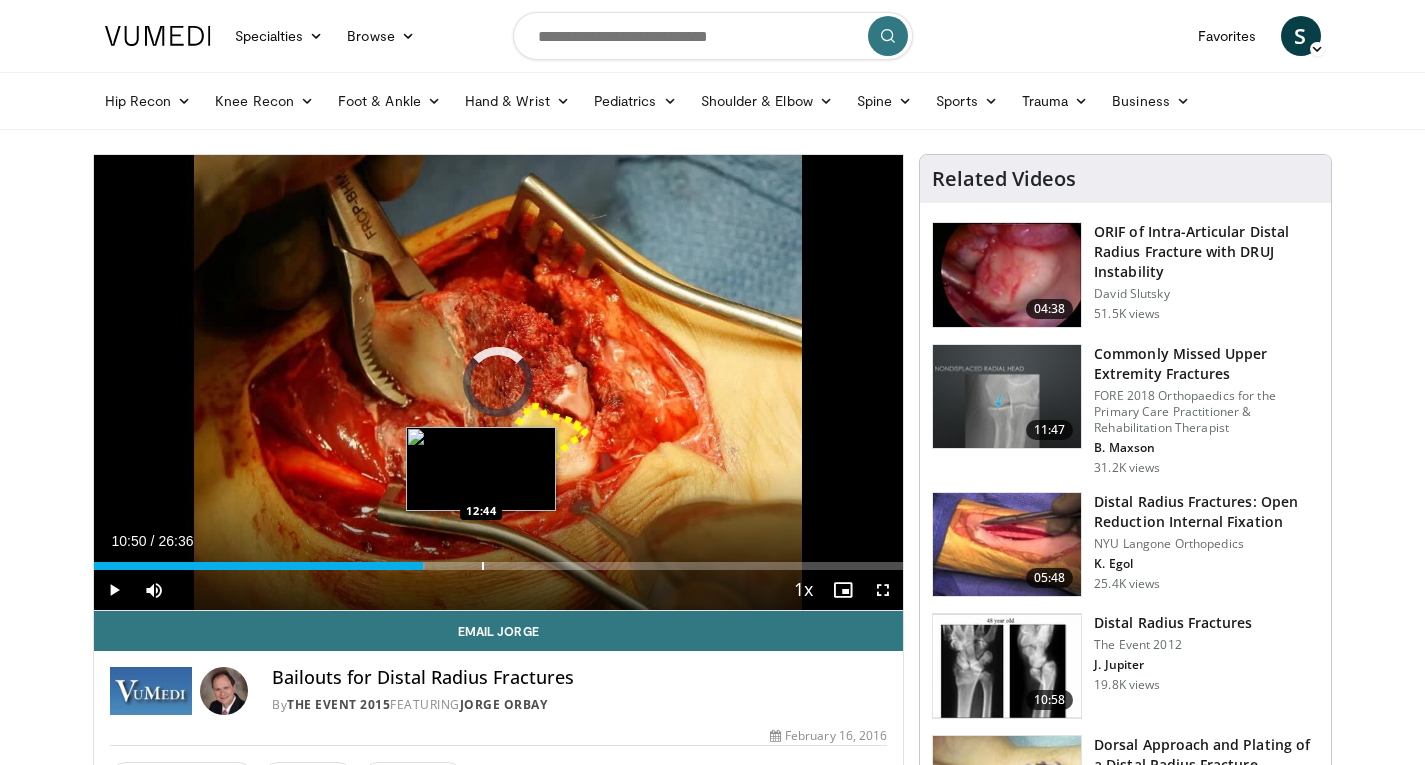 click at bounding box center [483, 566] 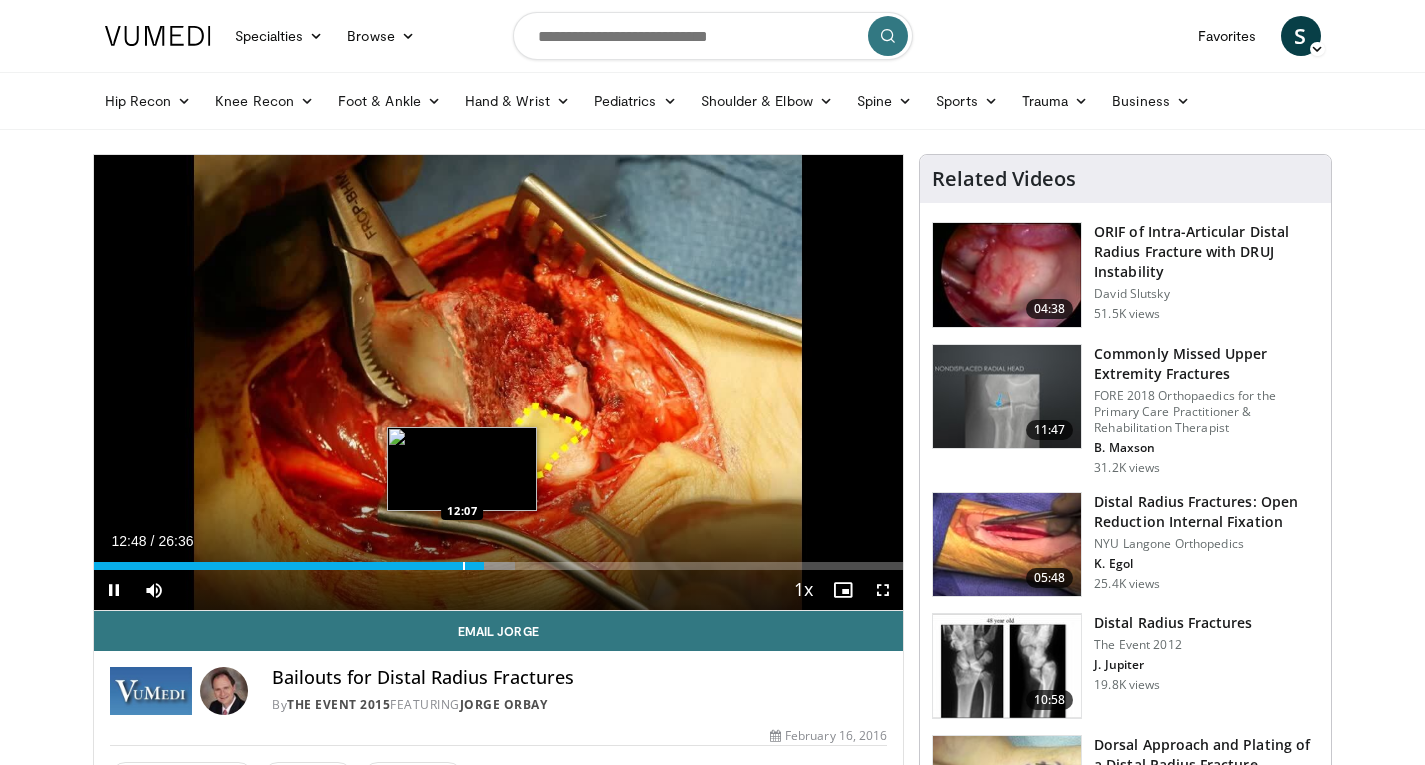 click at bounding box center (464, 566) 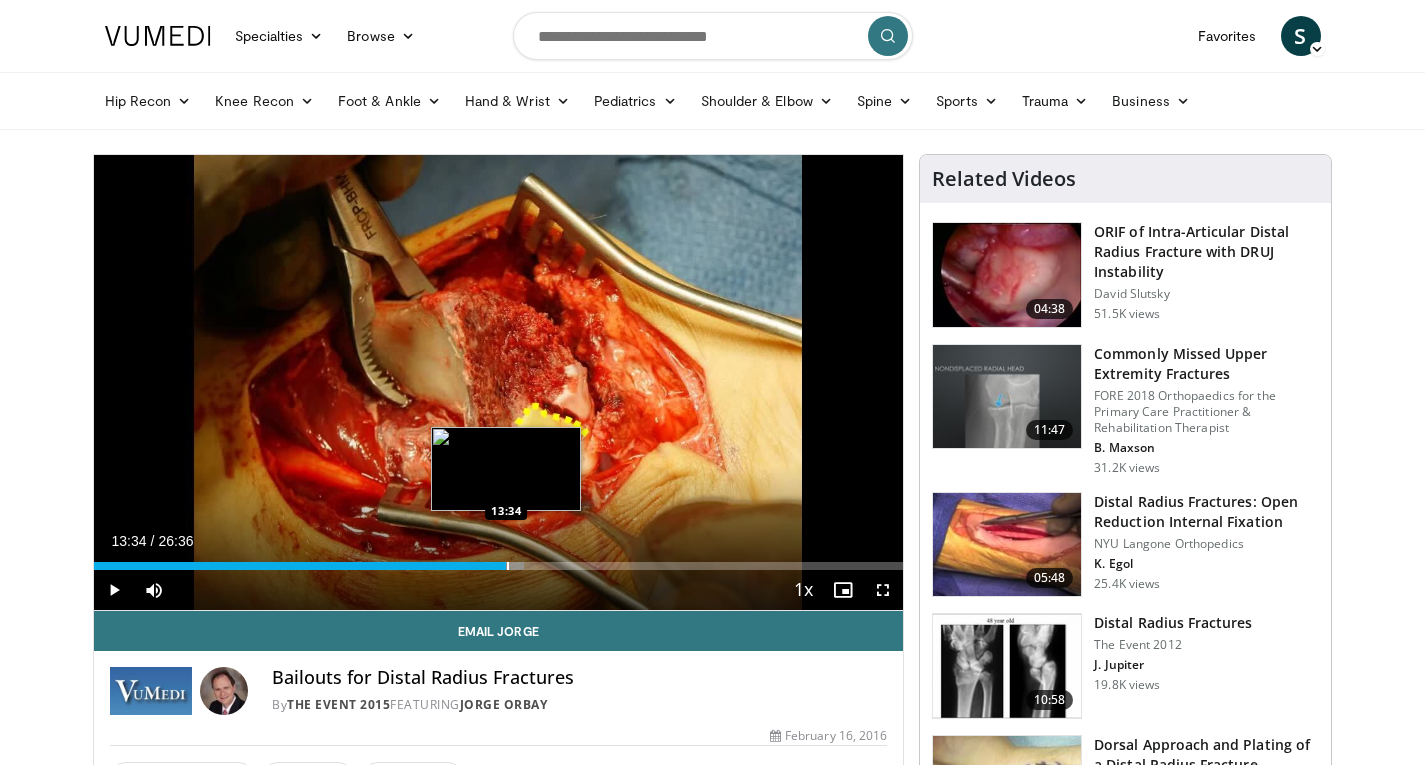 click at bounding box center [508, 566] 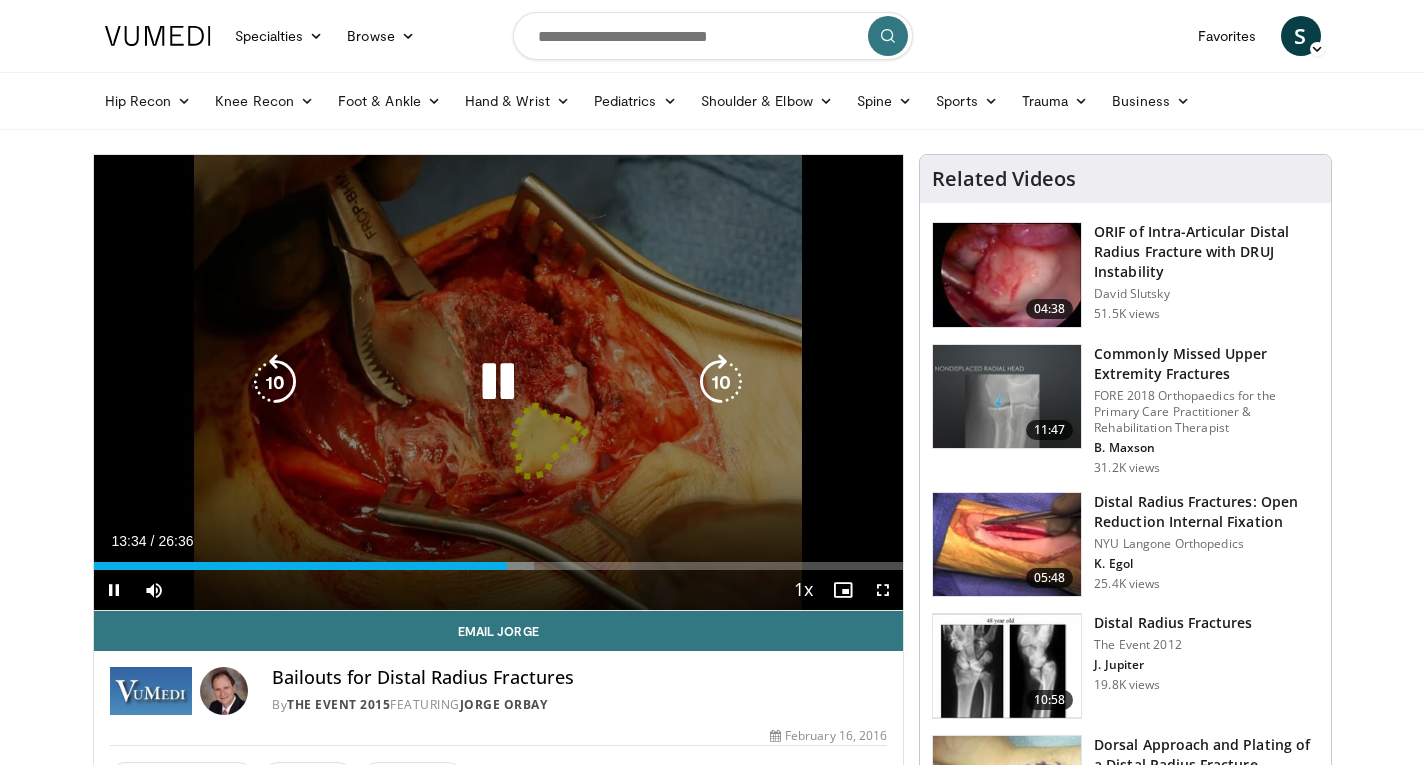 click on "**********" at bounding box center [499, 383] 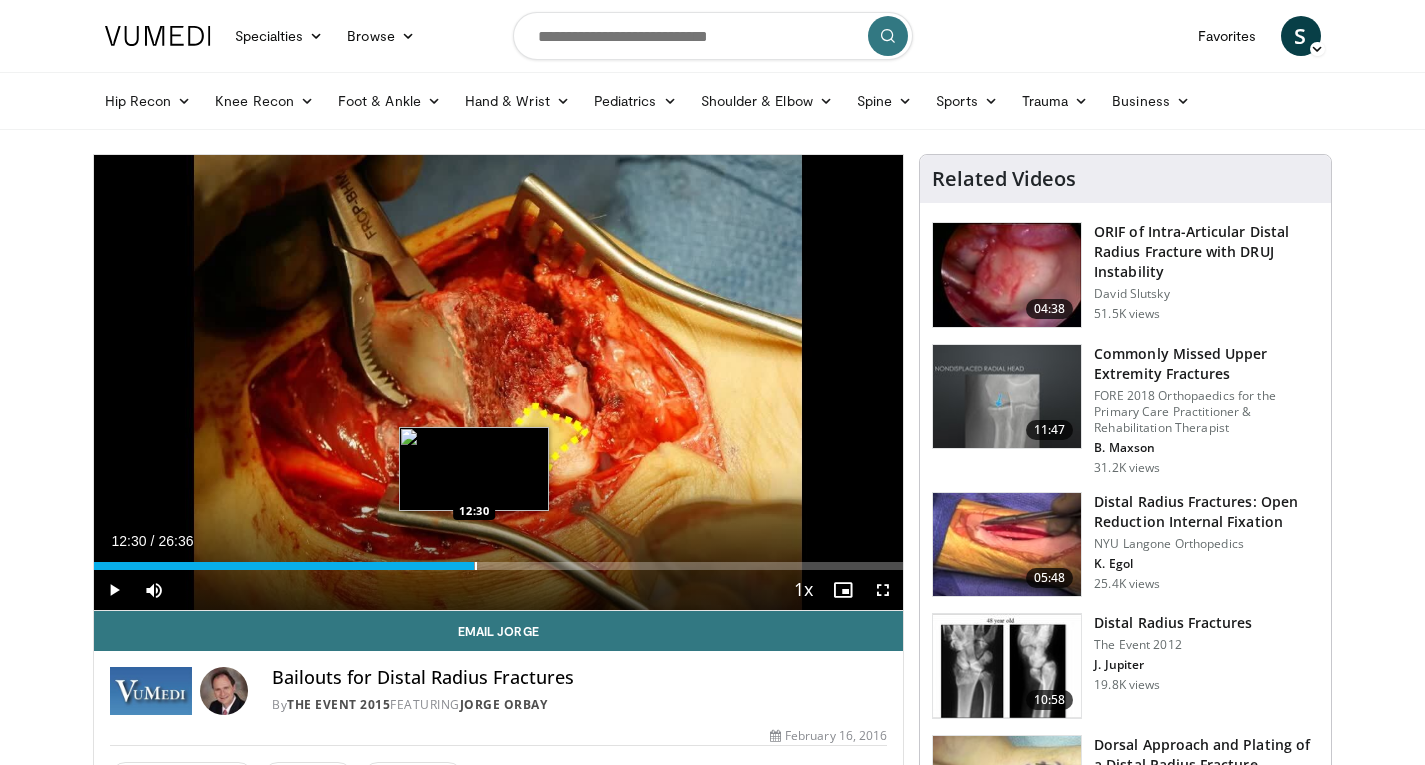 click on "Loaded :  47.13% 12:30 12:30" at bounding box center (499, 560) 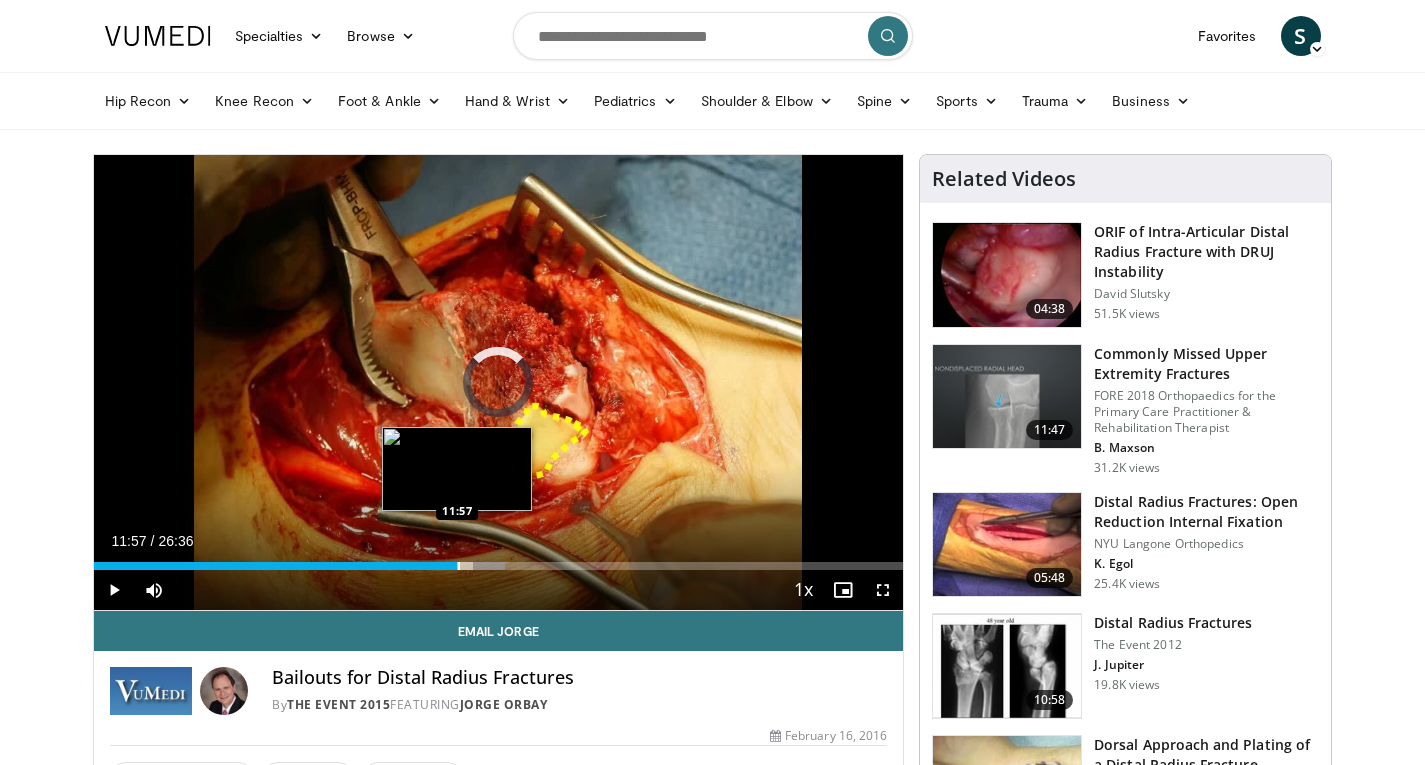 click on "Loaded :  50.85% 11:57 11:57" at bounding box center [499, 560] 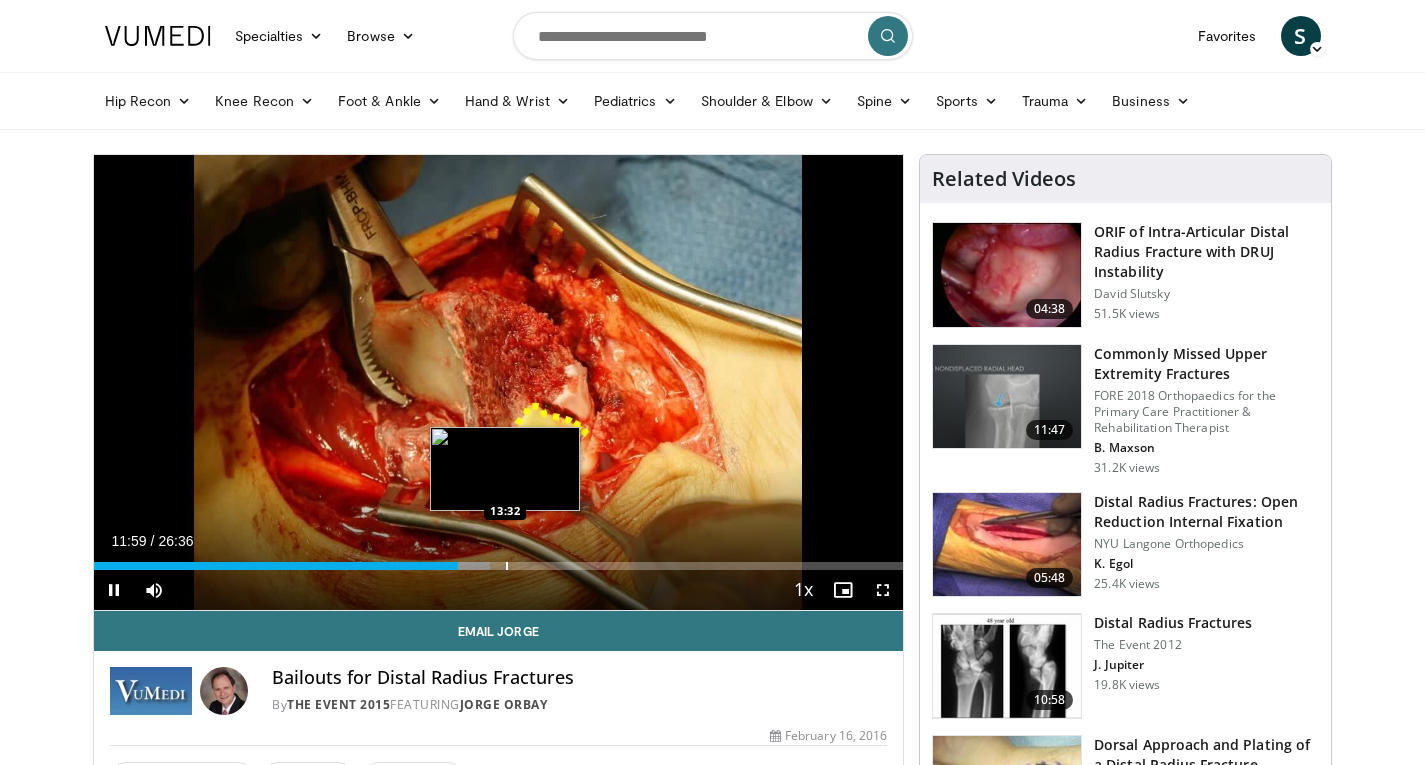 click on "Loaded :  48.99% 11:59 13:32" at bounding box center (499, 560) 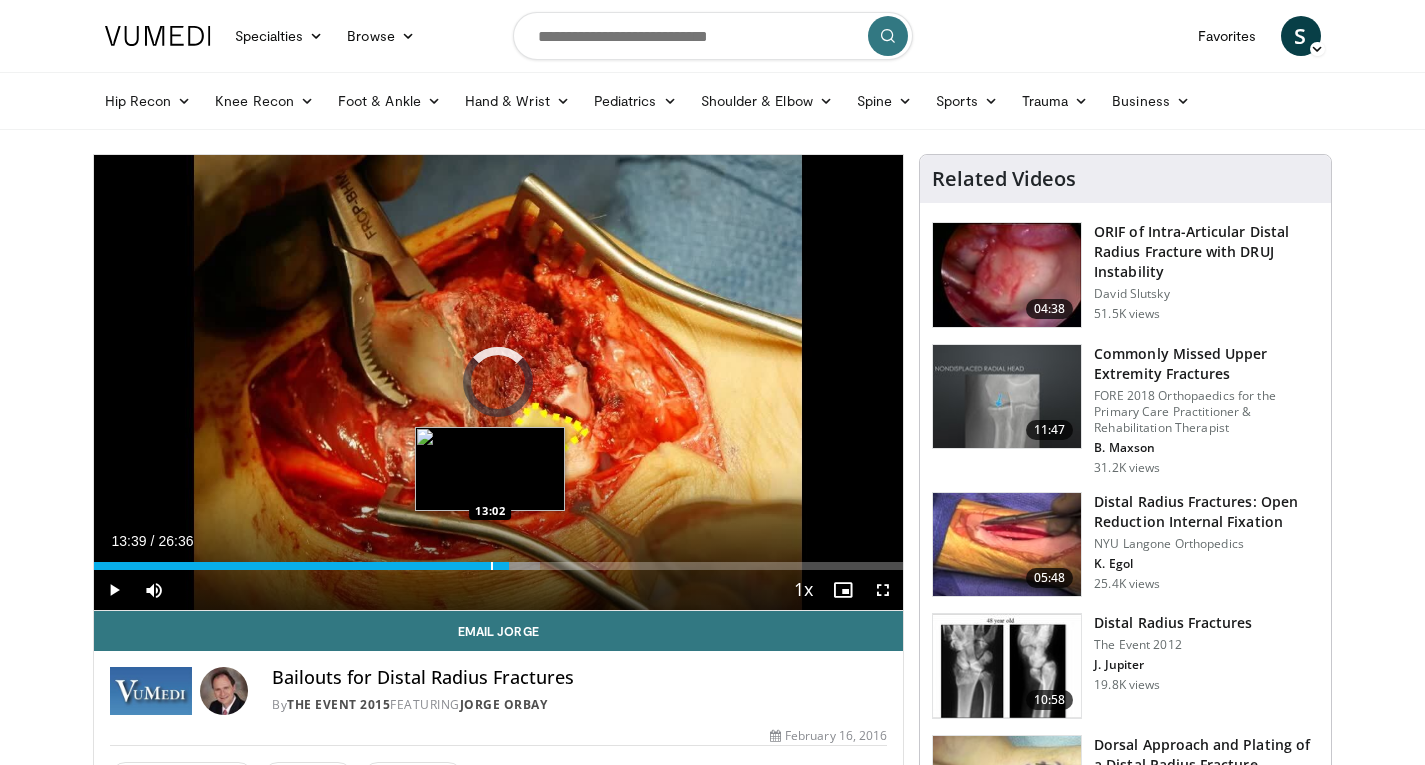 click at bounding box center [492, 566] 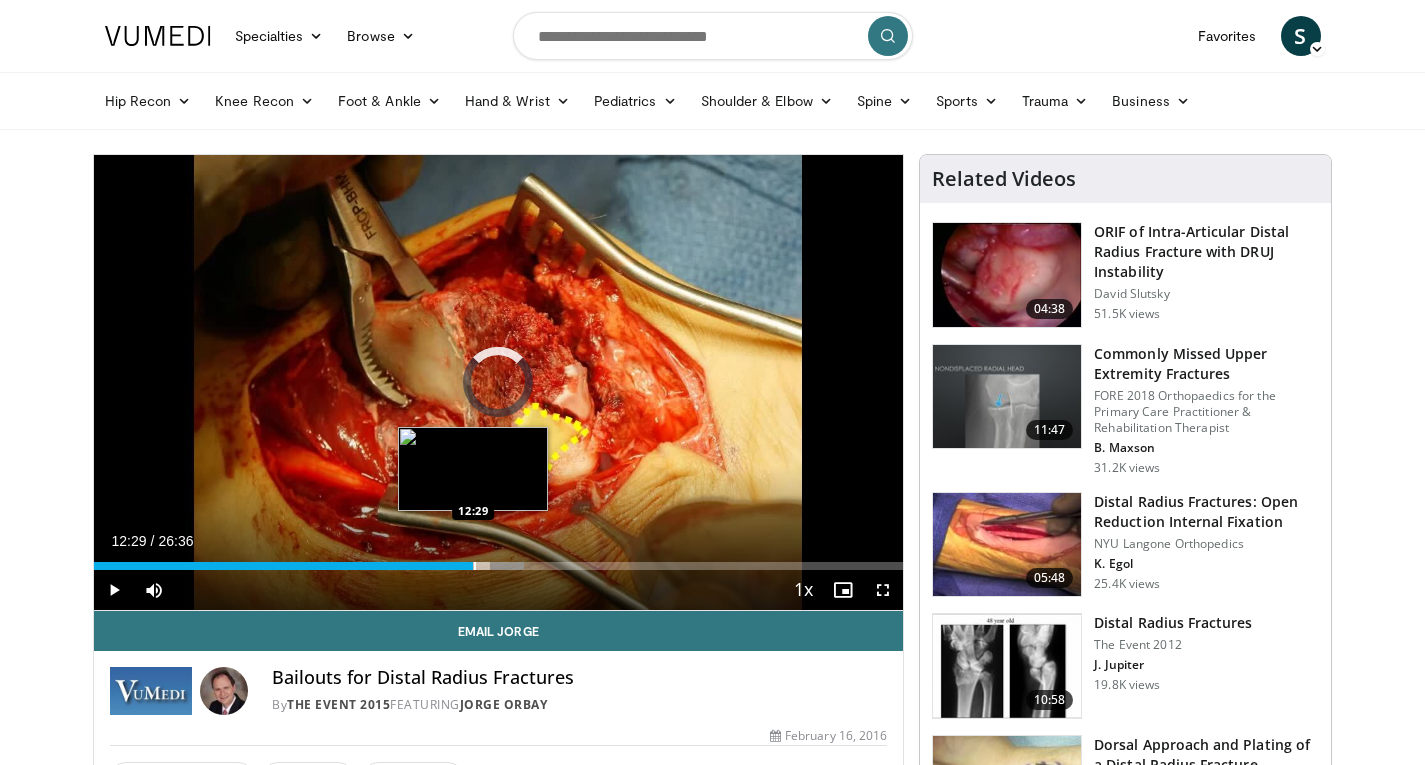 click on "13:04" at bounding box center (284, 566) 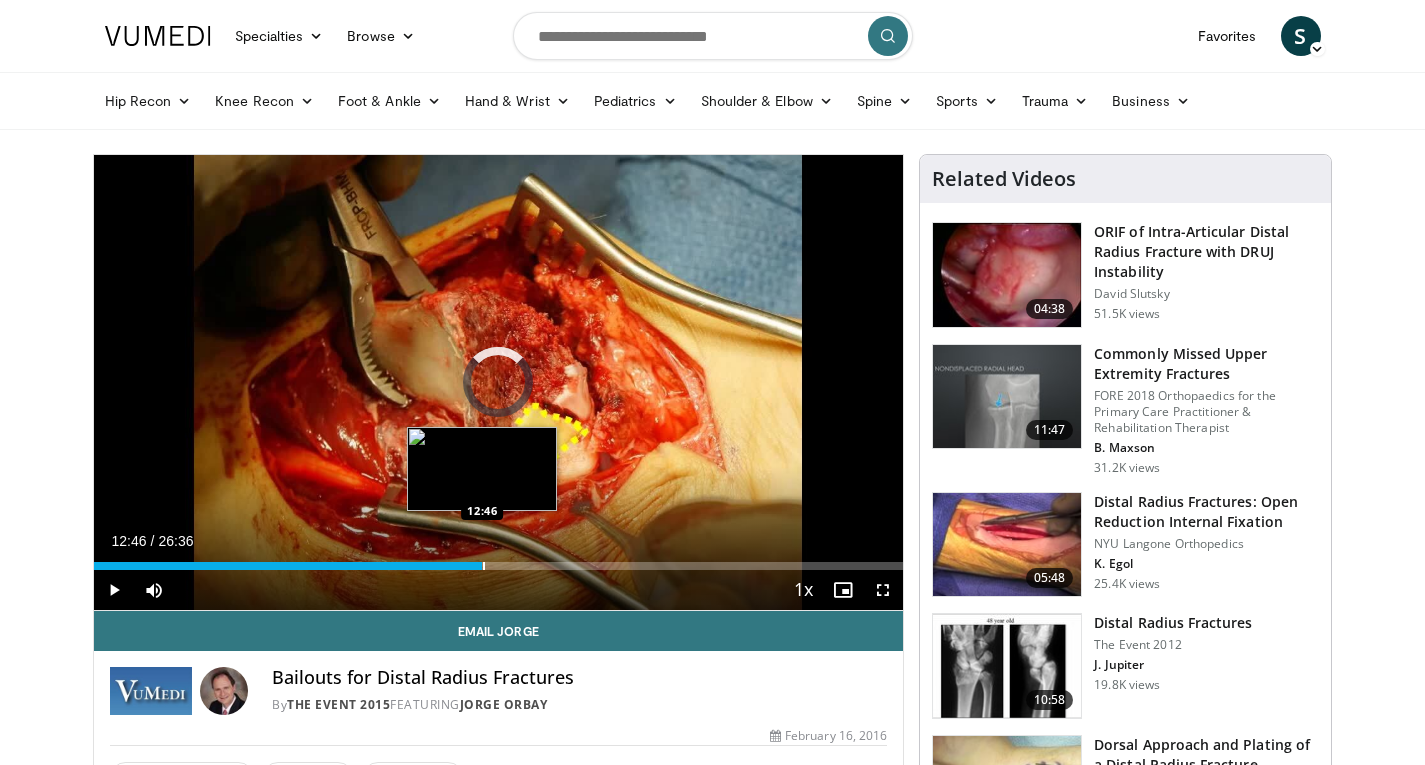 click at bounding box center [484, 566] 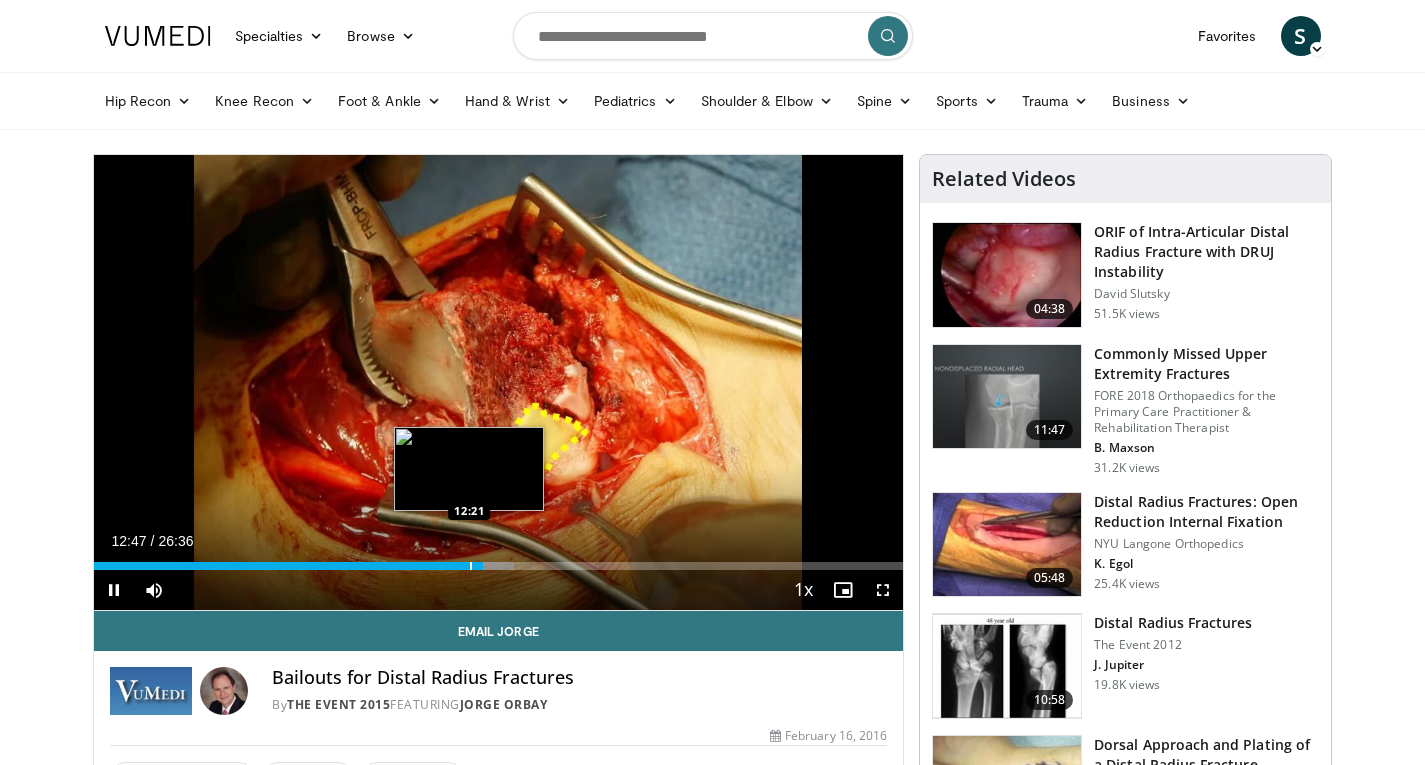 click on "12:47" at bounding box center [288, 566] 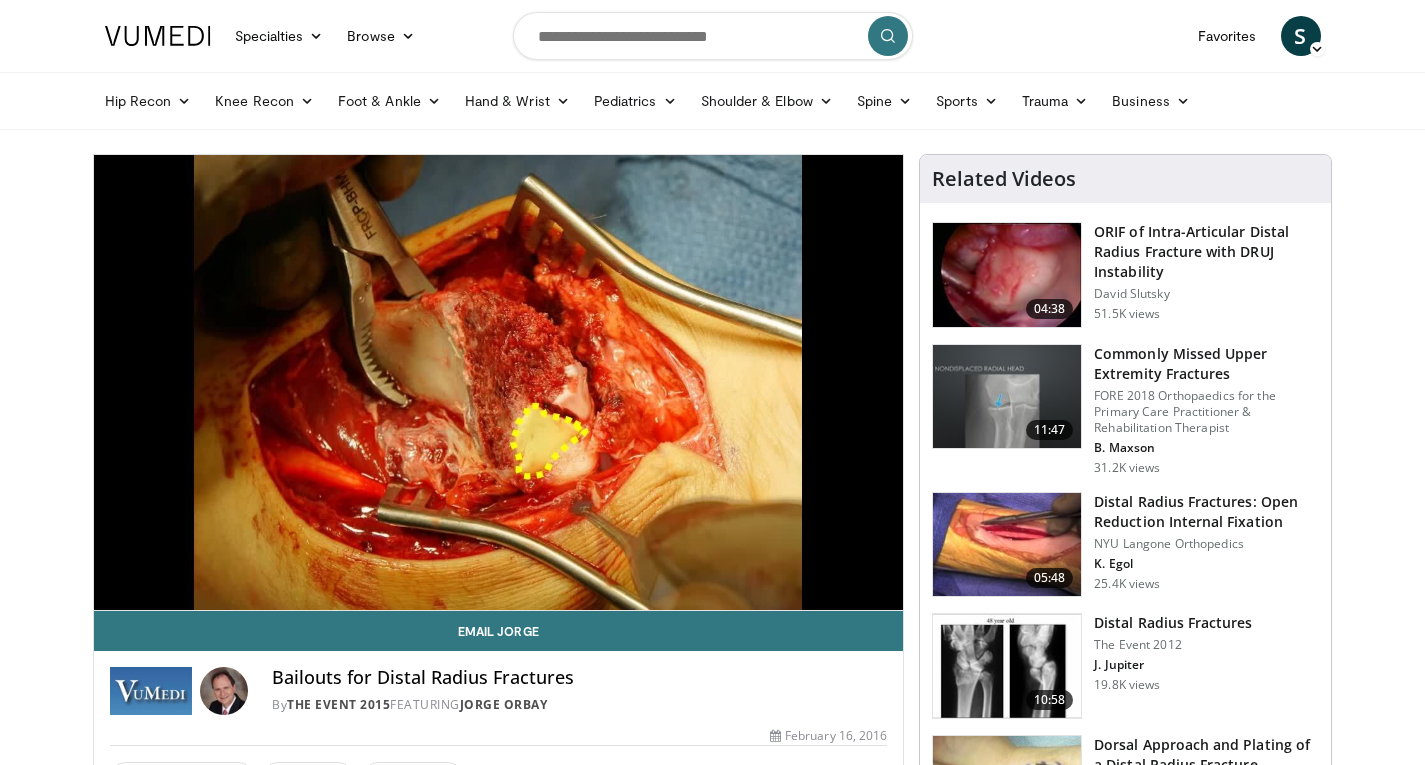 click on "10 seconds
Tap to unmute" at bounding box center [499, 382] 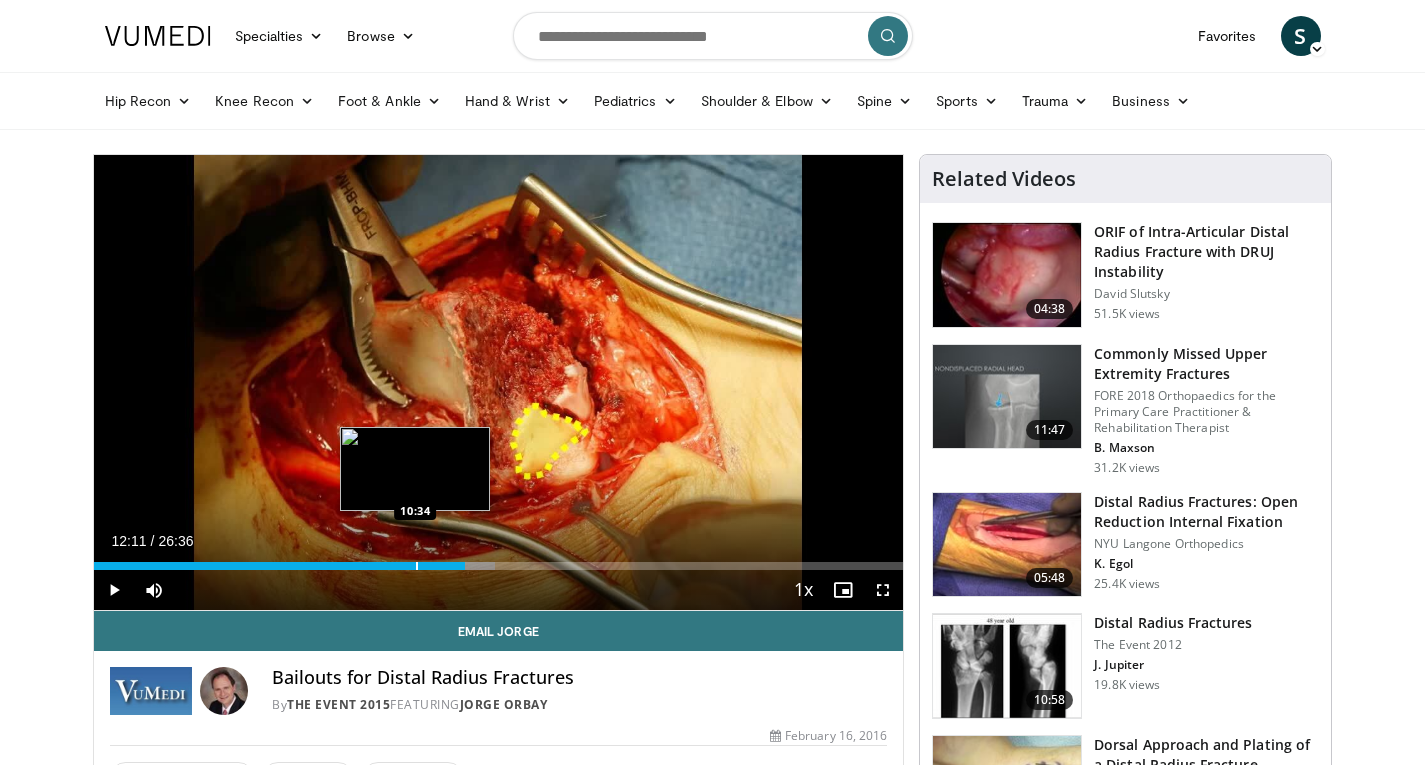 click at bounding box center (417, 566) 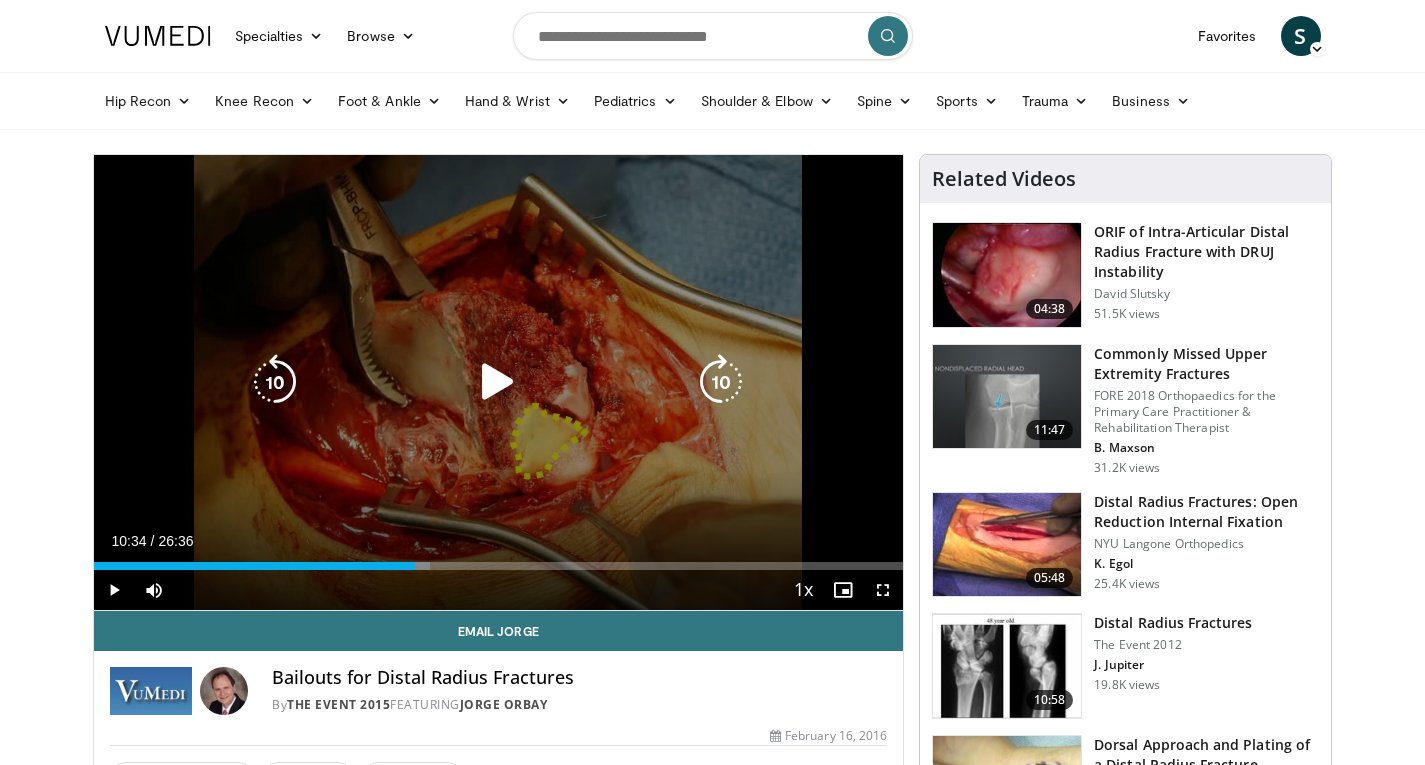 click on "10 seconds
Tap to unmute" at bounding box center [499, 382] 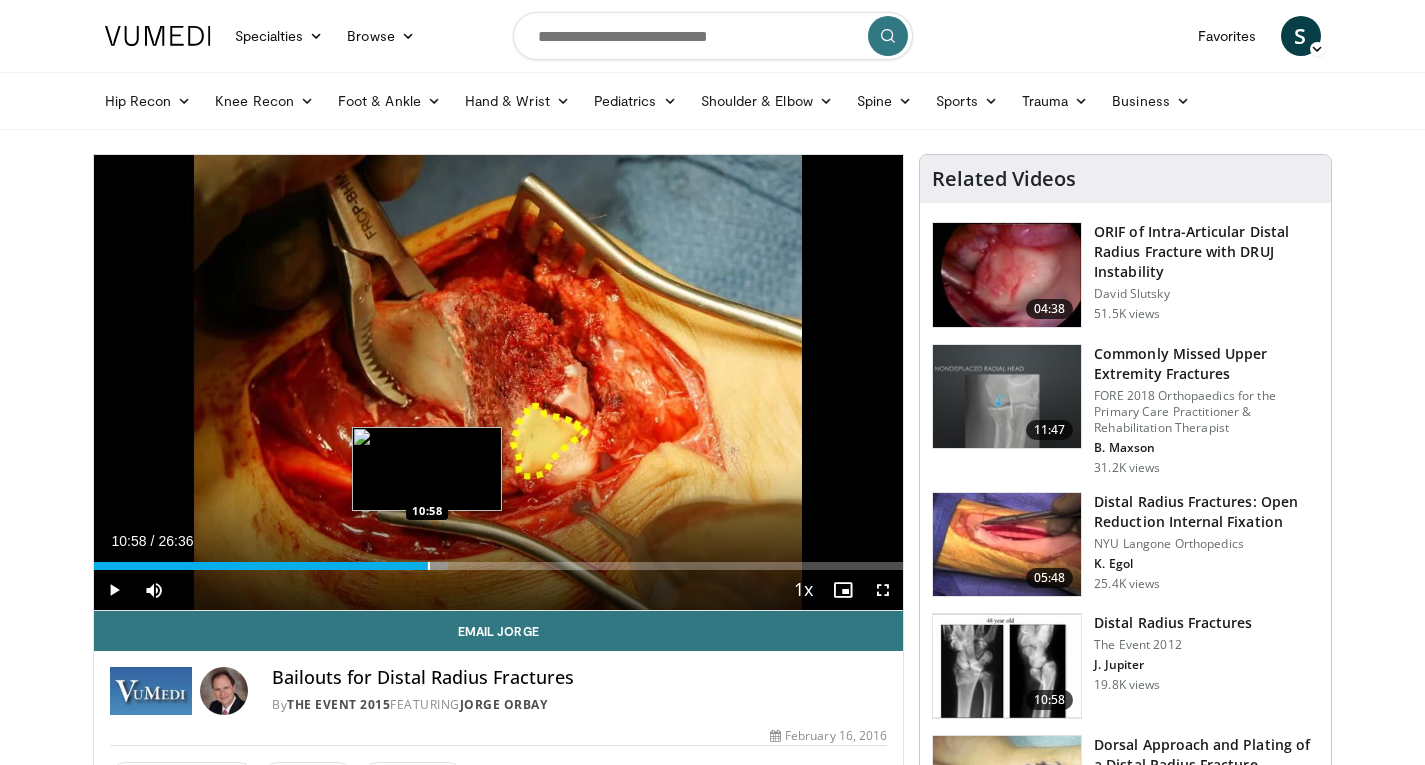 click on "Loaded :  43.77% 10:58 10:58" at bounding box center [499, 566] 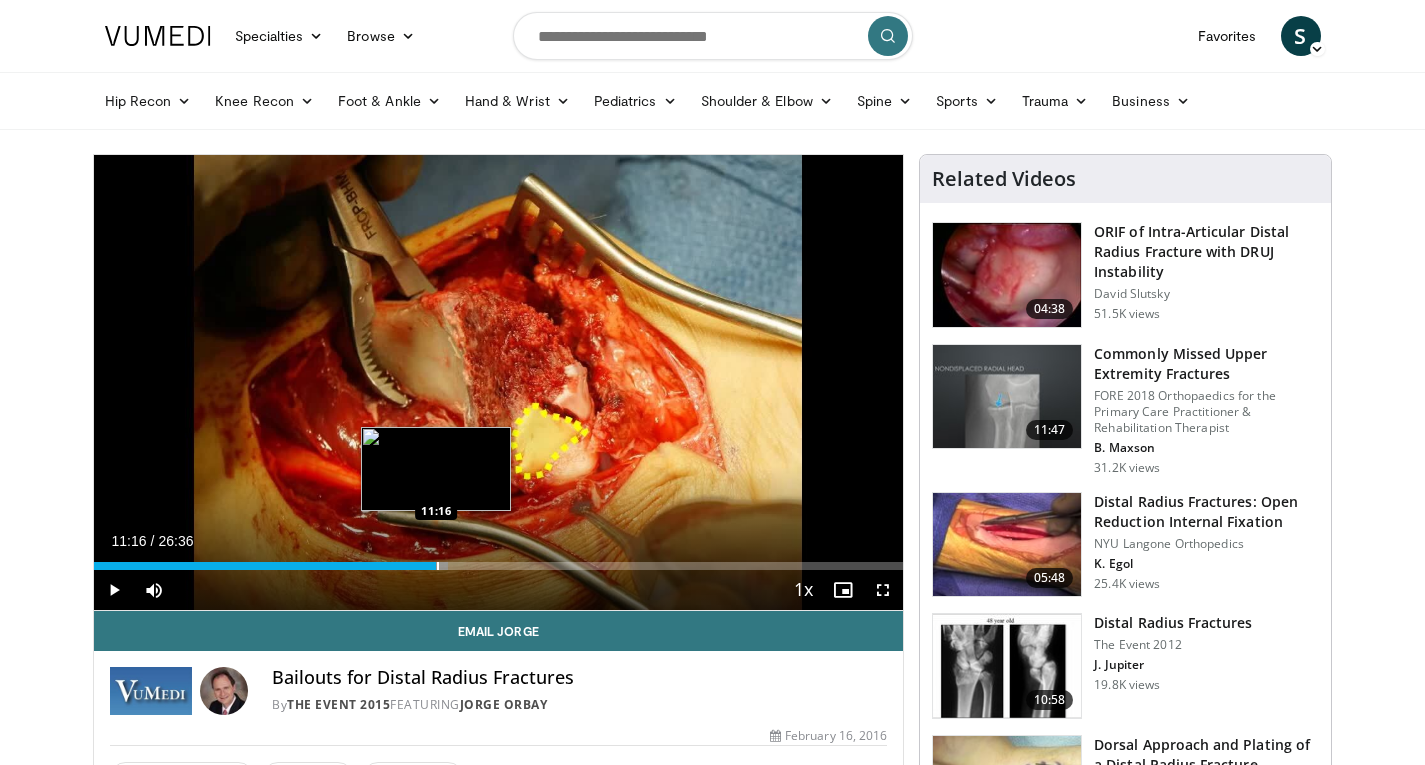 click at bounding box center [438, 566] 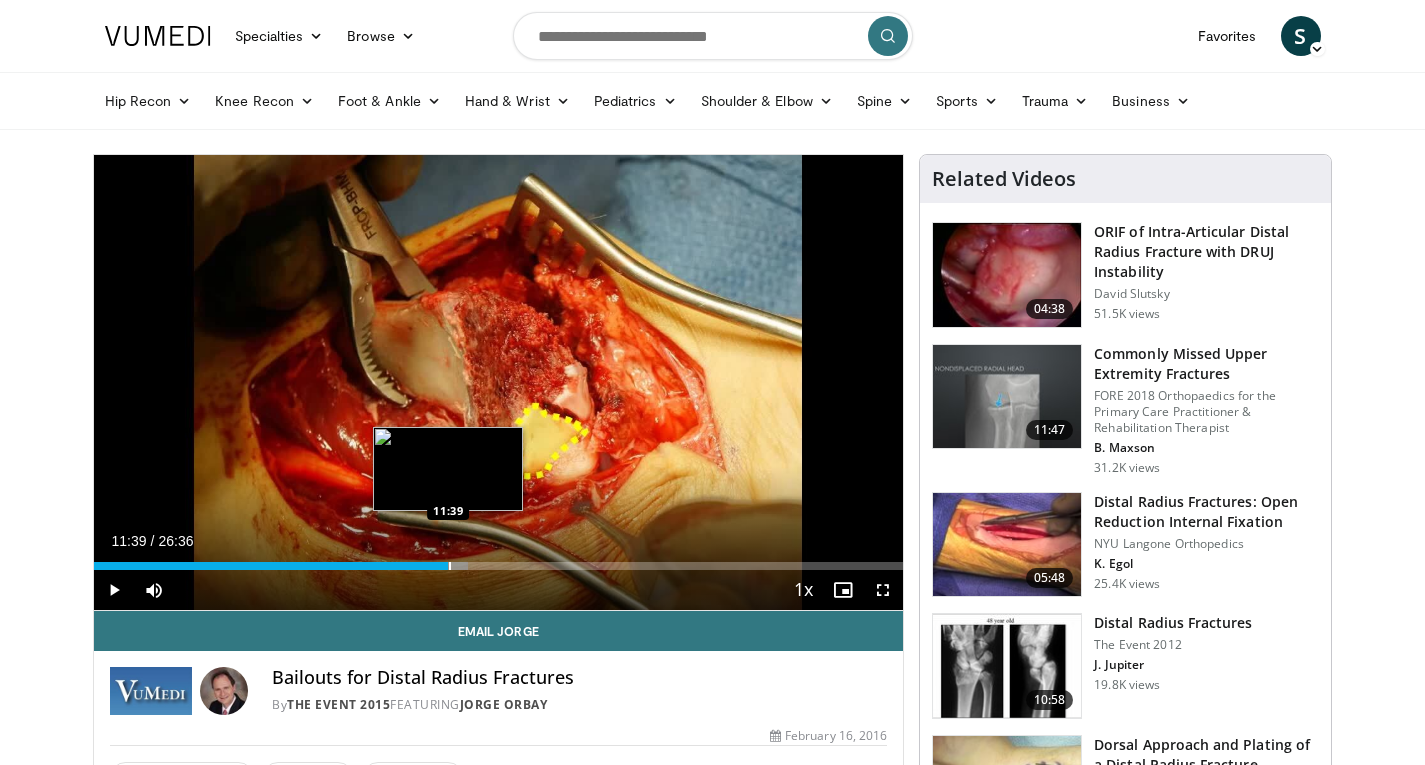 click on "Loaded :  46.27% 11:17 11:39" at bounding box center [499, 566] 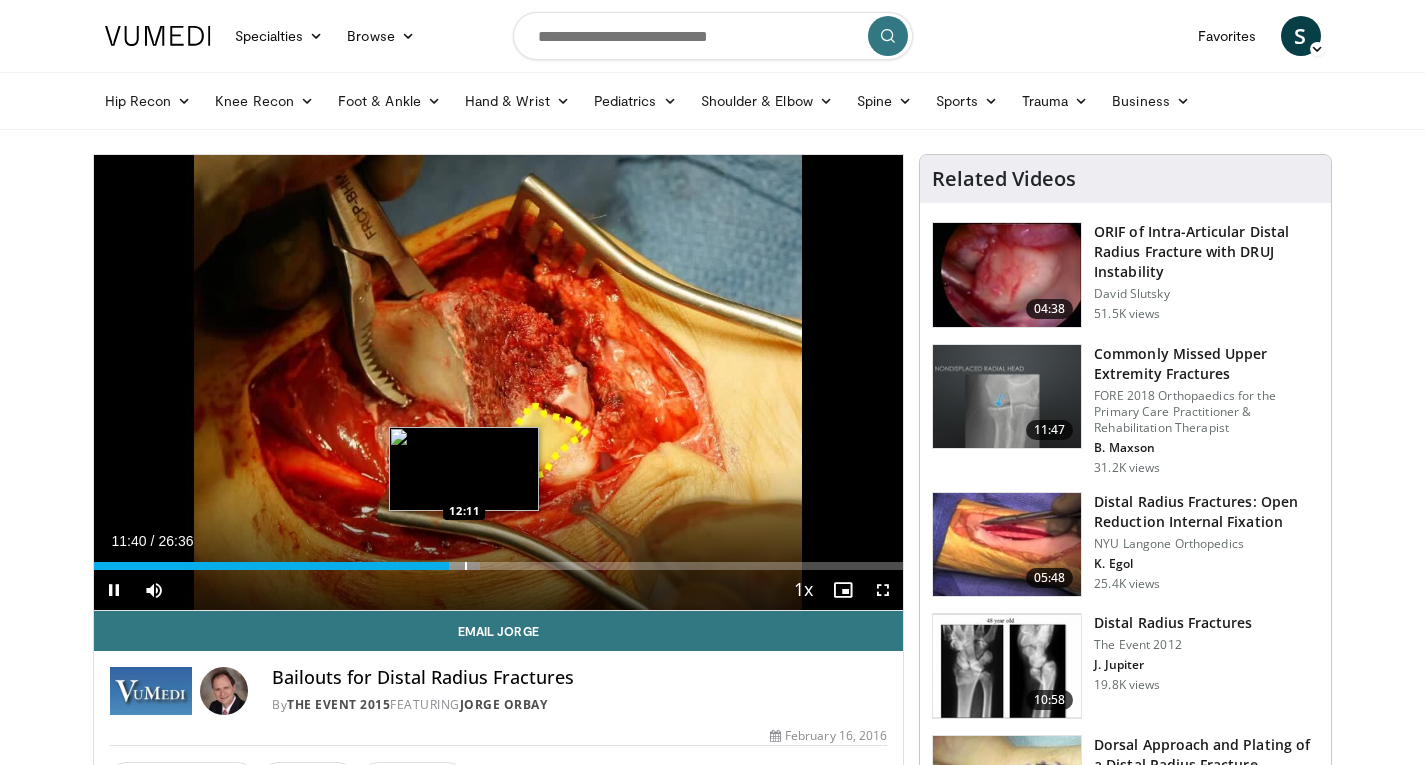 click on "Loaded :  47.75% 11:40 12:11" at bounding box center [499, 566] 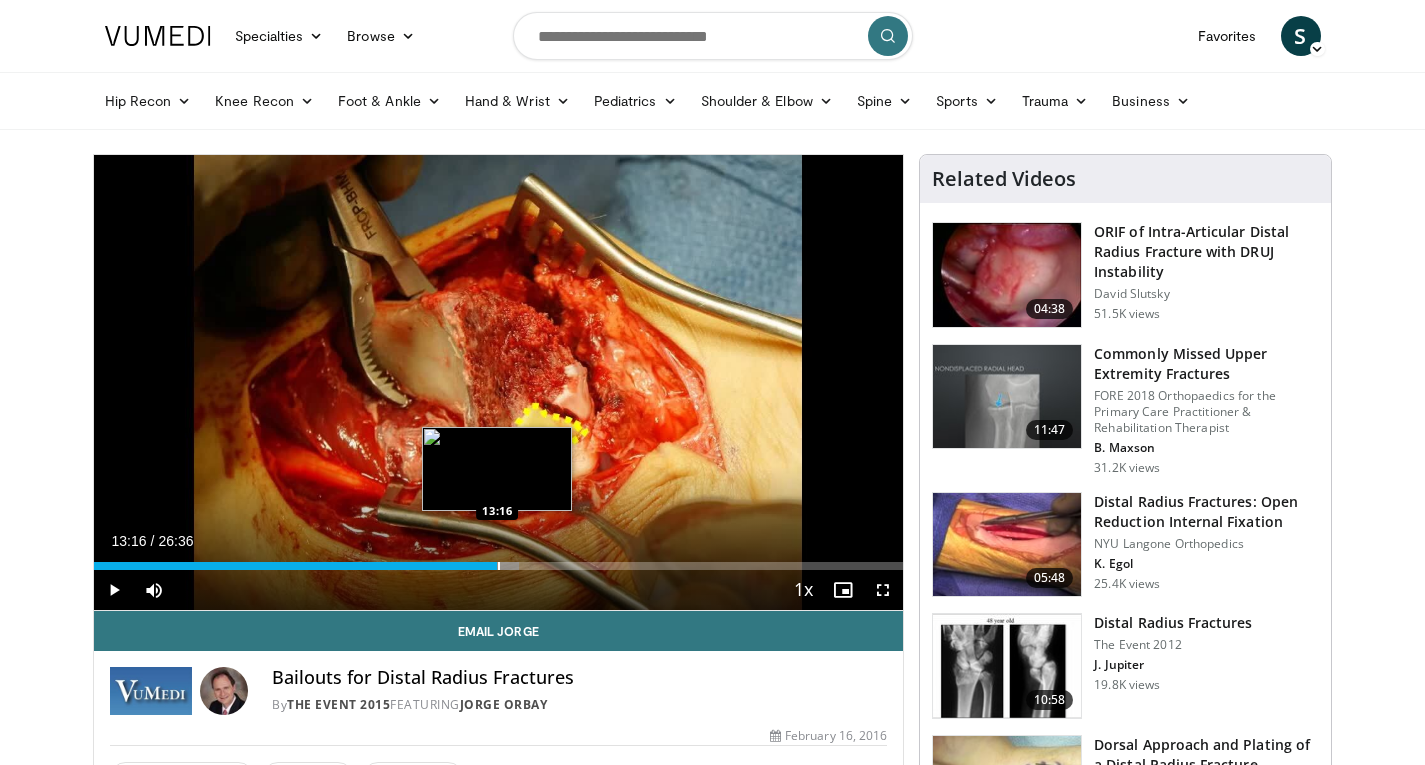click at bounding box center [499, 566] 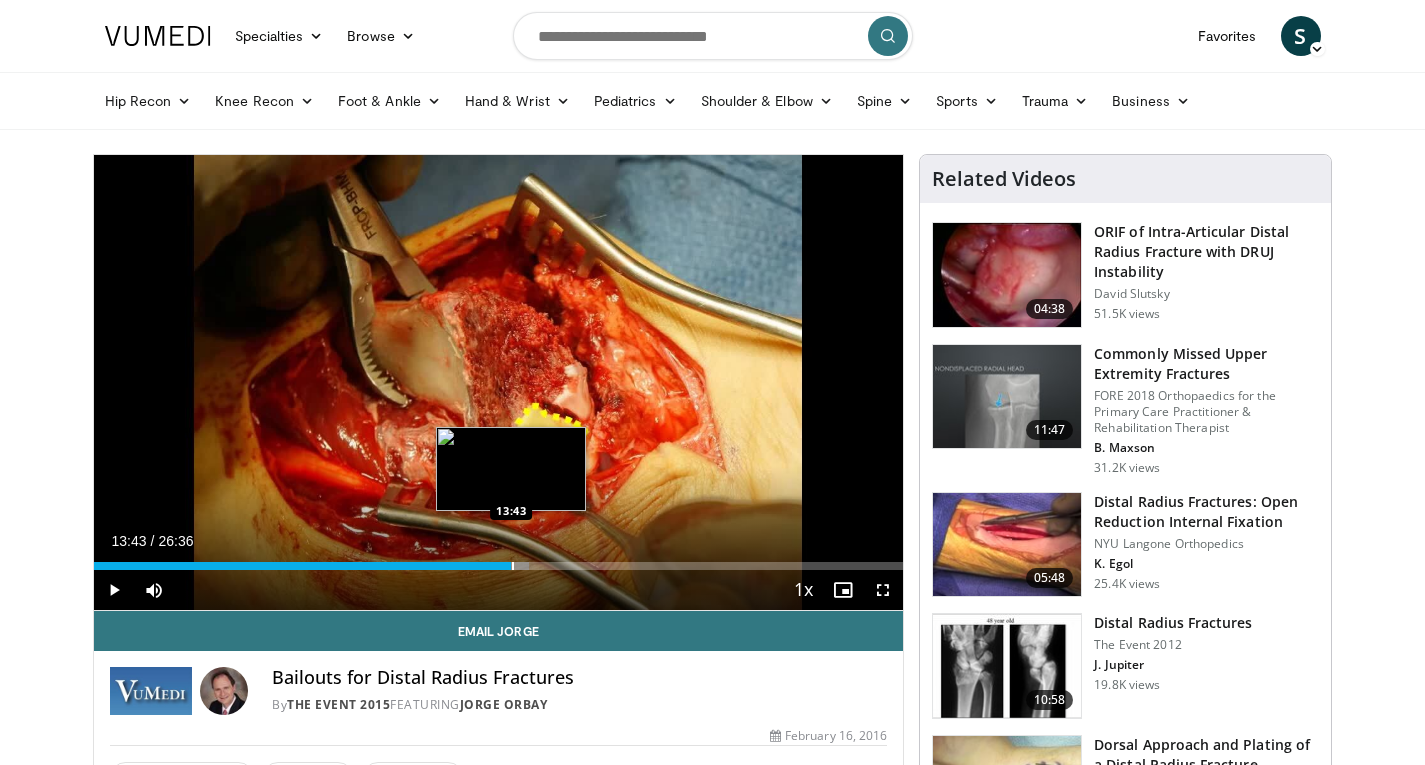click at bounding box center (513, 566) 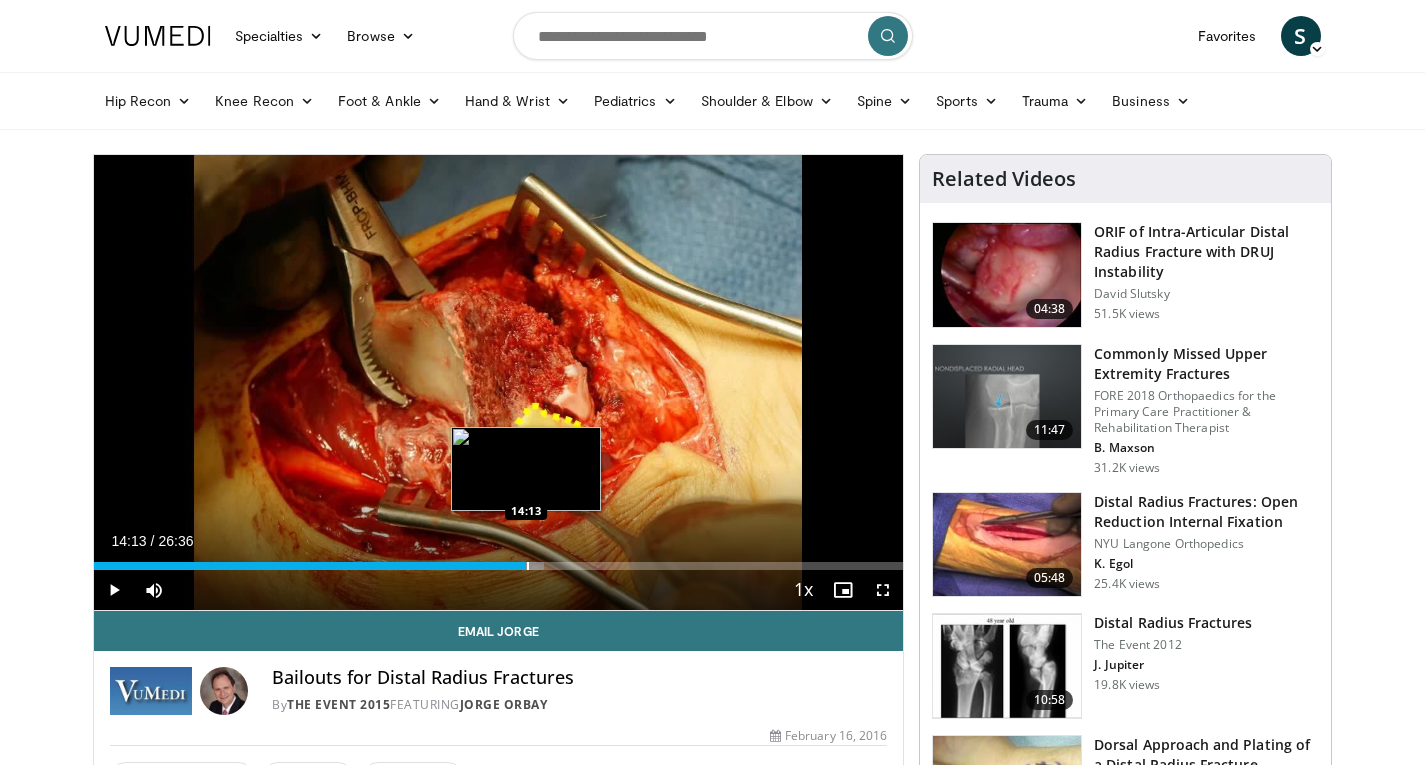 click on "Loaded :  55.65% 14:13 14:13" at bounding box center (499, 566) 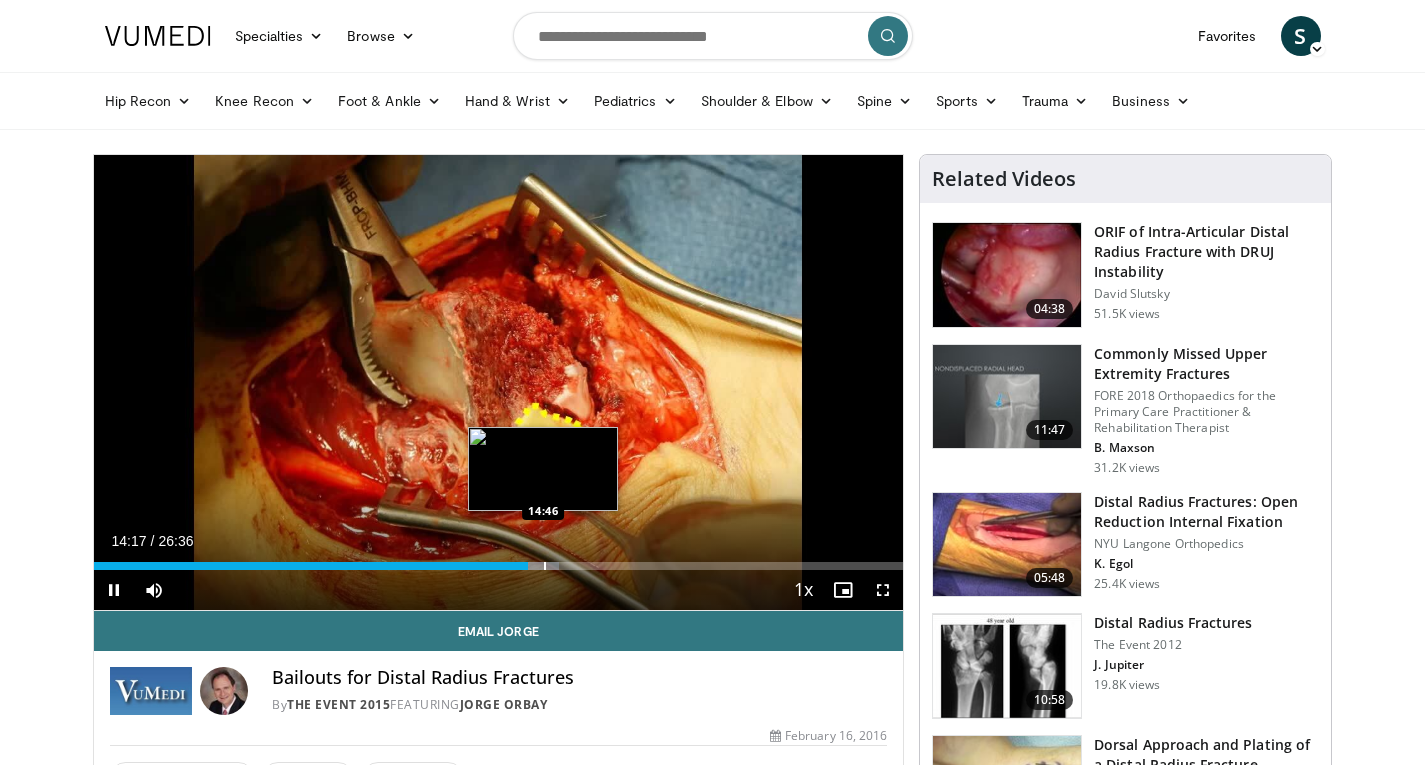 click on "Loaded :  57.53% 14:17 14:46" at bounding box center [499, 566] 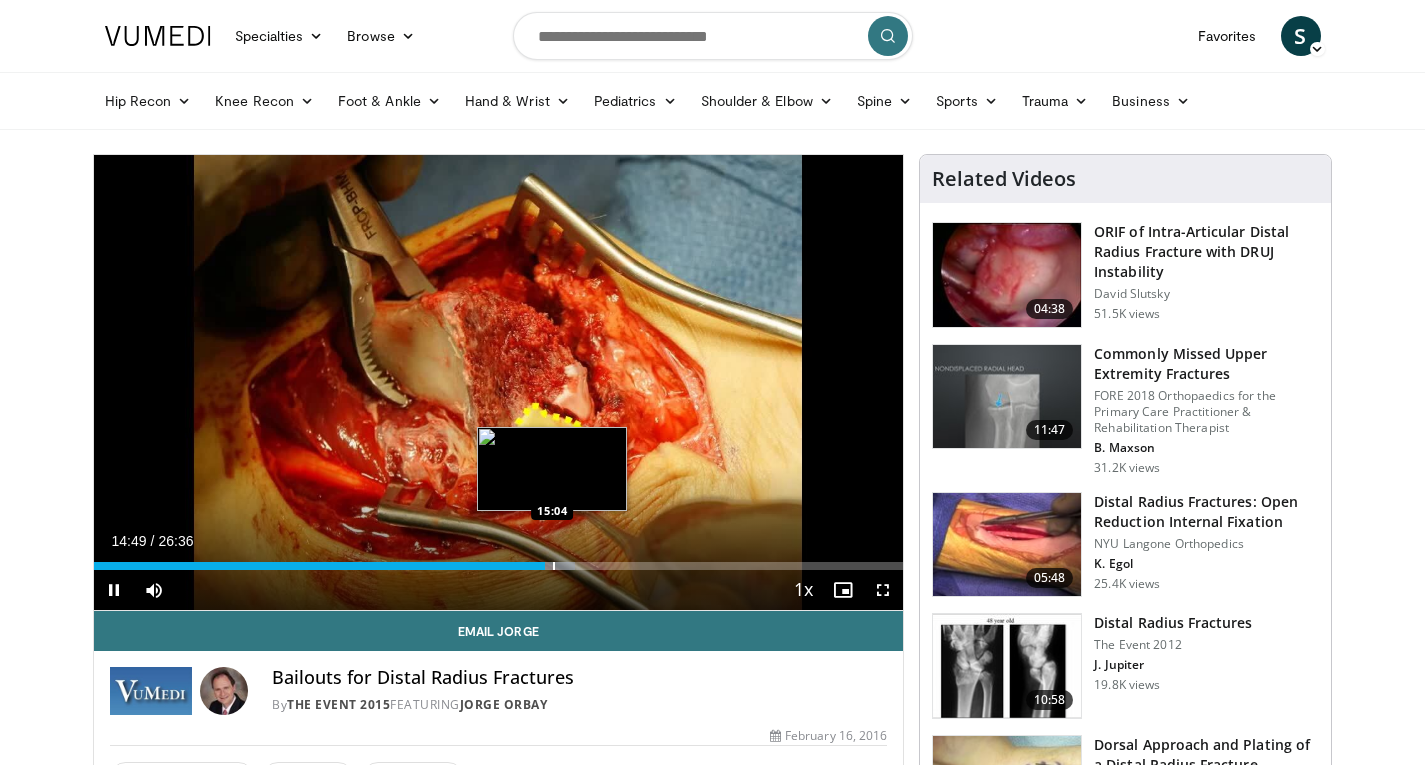 click on "Loaded :  59.53% 14:49 15:04" at bounding box center (499, 566) 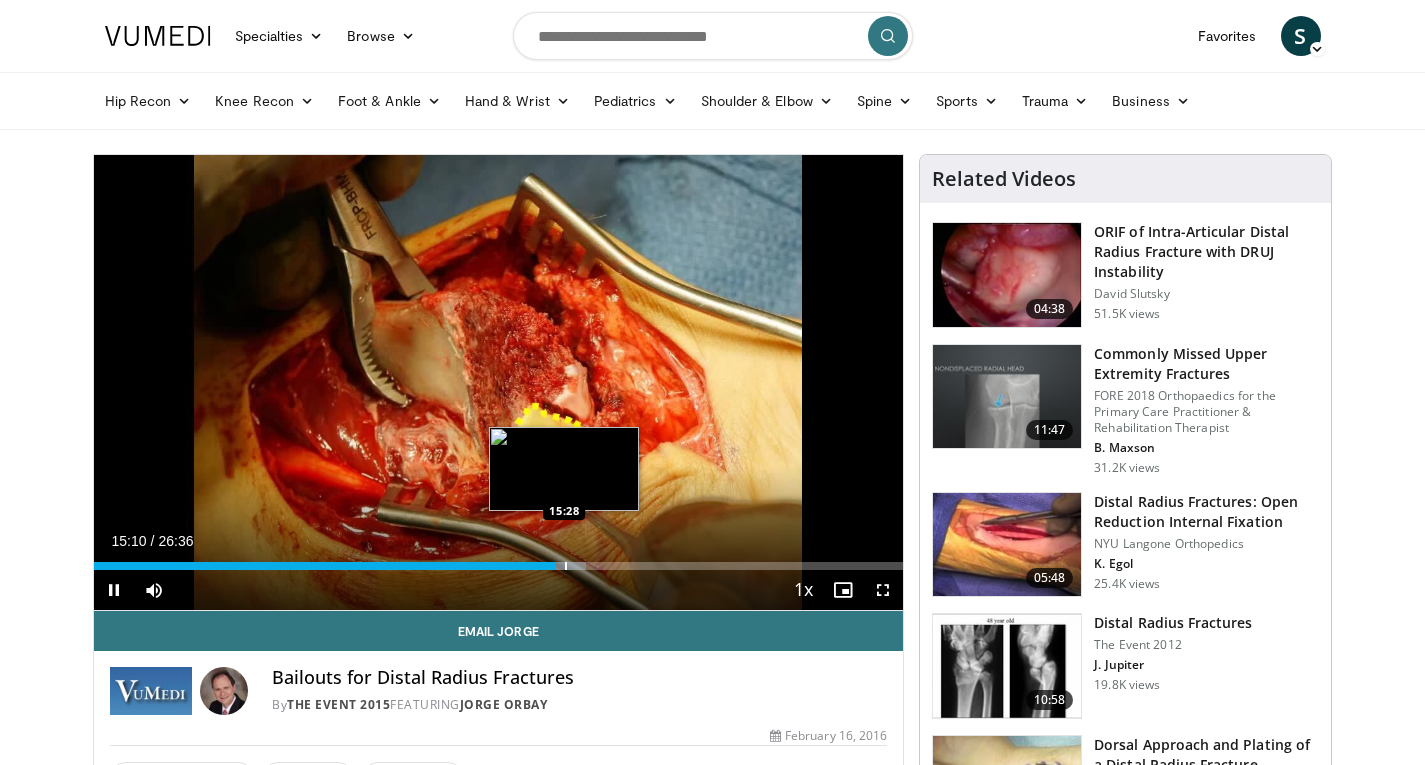 click on "Loaded :  60.77% 15:10 15:28" at bounding box center [499, 566] 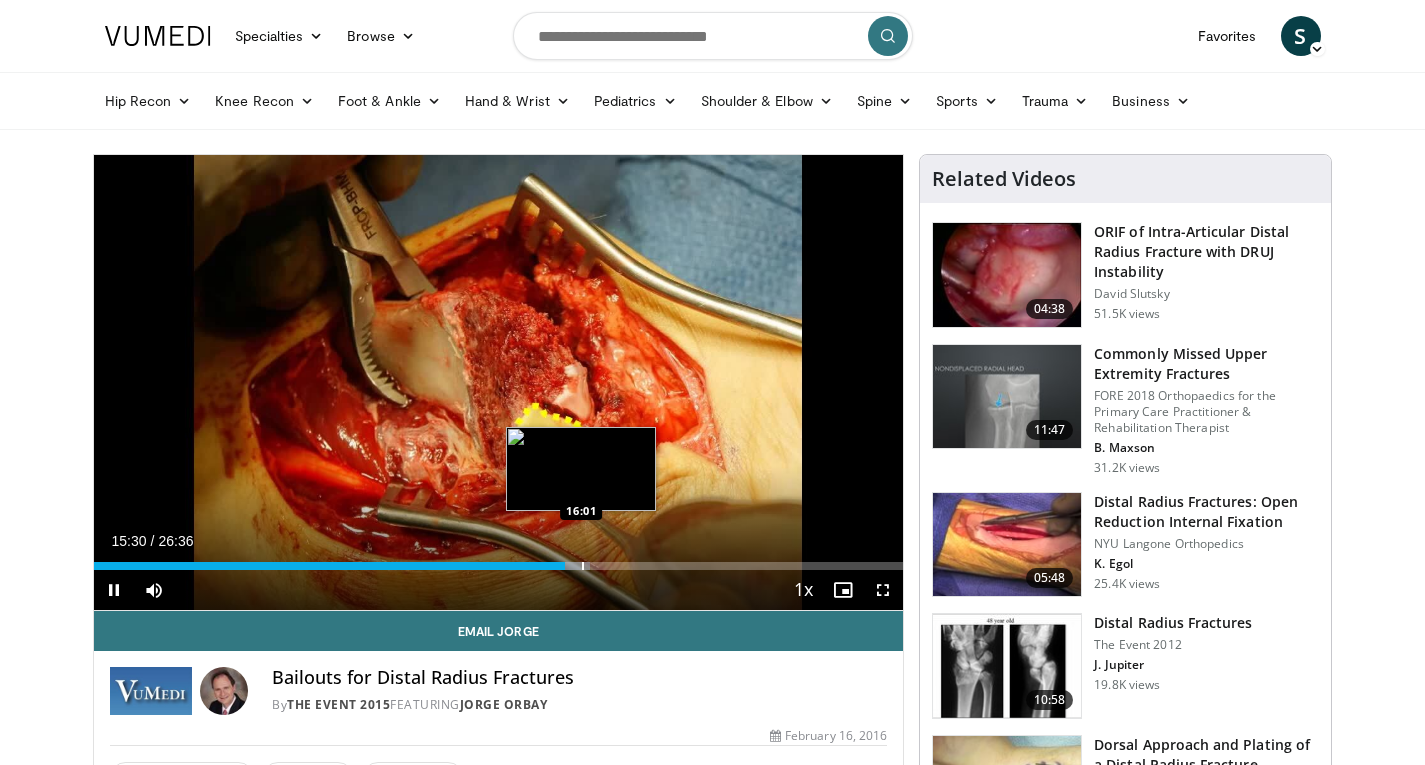 click at bounding box center (583, 566) 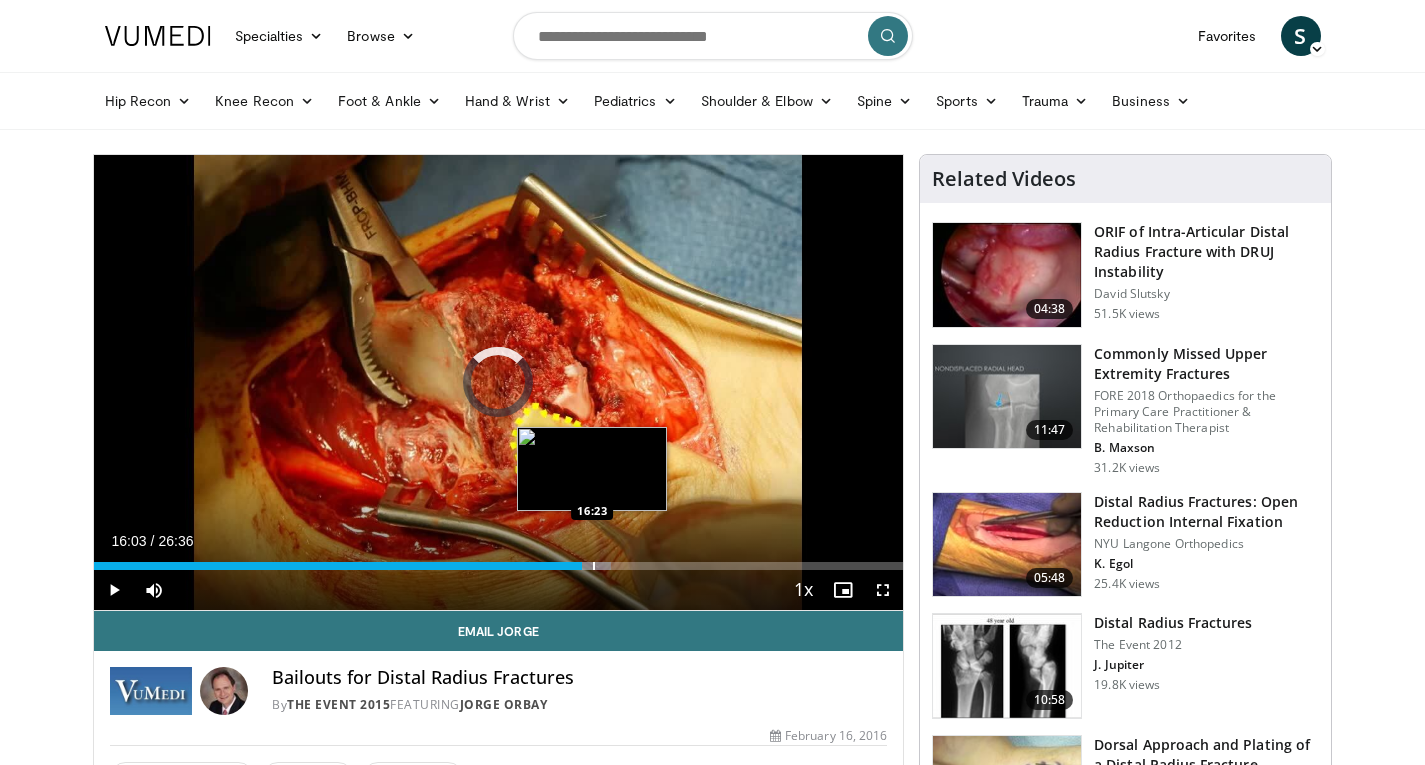 click at bounding box center [594, 566] 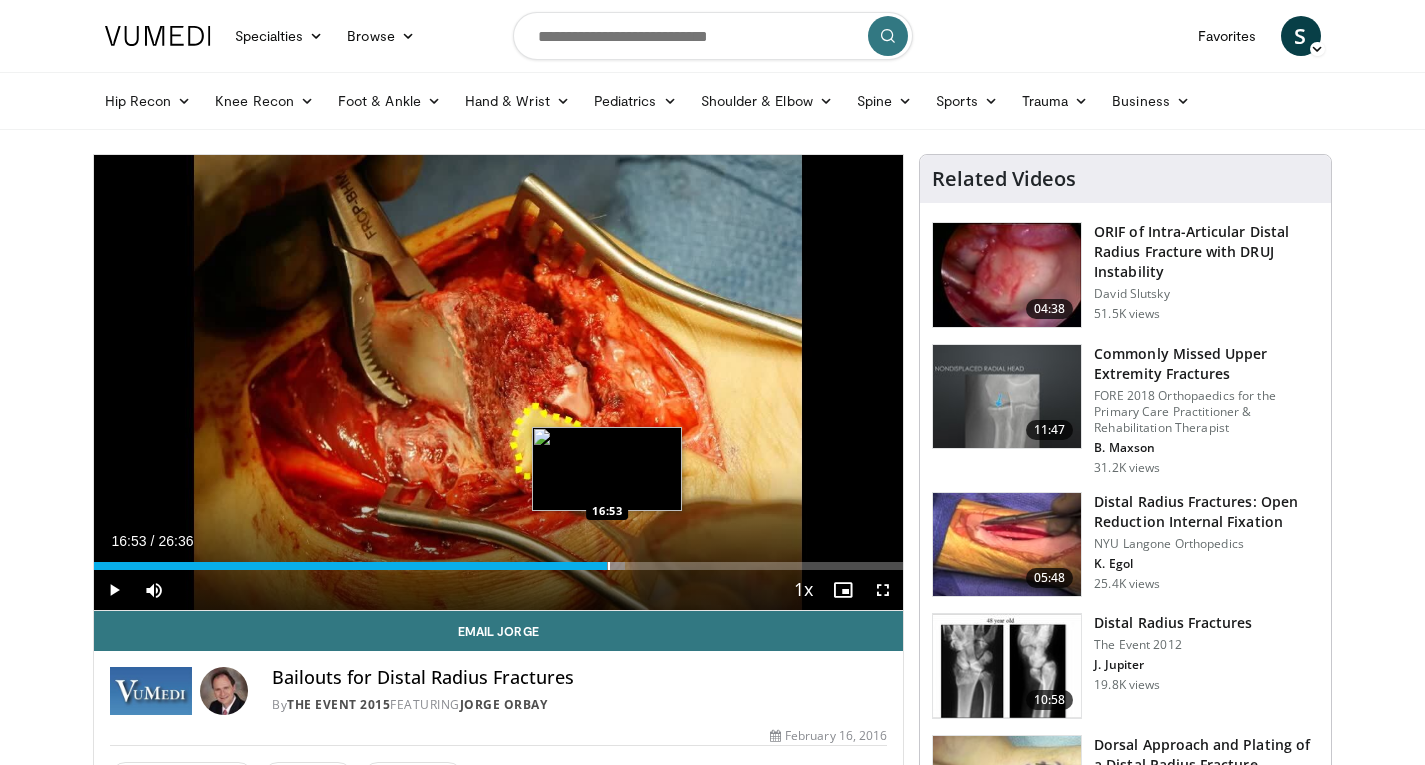 click at bounding box center (609, 566) 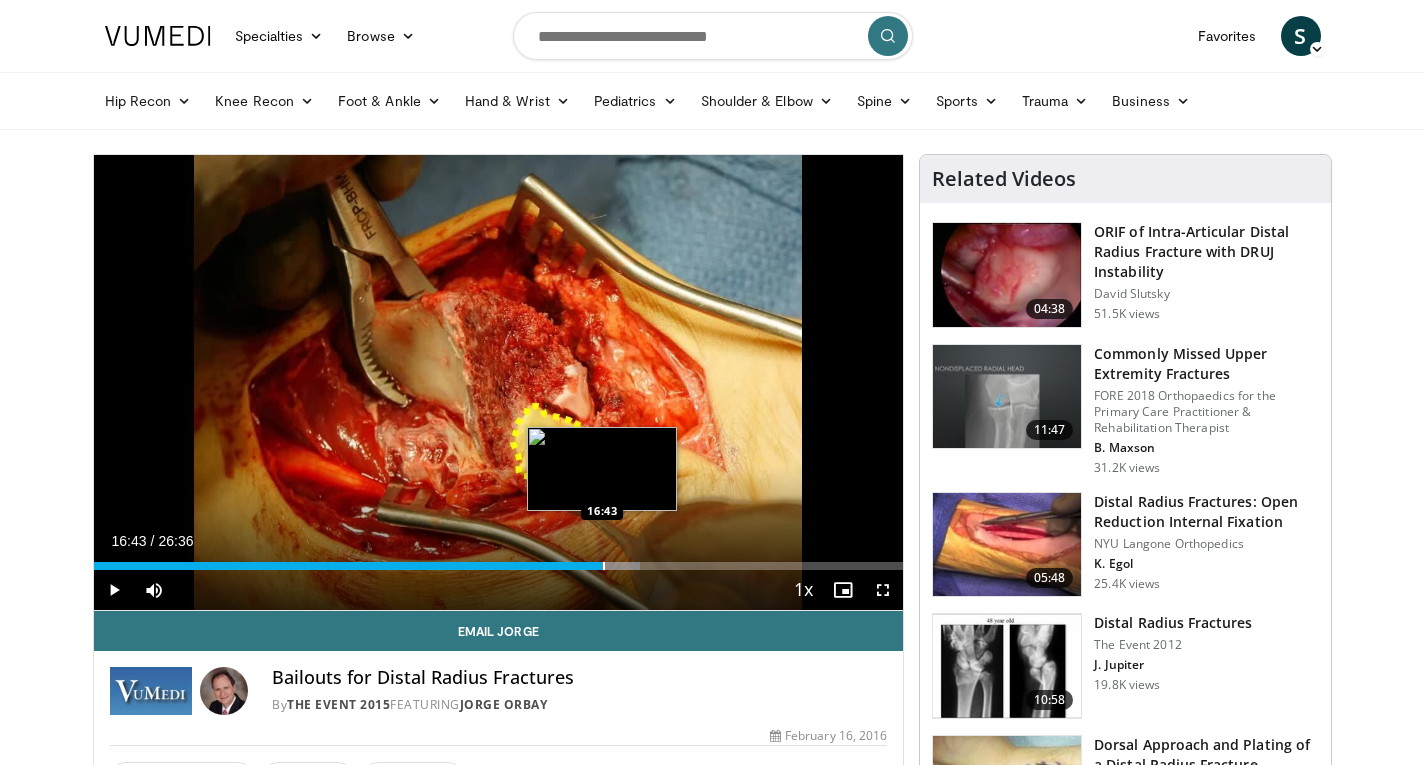click on "16:55" at bounding box center (348, 566) 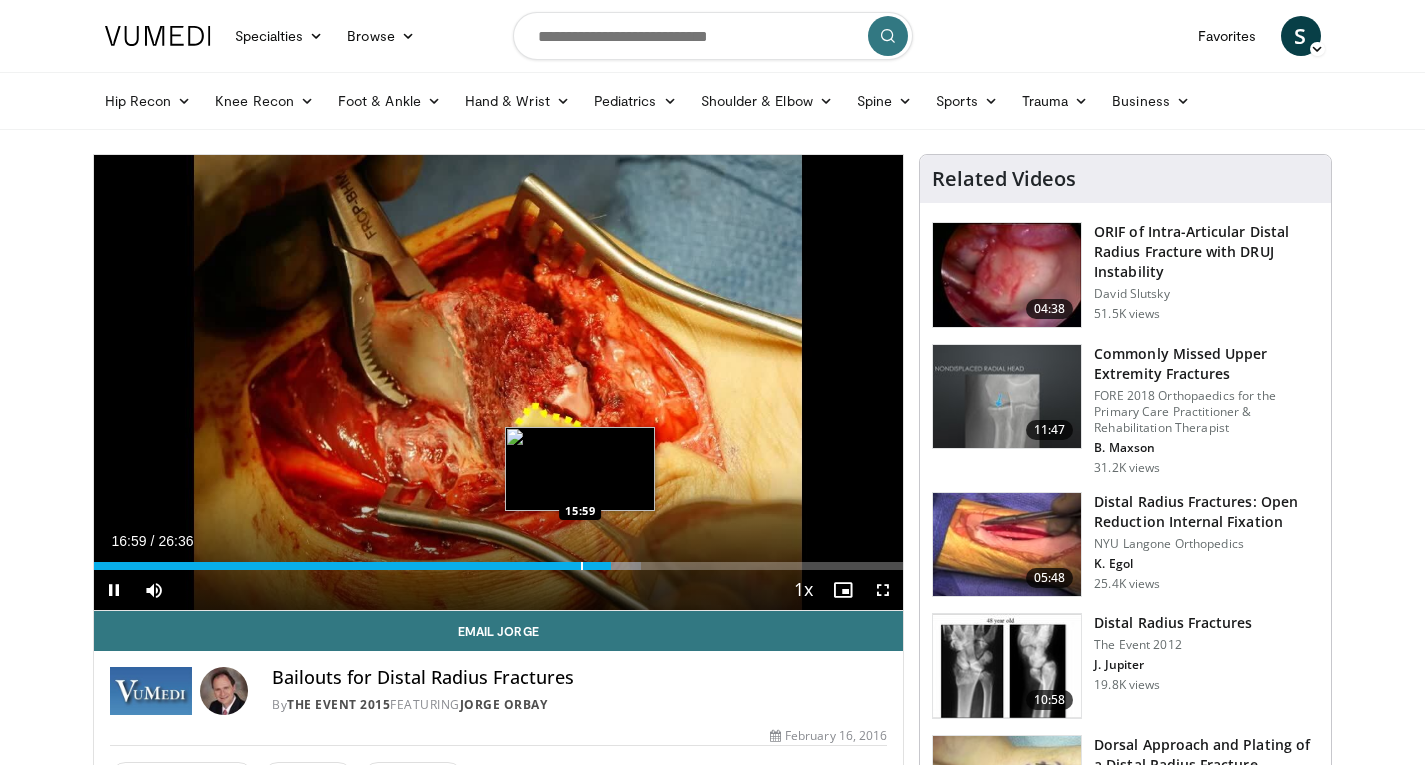 click at bounding box center [582, 566] 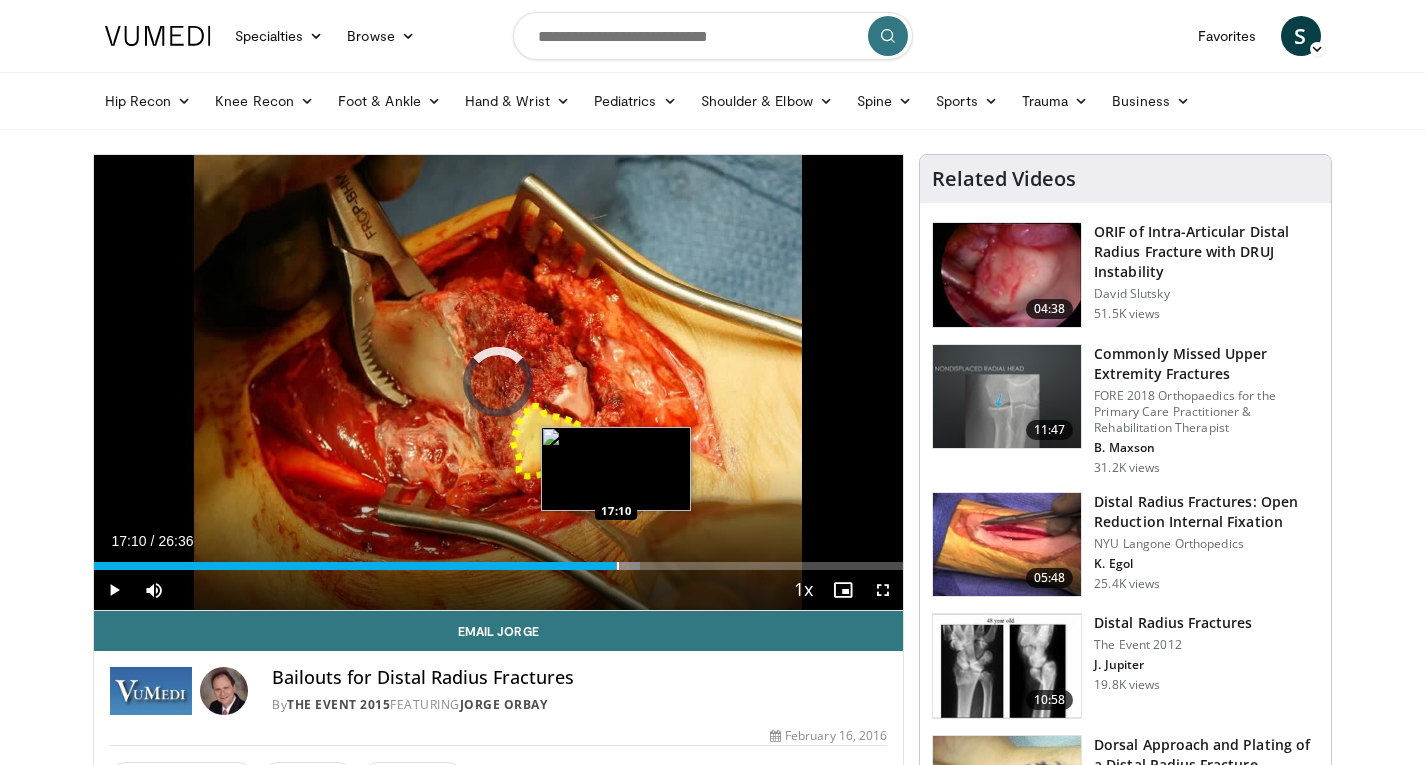 click on "Loaded :  67.54% 17:10 17:10" at bounding box center [499, 560] 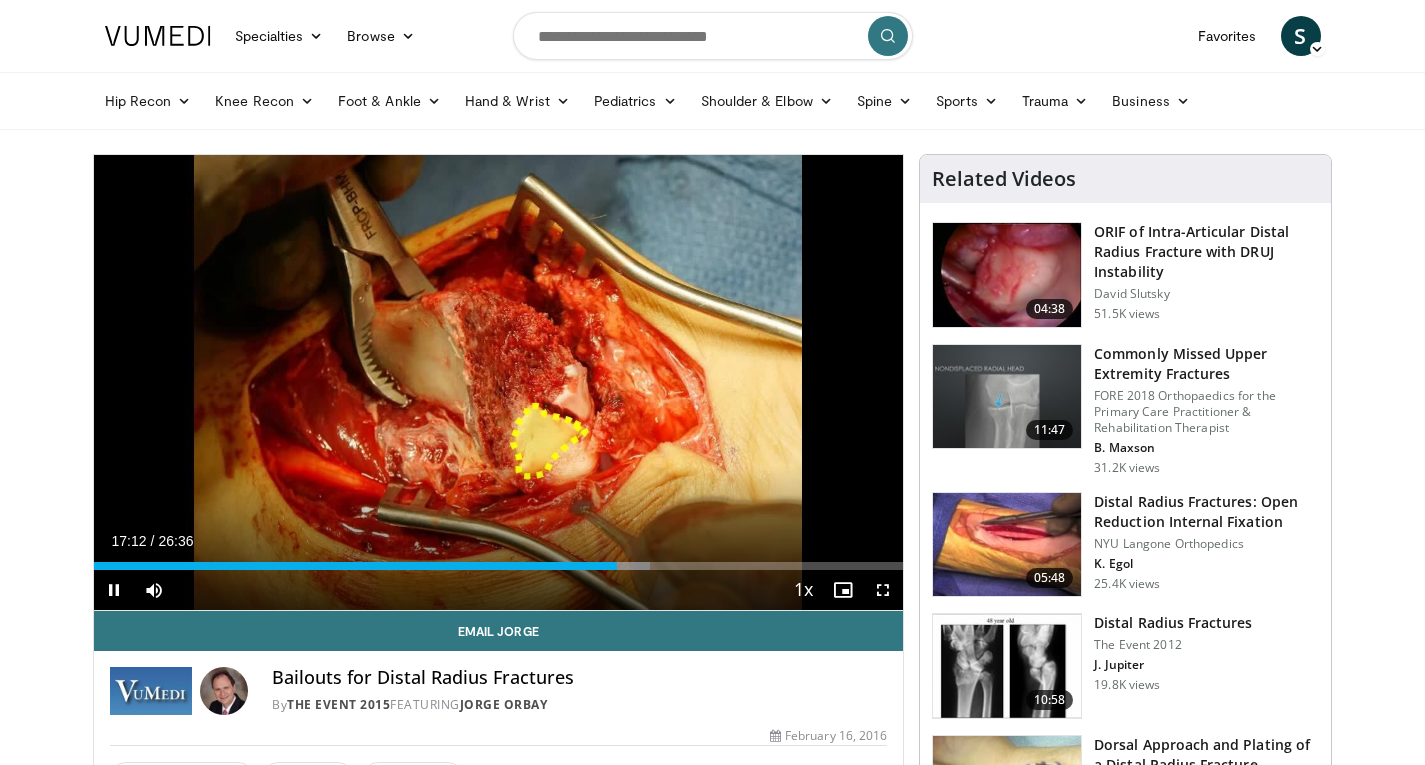 click on "Current Time  17:12 / Duration  26:36 Pause Skip Backward Skip Forward Mute 81% Loaded :  68.79% 17:12 16:57 Stream Type  LIVE Seek to live, currently behind live LIVE   1x Playback Rate 0.5x 0.75x 1x , selected 1.25x 1.5x 1.75x 2x Chapters Chapters Descriptions descriptions off , selected Captions captions settings , opens captions settings dialog captions off , selected Audio Track en (Main) , selected Fullscreen Enable picture-in-picture mode" at bounding box center [499, 590] 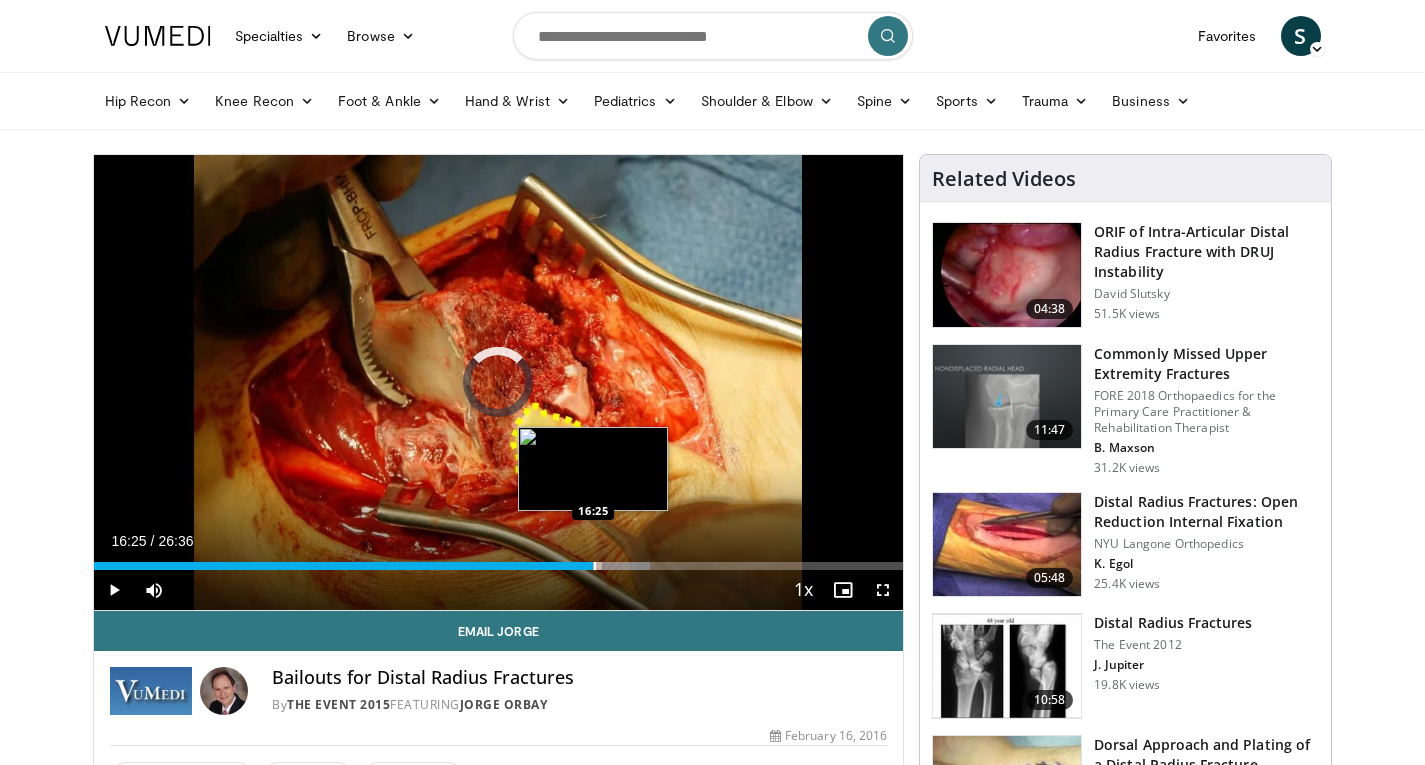 click at bounding box center [595, 566] 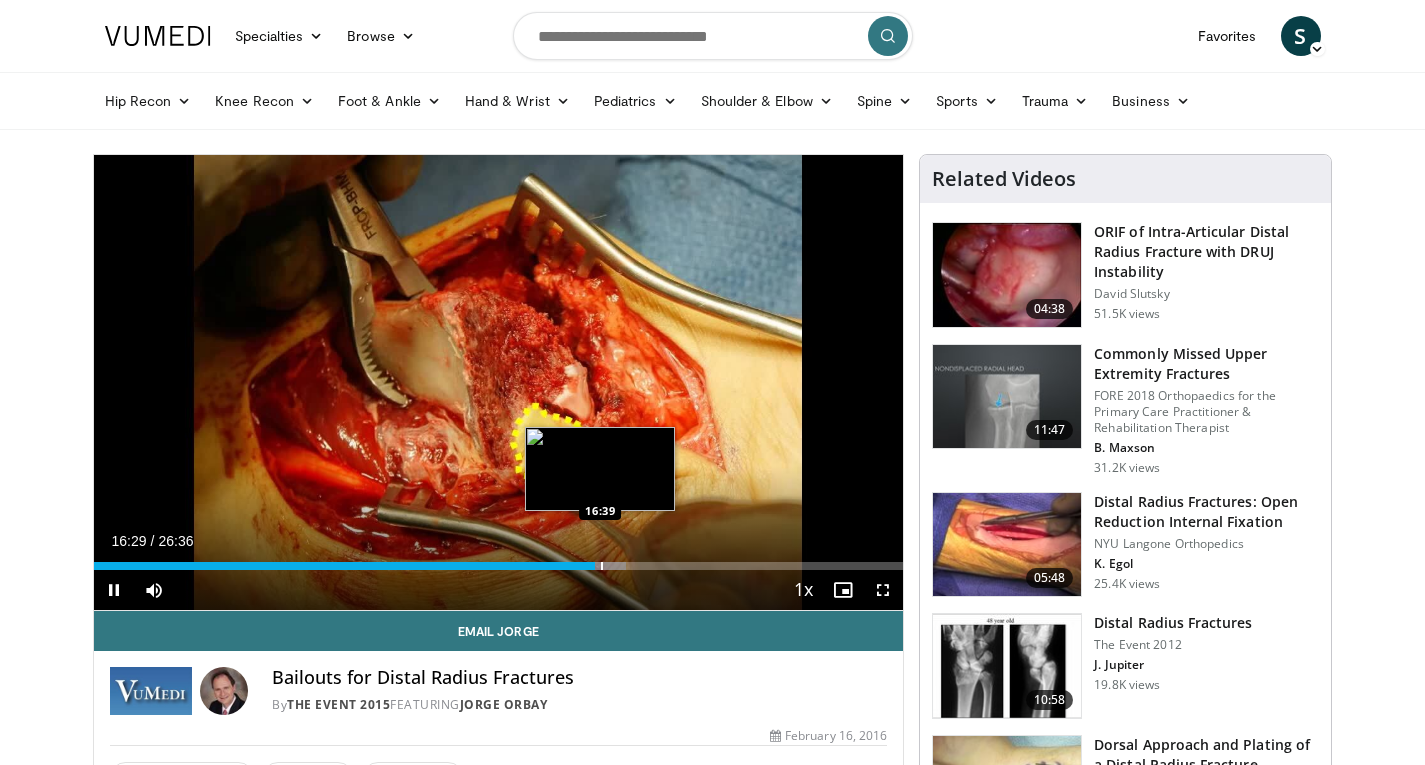 click on "Loaded :  65.73% 16:28 16:39" at bounding box center [499, 566] 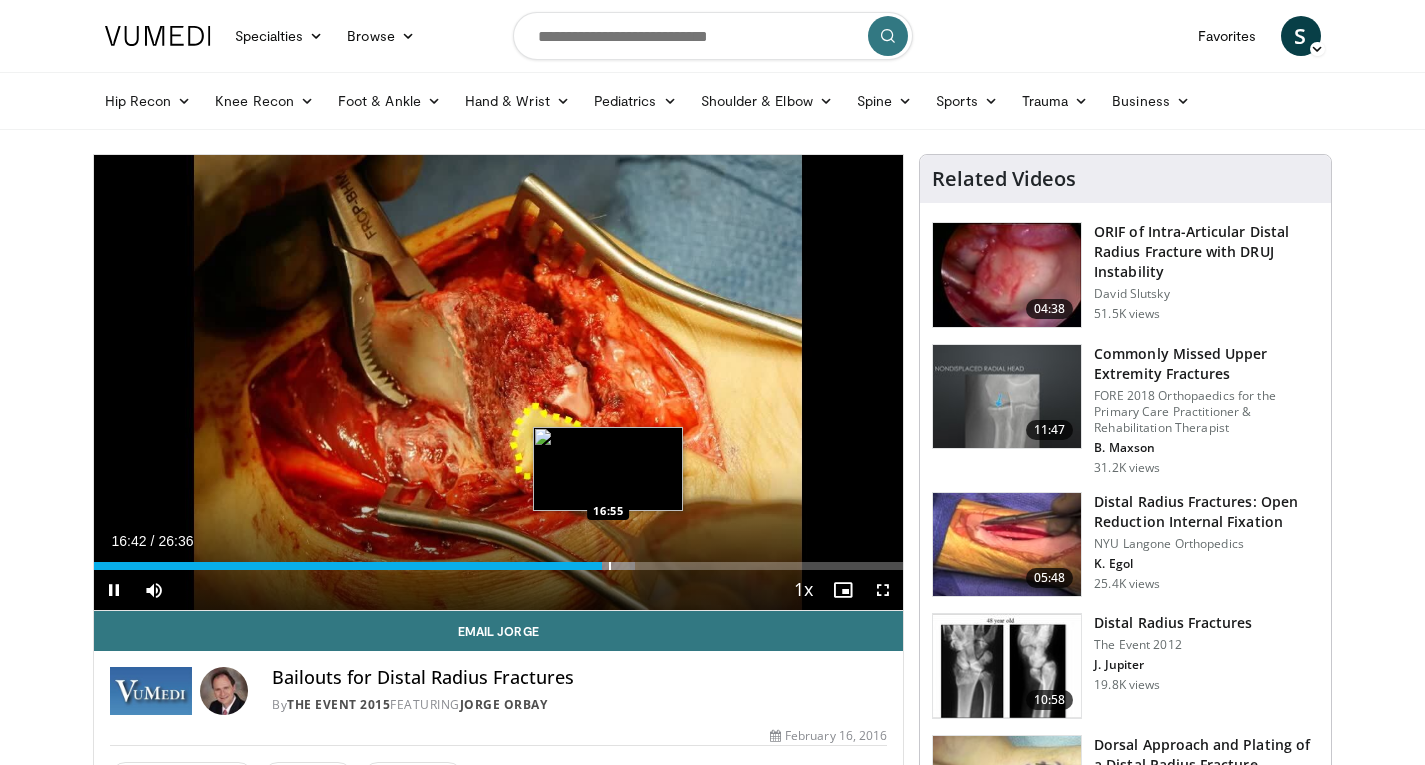 click on "Loaded :  66.91% 16:42 16:55" at bounding box center [499, 566] 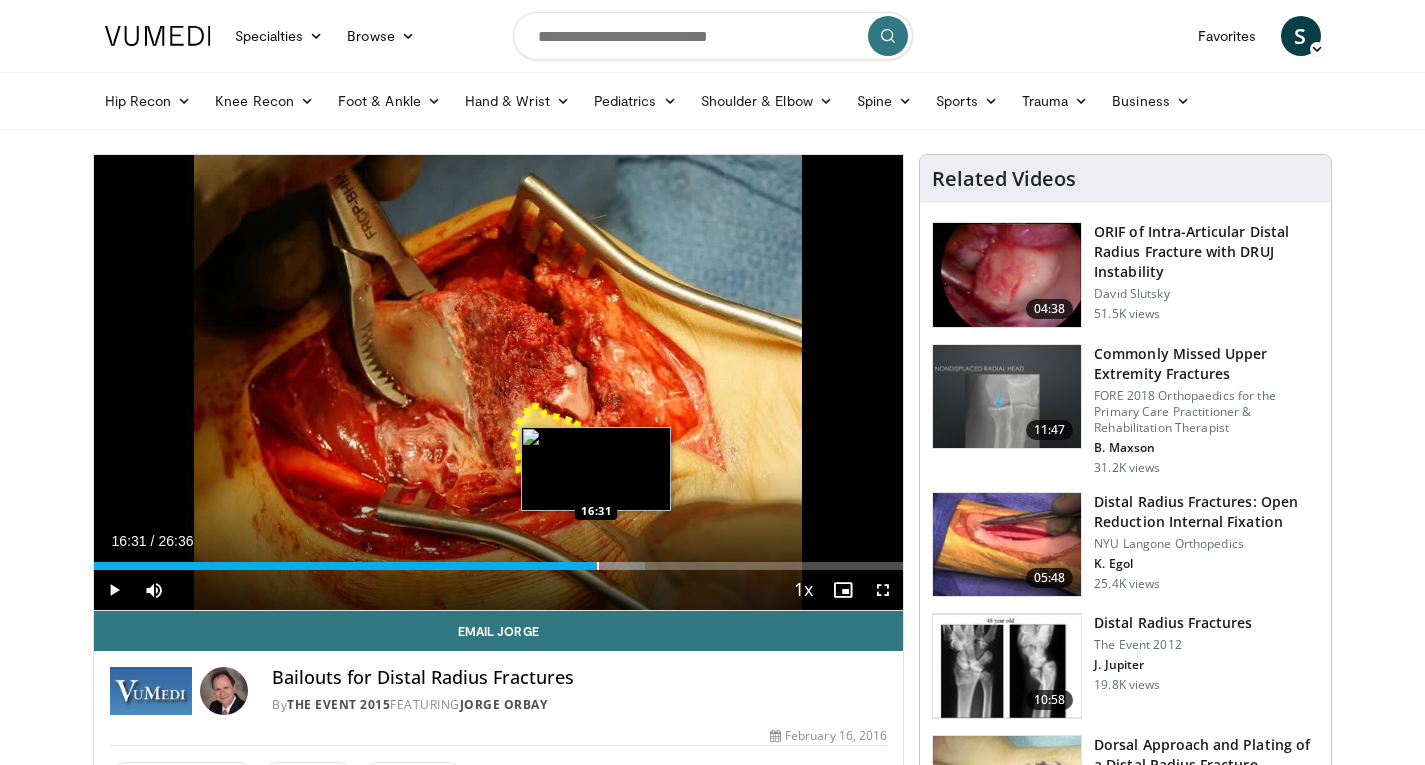 click on "16:59" at bounding box center (345, 566) 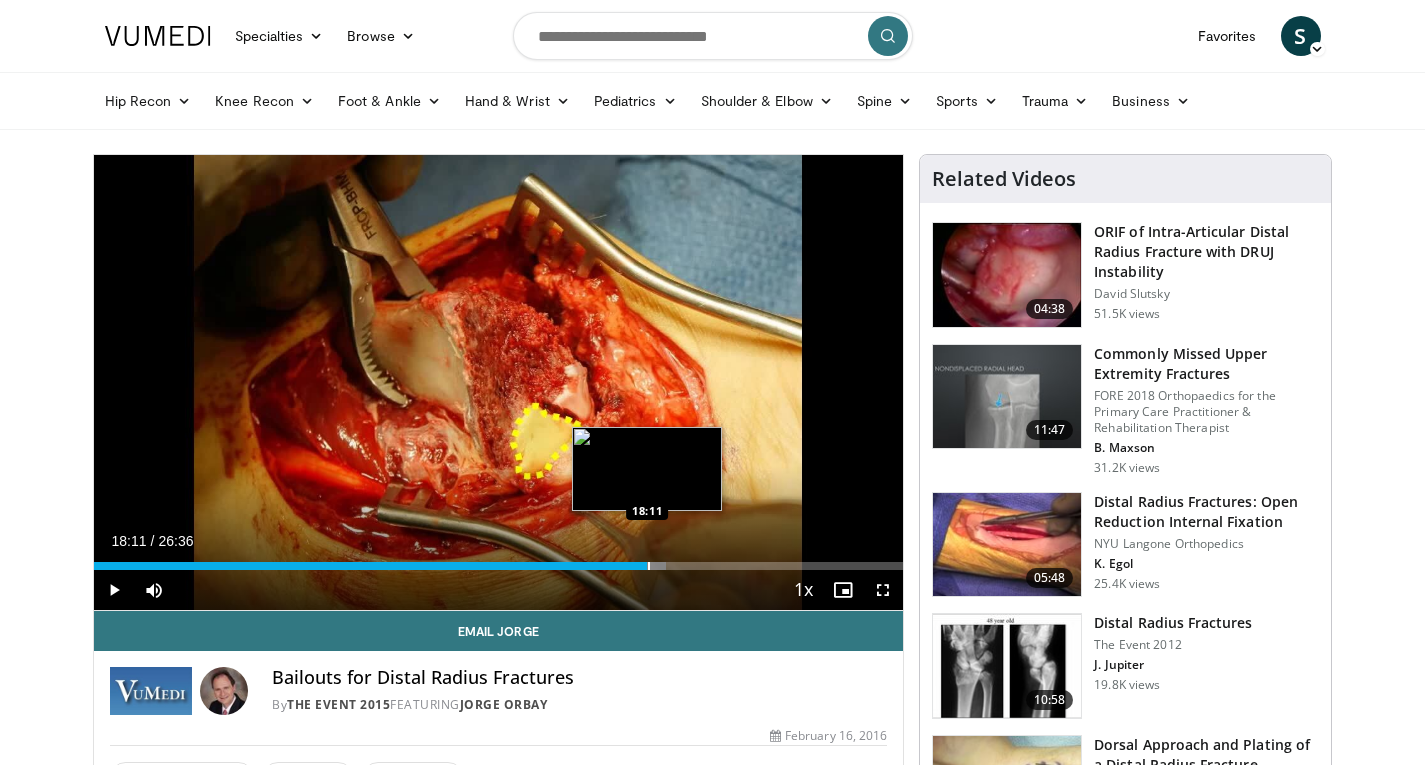 click on "Loaded :  70.66% 18:11 18:11" at bounding box center [499, 566] 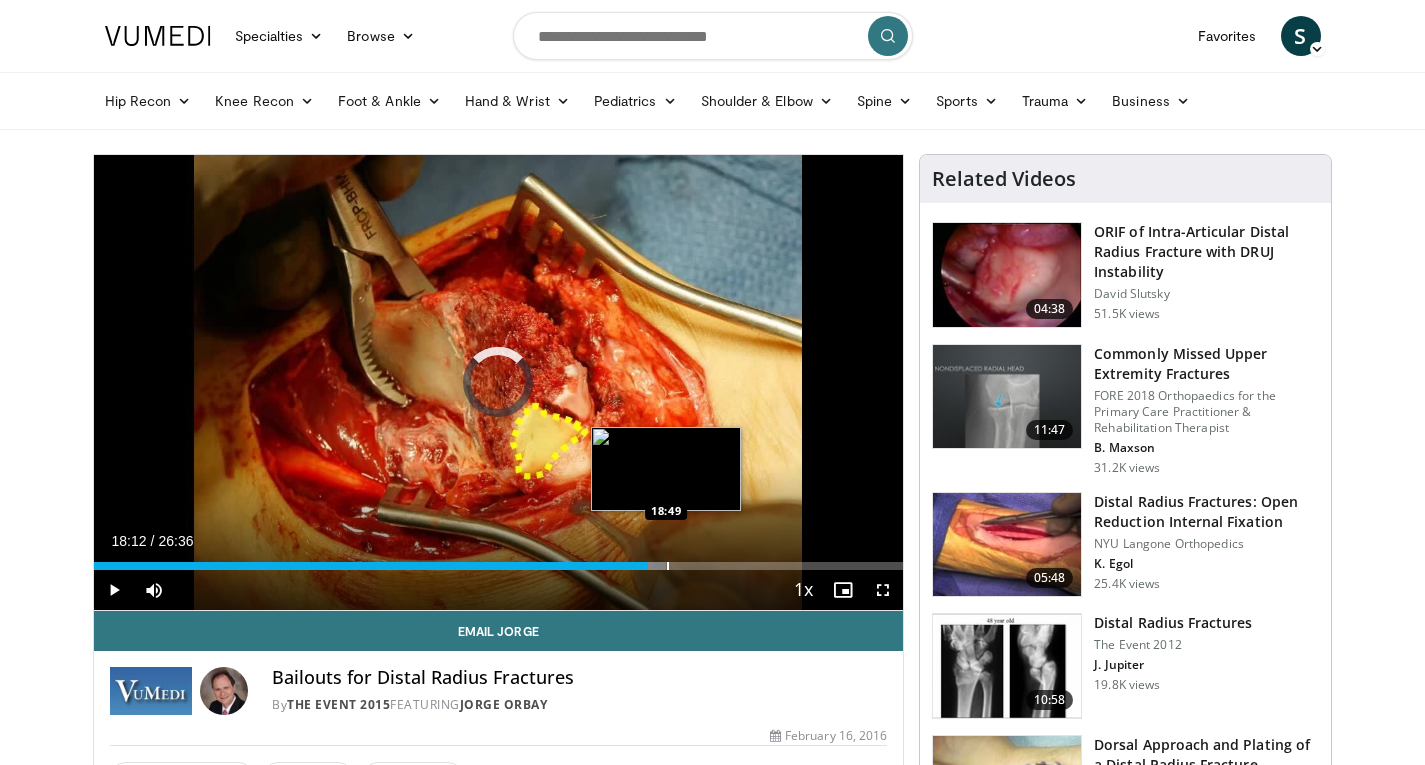 click on "Loaded :  70.66% 18:49 18:49" at bounding box center (499, 566) 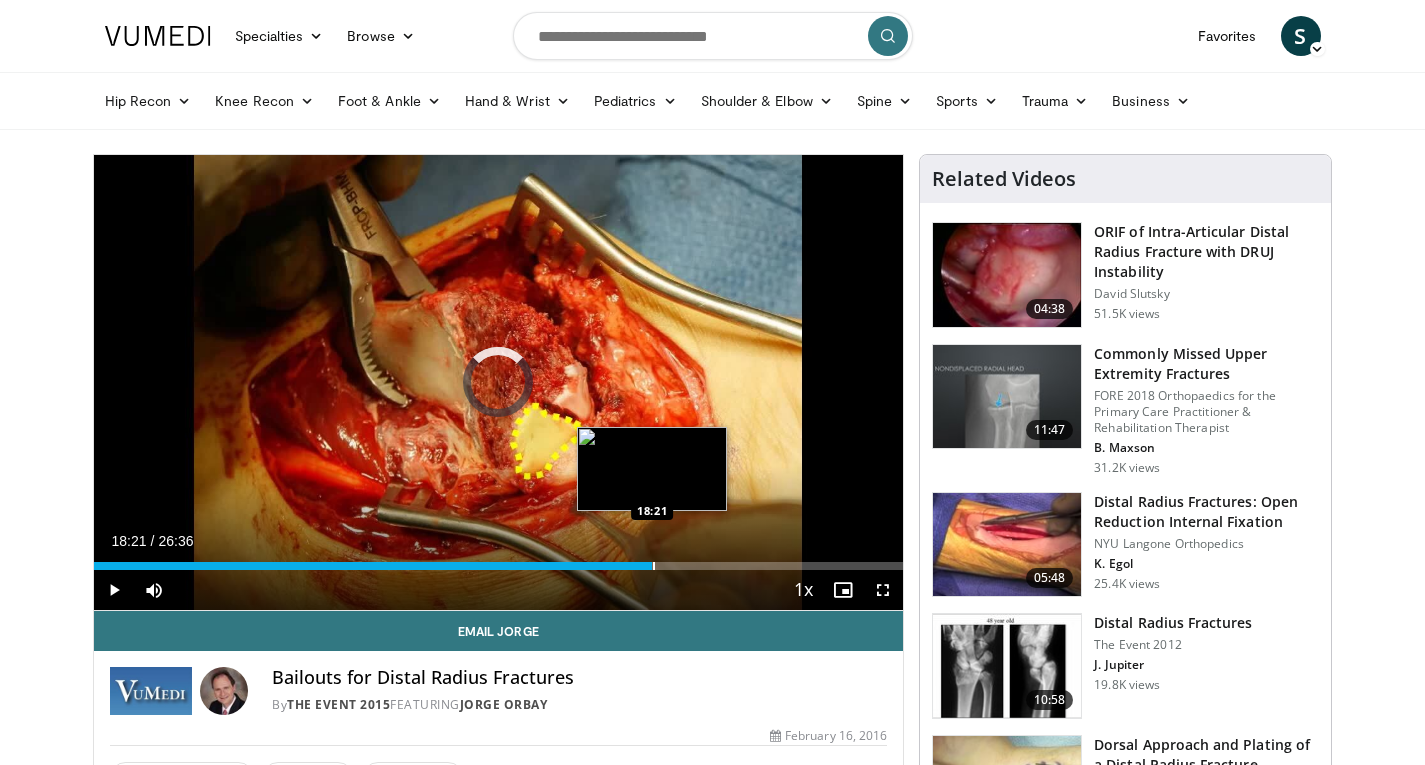 click on "18:21" at bounding box center (373, 566) 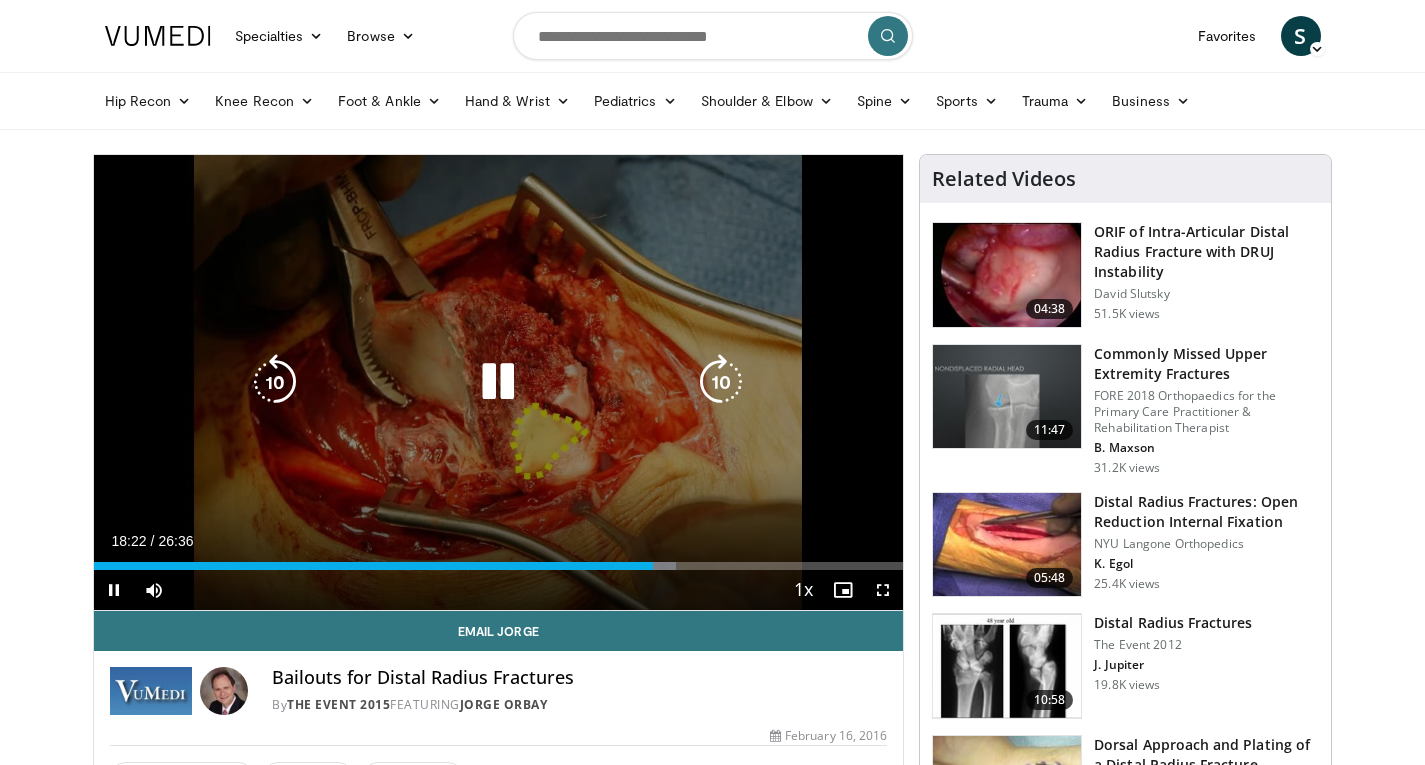 click on "**********" at bounding box center [499, 383] 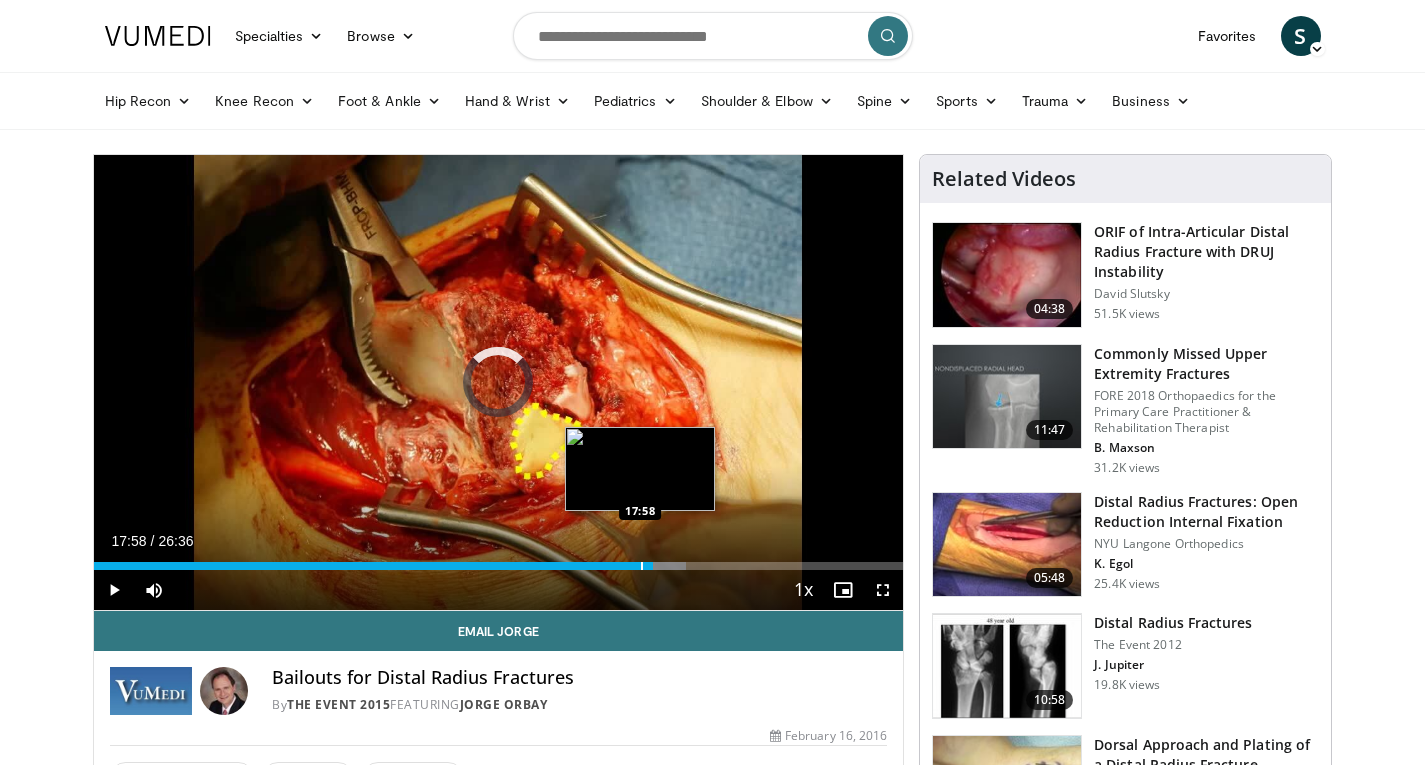 click at bounding box center (642, 566) 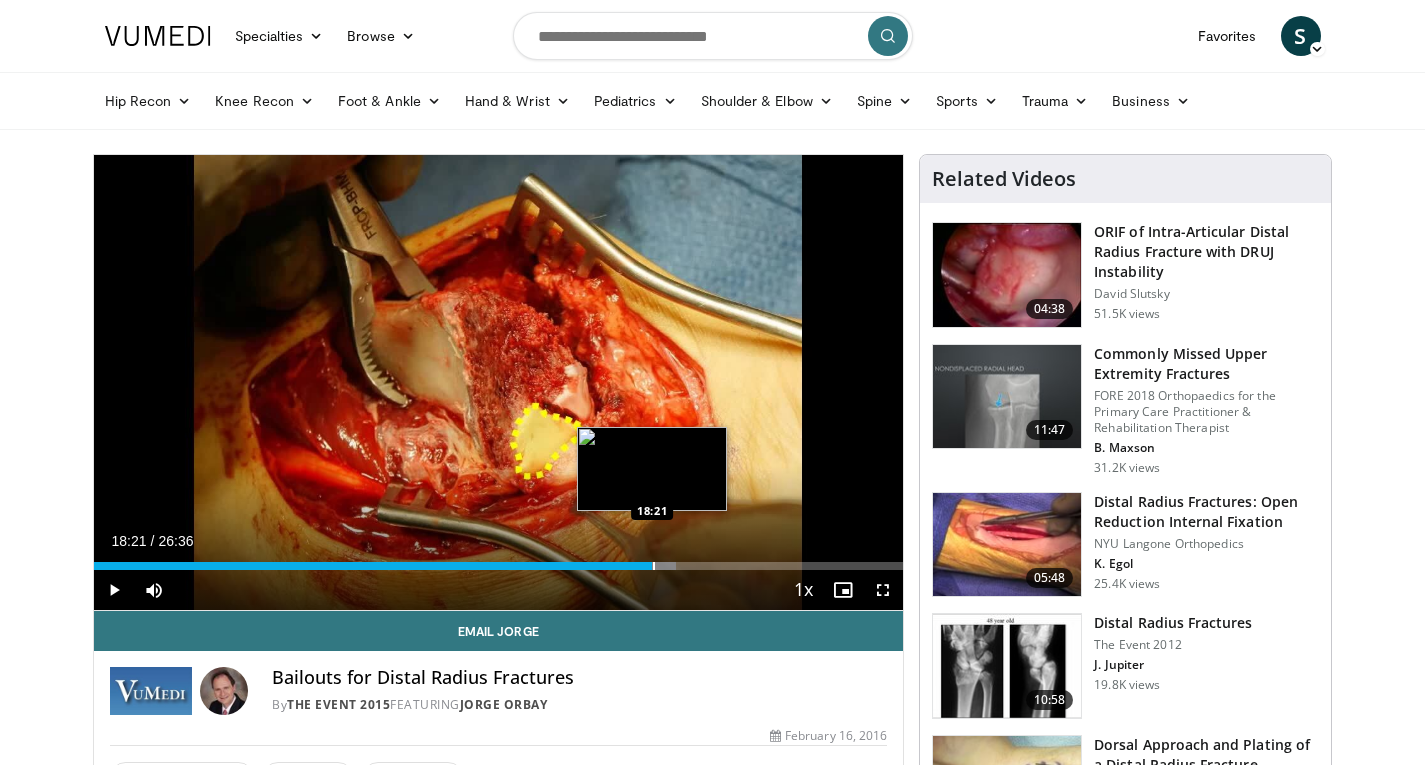 click at bounding box center [654, 566] 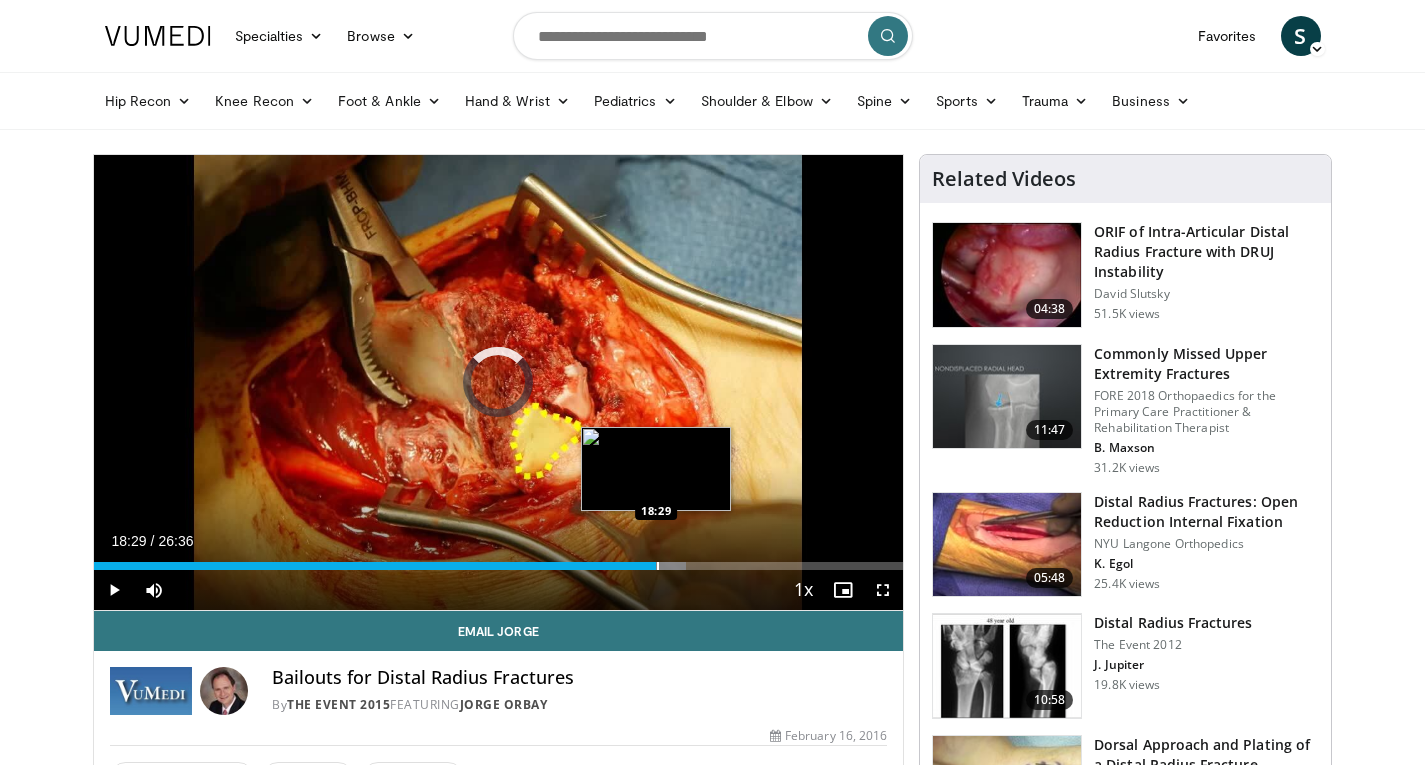 click at bounding box center (658, 566) 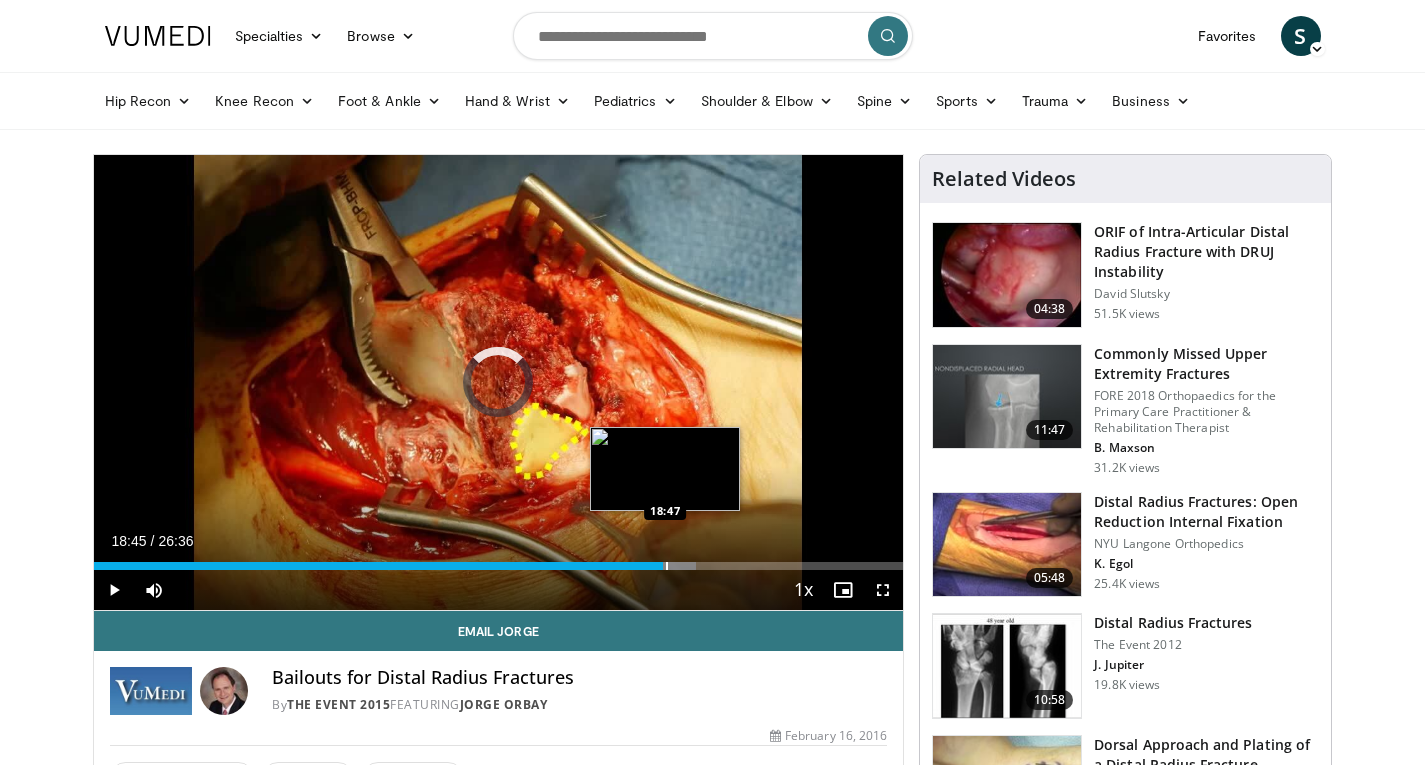click on "Loaded :  74.41% 18:45 18:47" at bounding box center [499, 560] 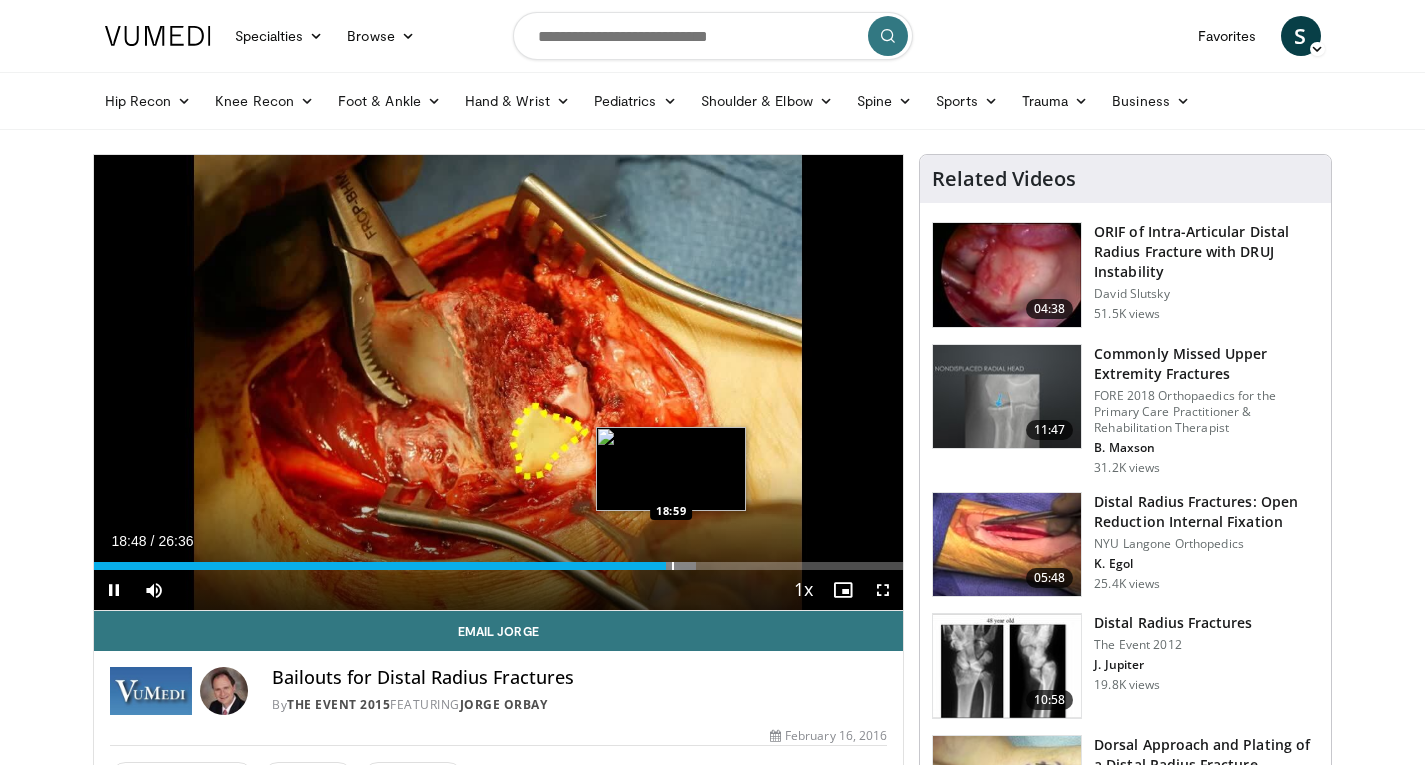 click at bounding box center (673, 566) 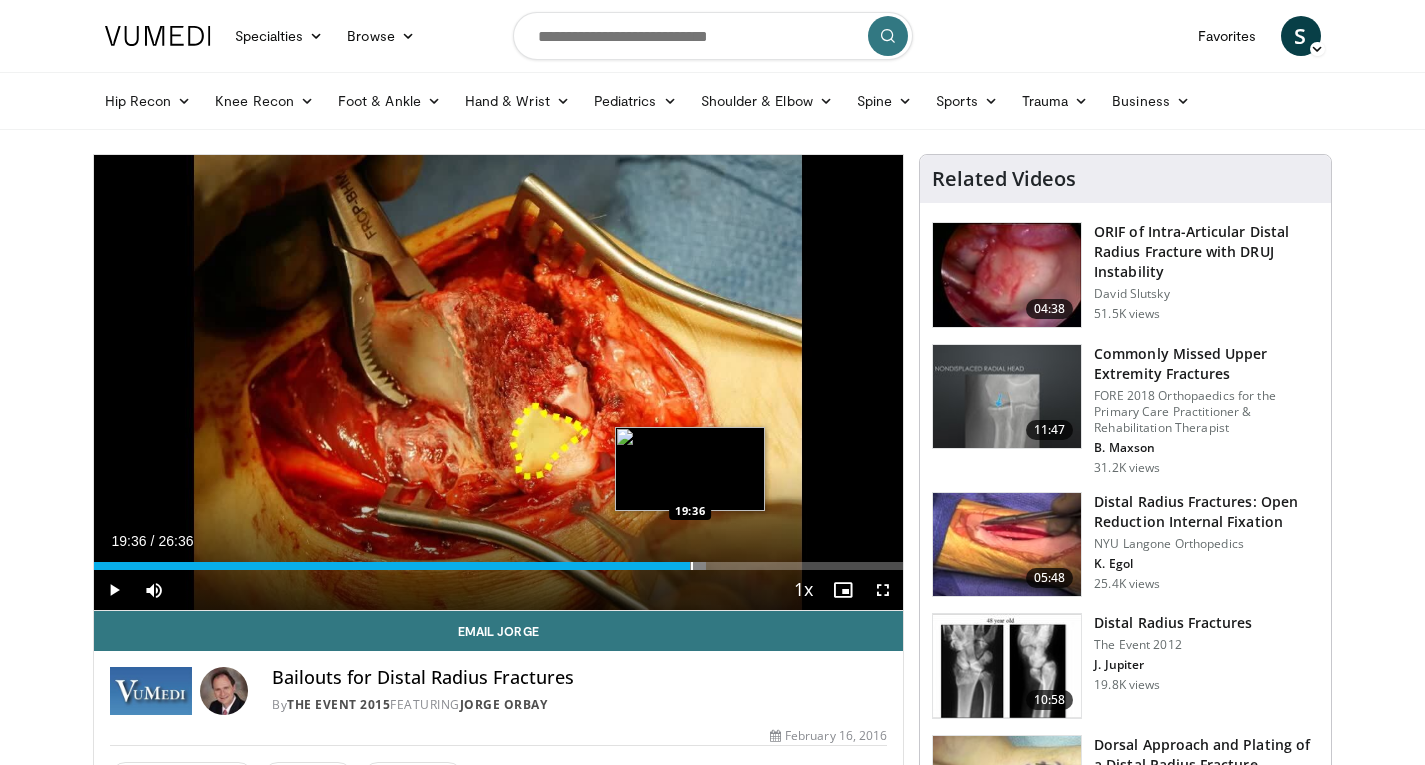 click at bounding box center (692, 566) 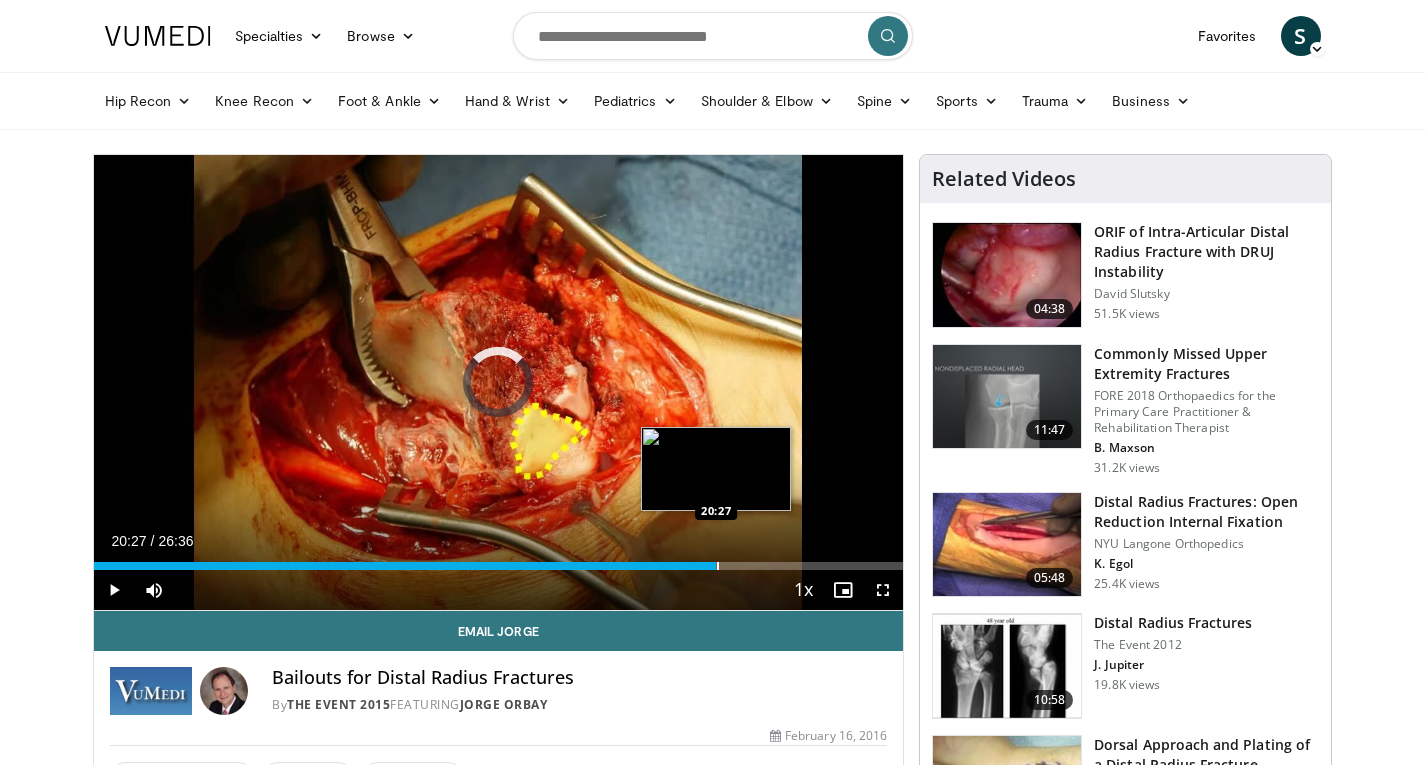 click on "Loaded :  75.67% 19:37 20:27" at bounding box center [499, 566] 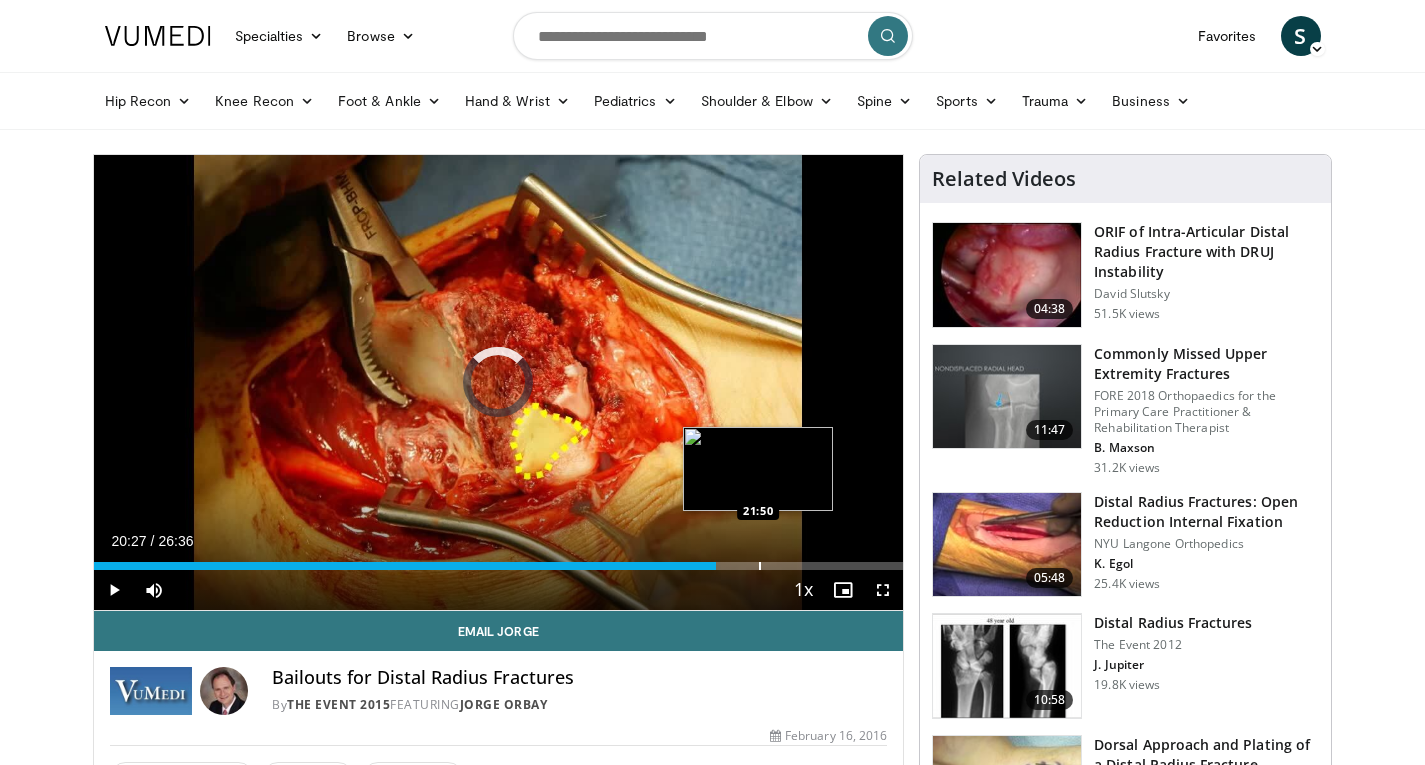 click on "Loaded :  0.00% 21:50 21:50" at bounding box center [499, 566] 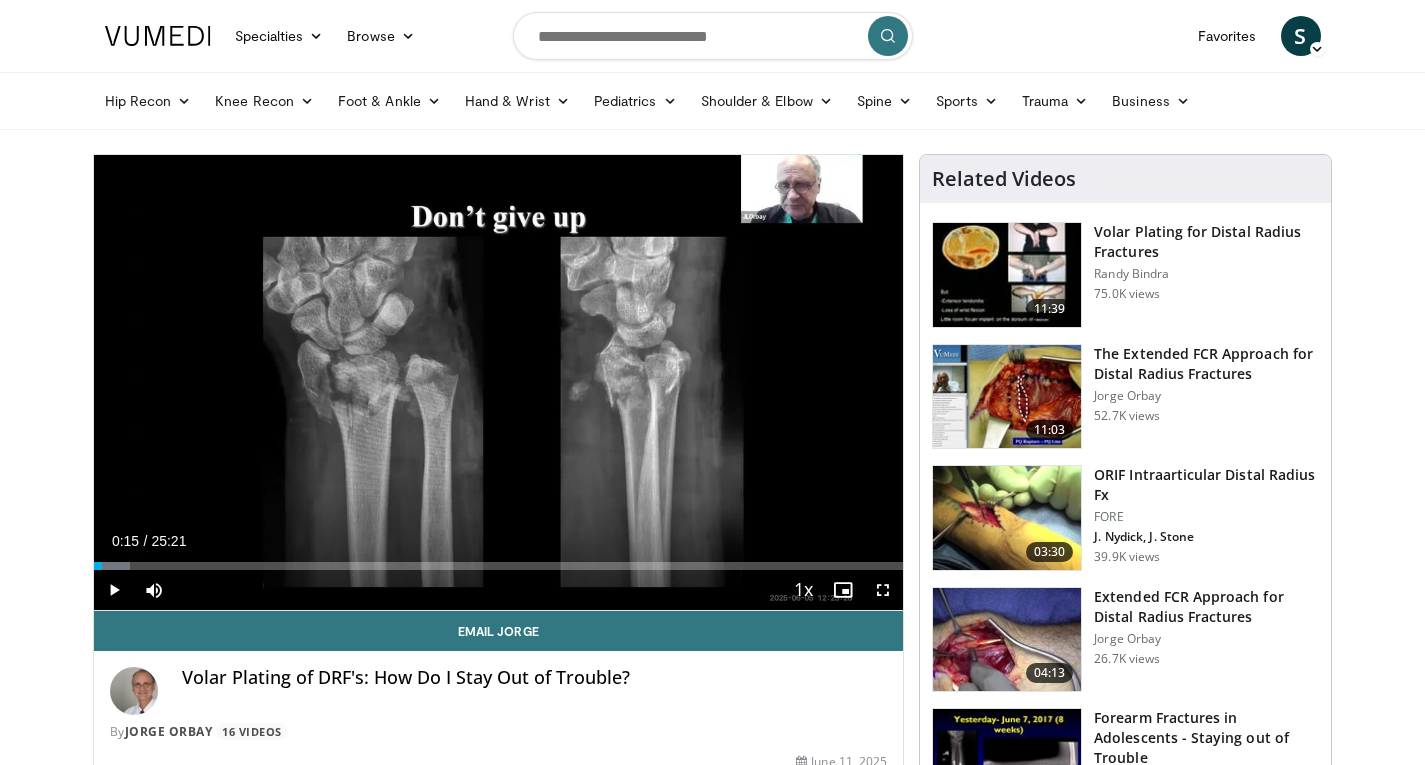scroll, scrollTop: 0, scrollLeft: 0, axis: both 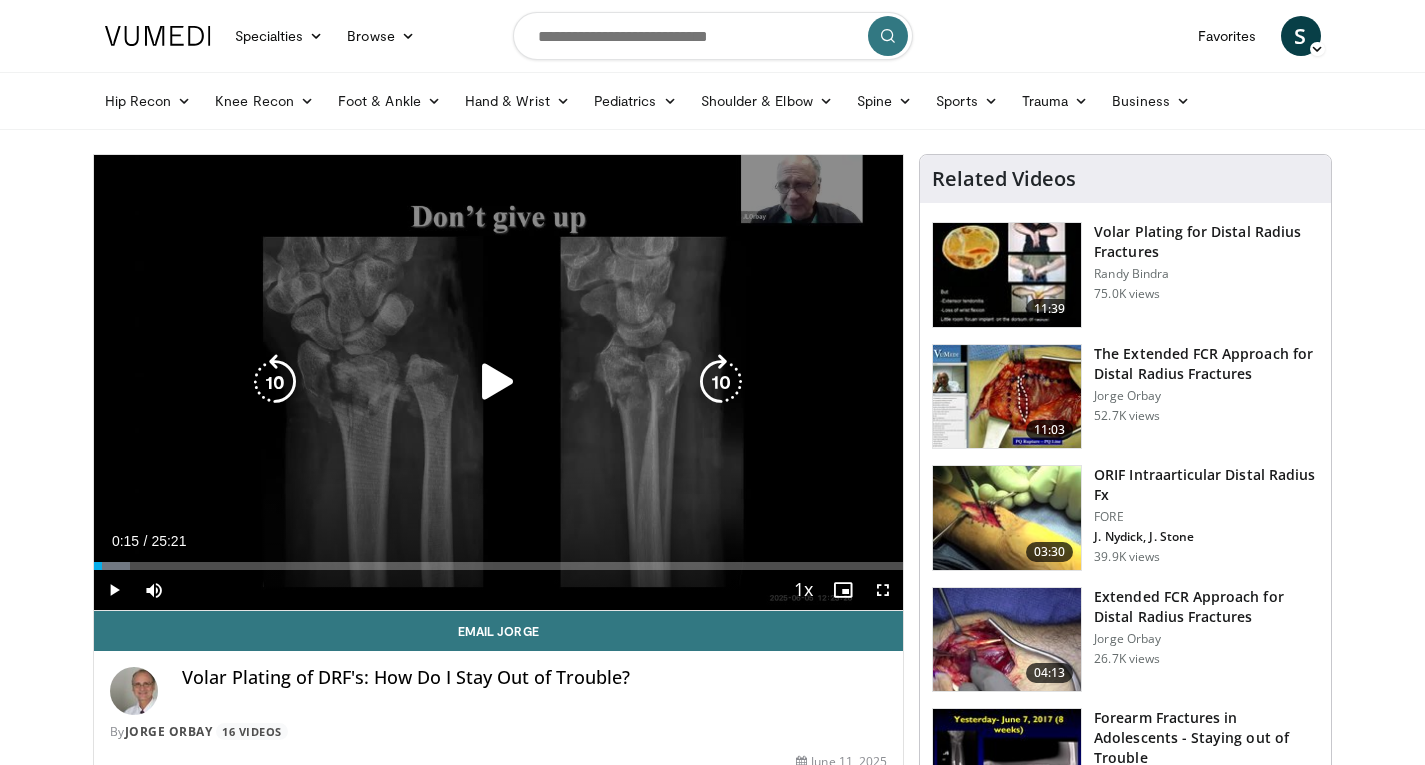 click on "10 seconds
Tap to unmute" at bounding box center [499, 382] 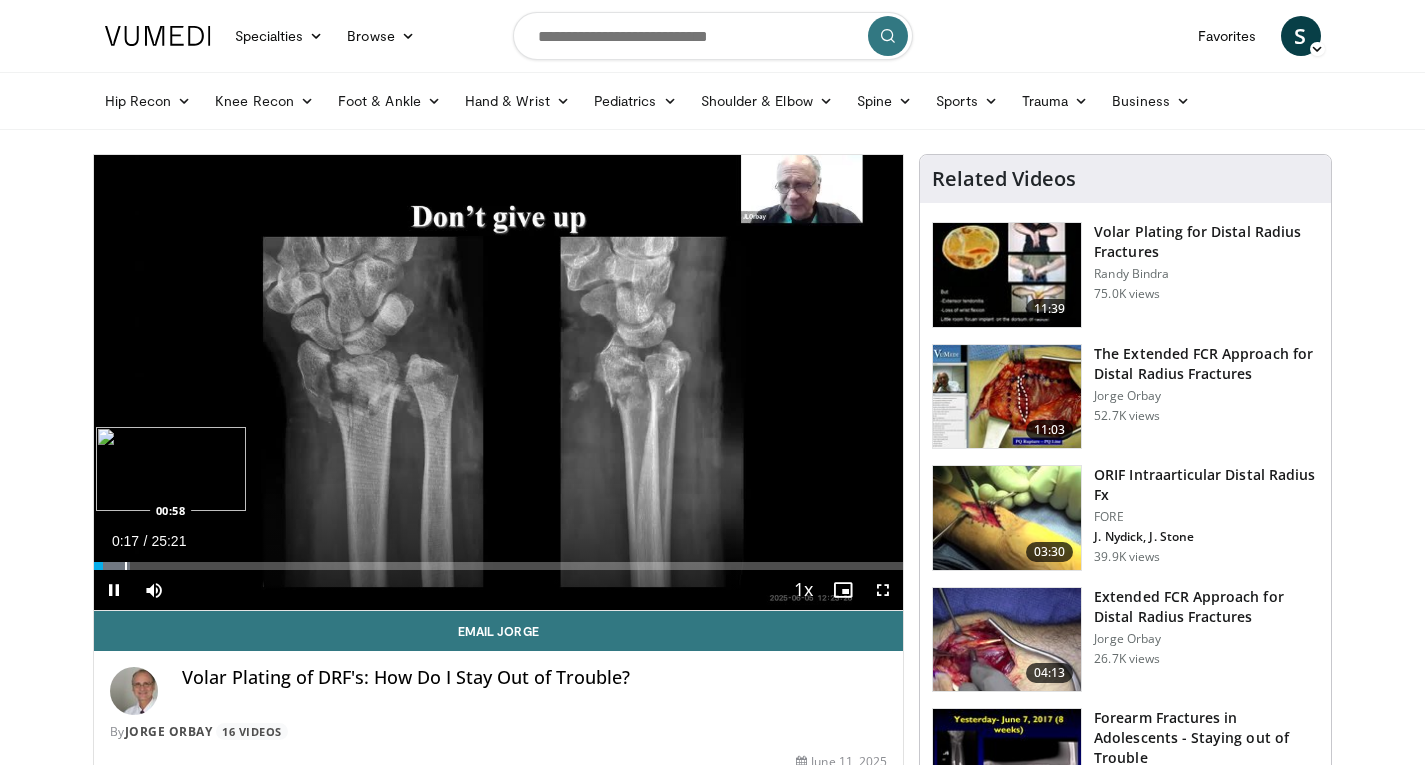 click on "Loaded :  4.56% 00:18 00:58" at bounding box center [499, 566] 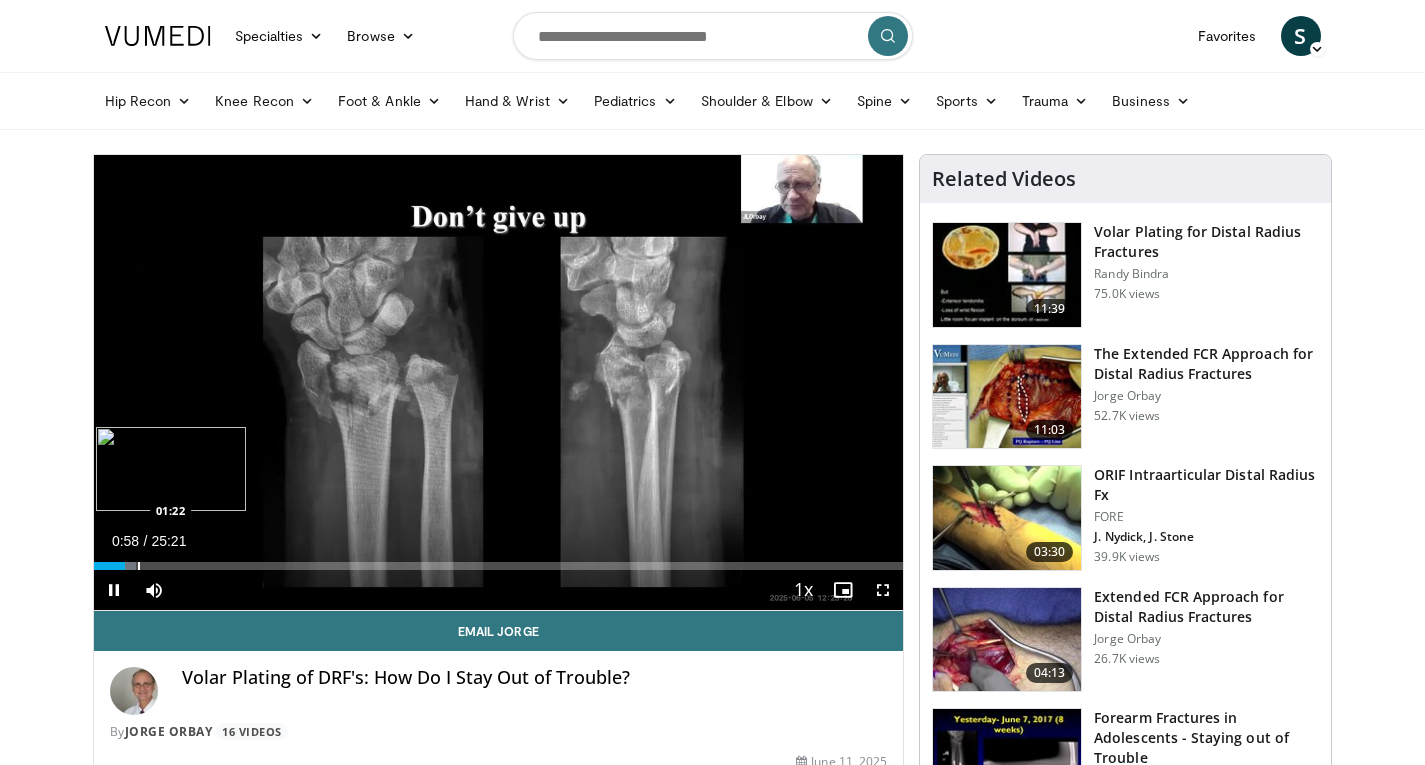click on "Loaded :  5.22% 00:59 01:22" at bounding box center [499, 566] 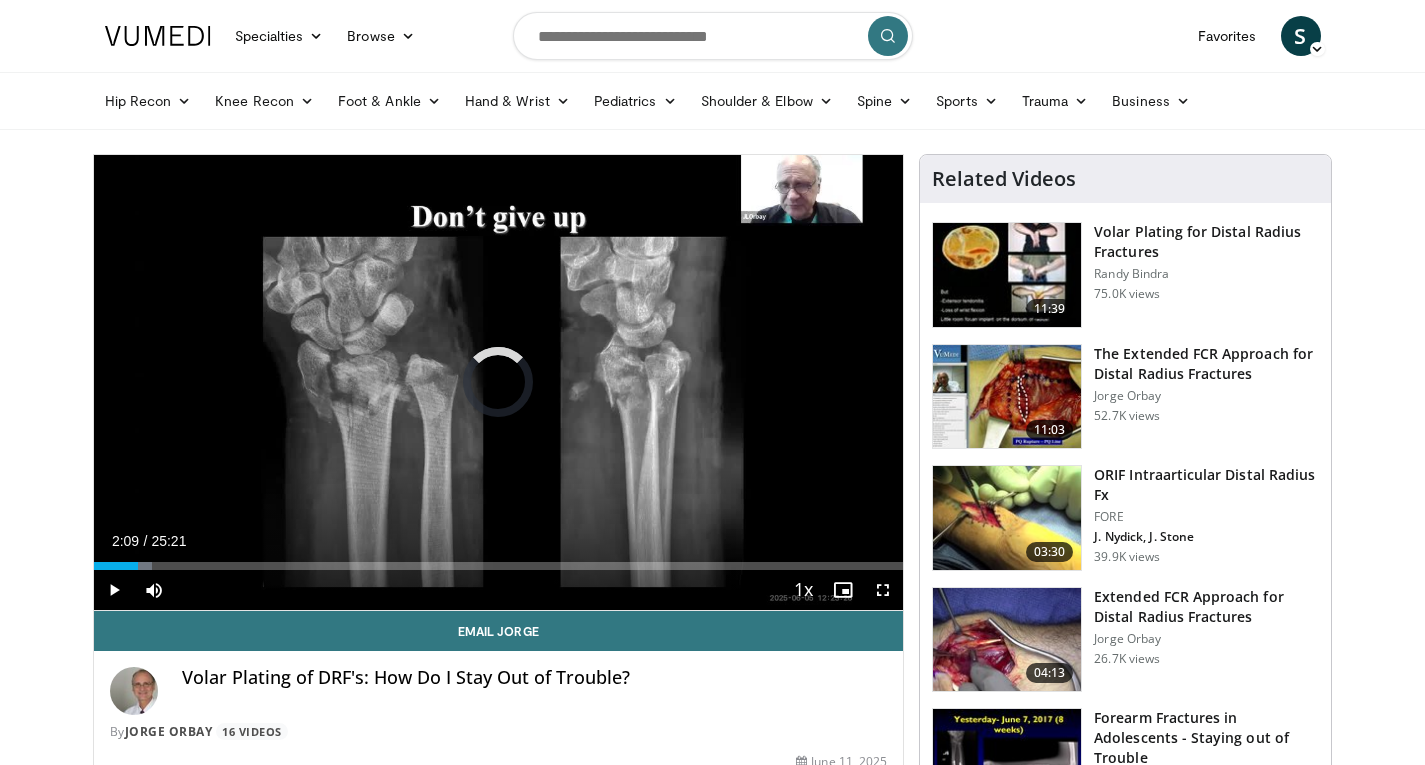 click on "Loaded :  7.17% 01:23 02:09" at bounding box center (499, 566) 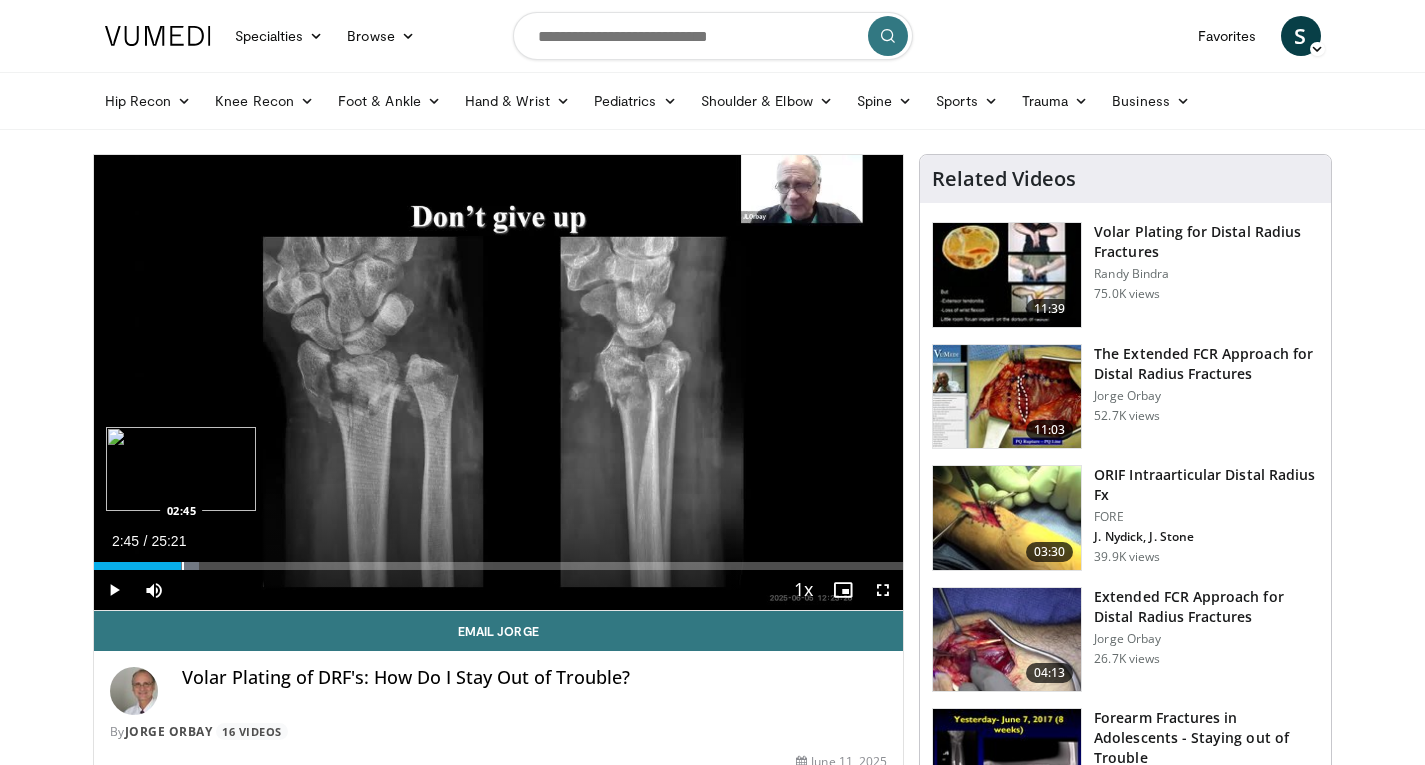 click on "Loaded :  13.04% 02:13 02:45" at bounding box center (499, 566) 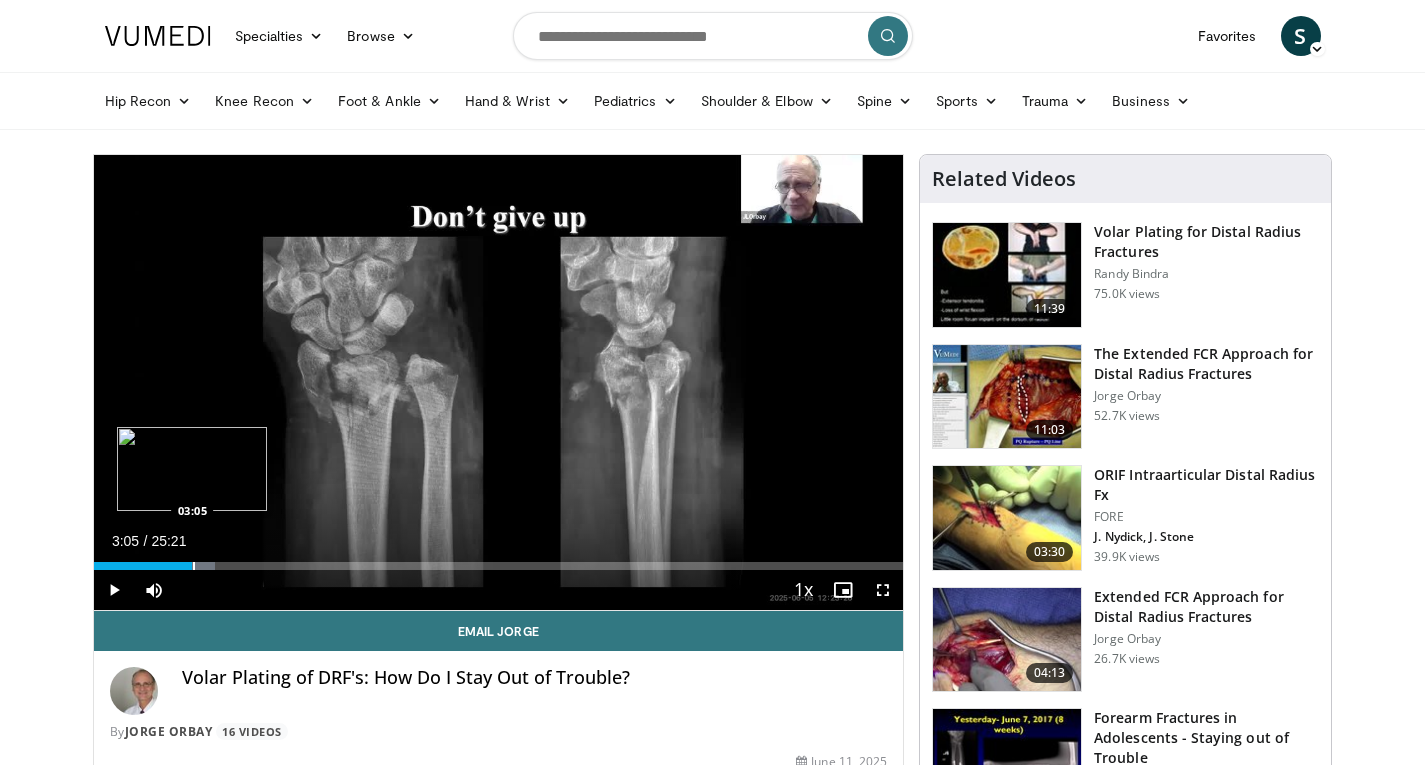 click at bounding box center (194, 566) 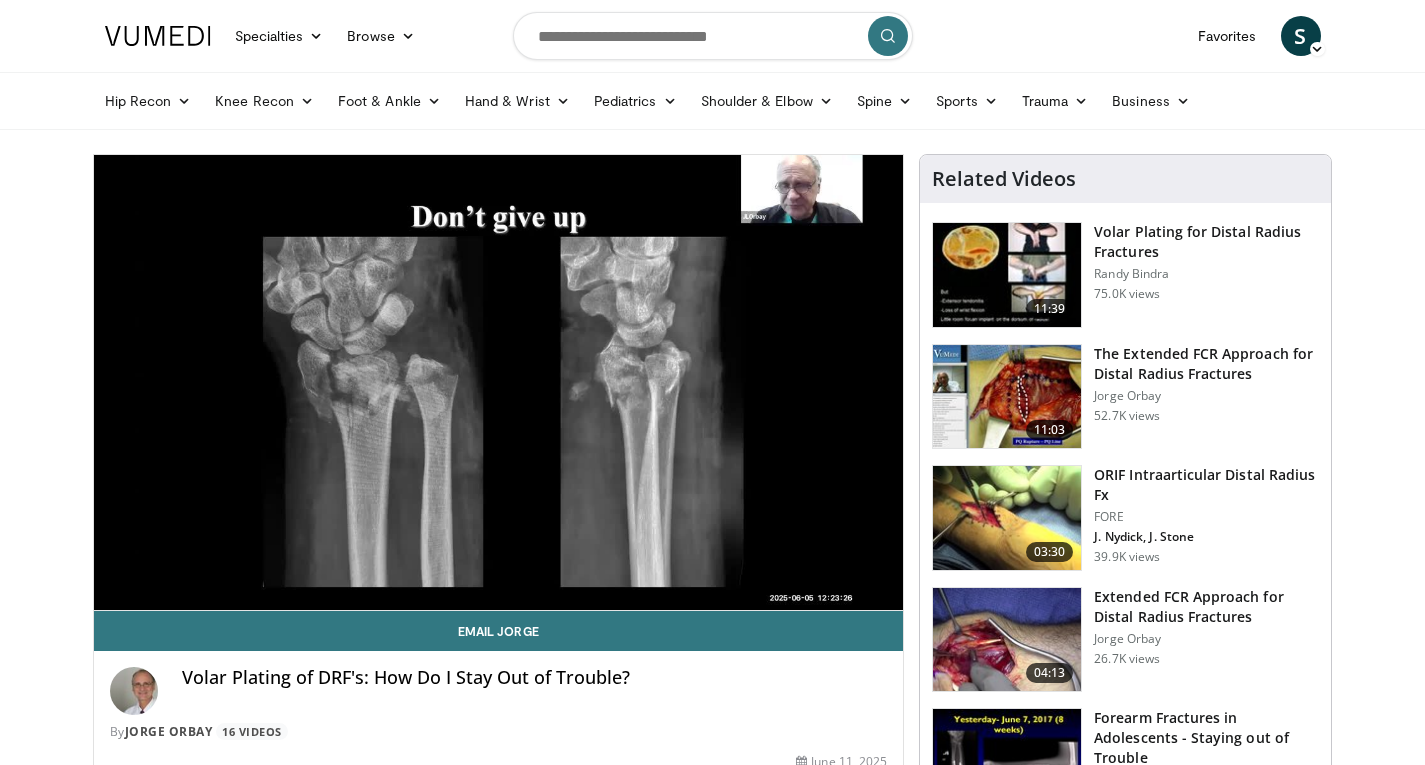 drag, startPoint x: 0, startPoint y: 456, endPoint x: 0, endPoint y: 288, distance: 168 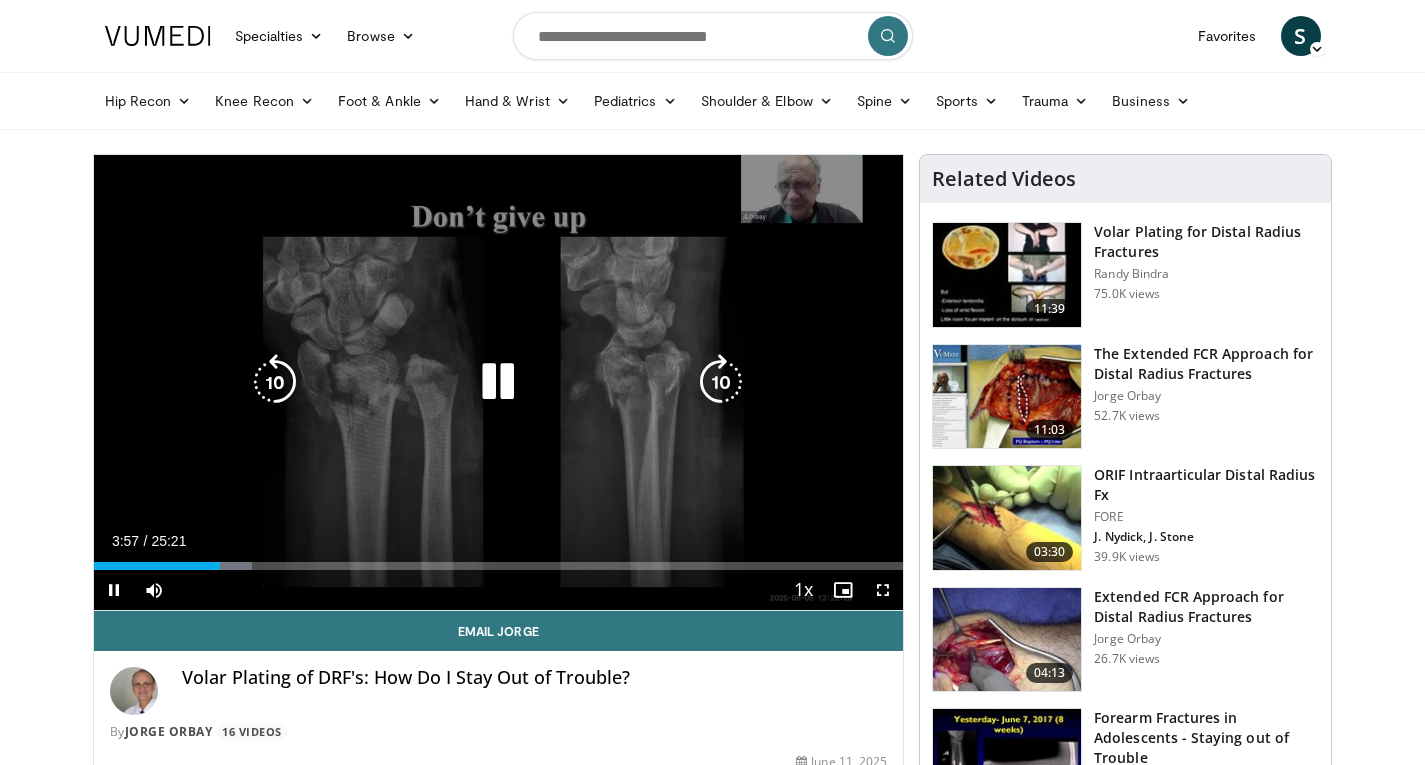 click at bounding box center (498, 382) 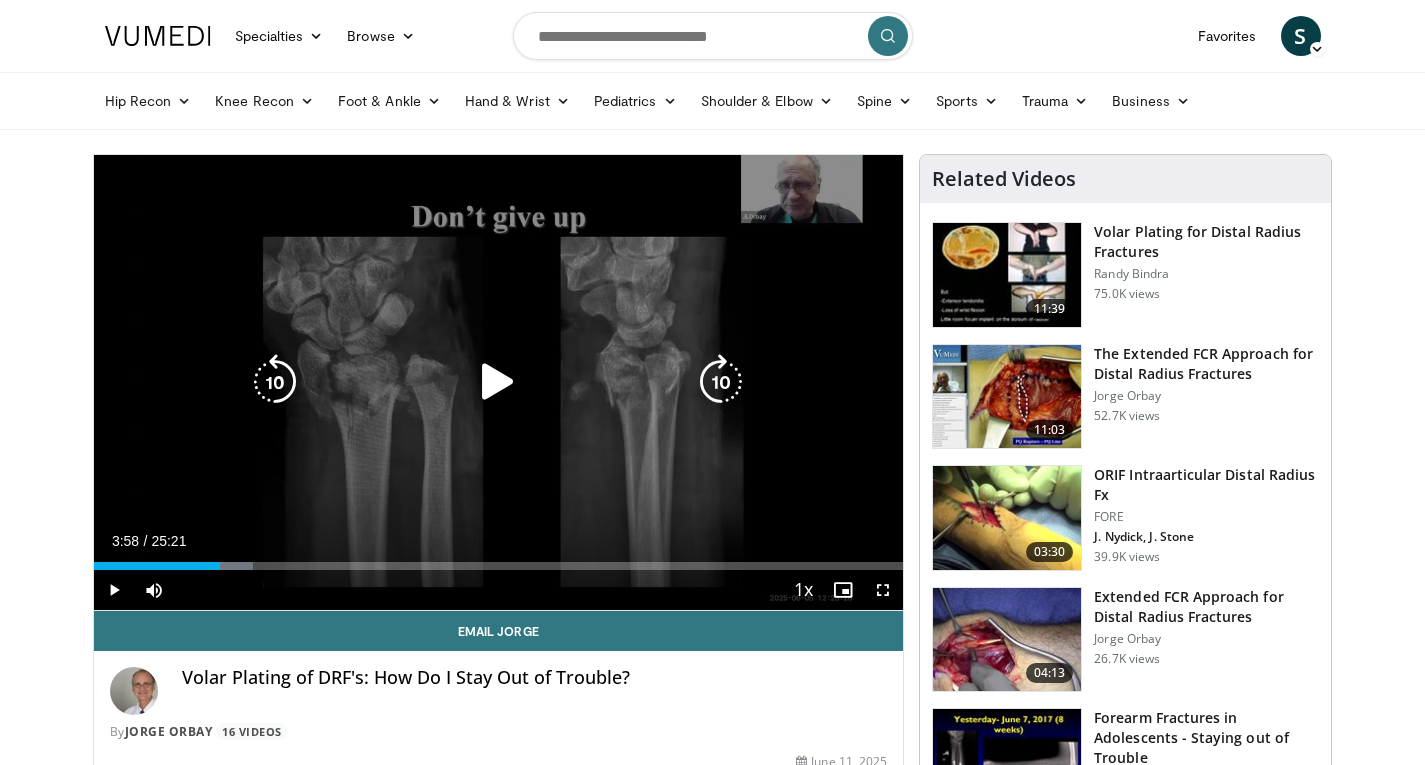 click on "10 seconds
Tap to unmute" at bounding box center [499, 382] 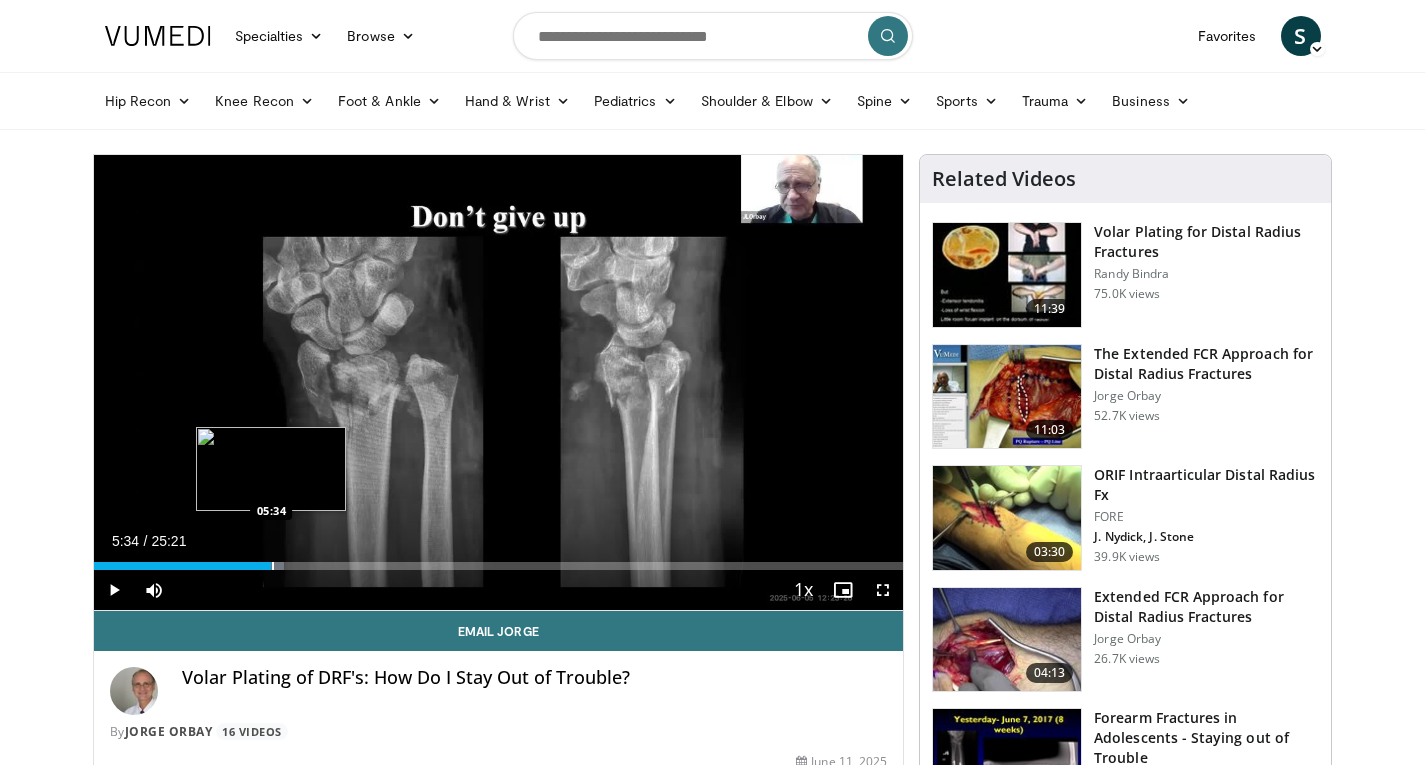 click on "Loaded :  23.47% 04:50 05:34" at bounding box center (499, 566) 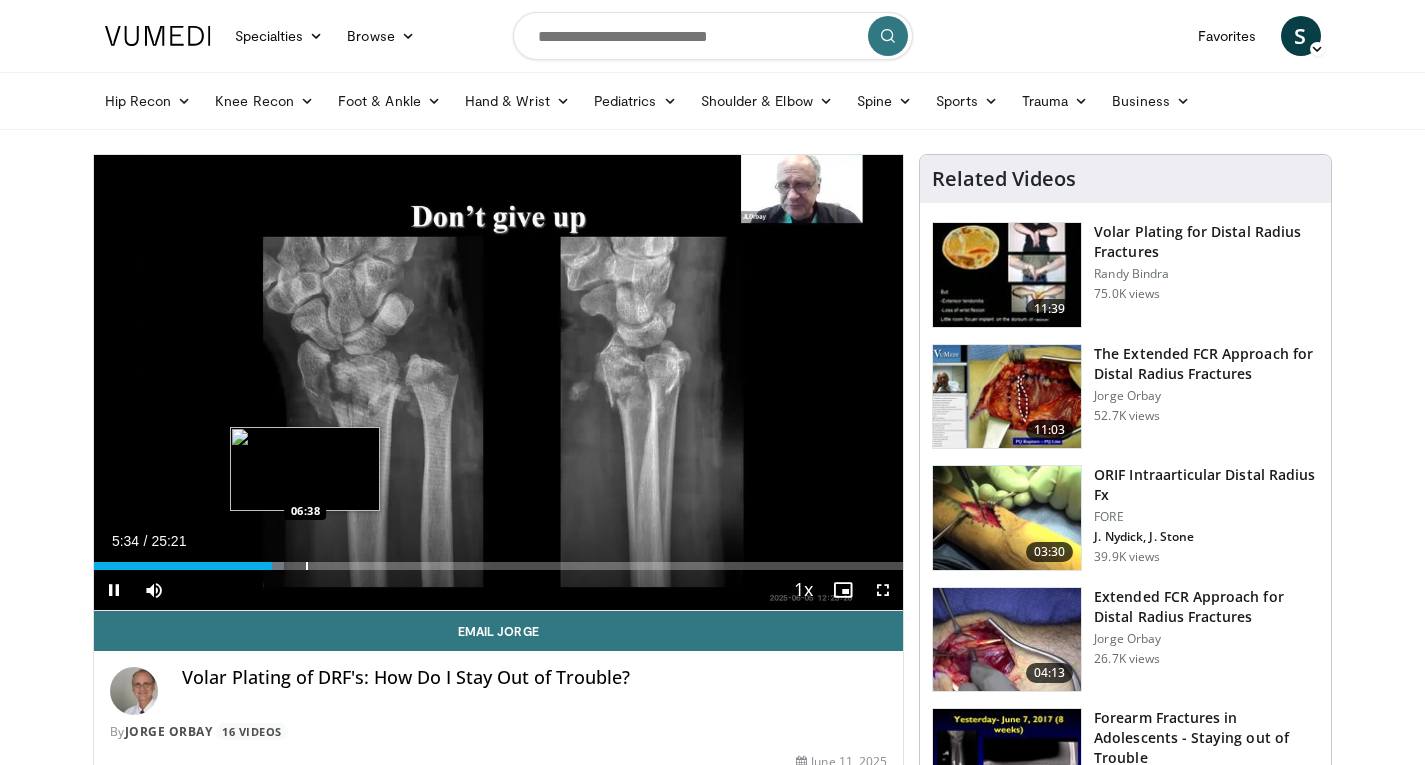 click at bounding box center [307, 566] 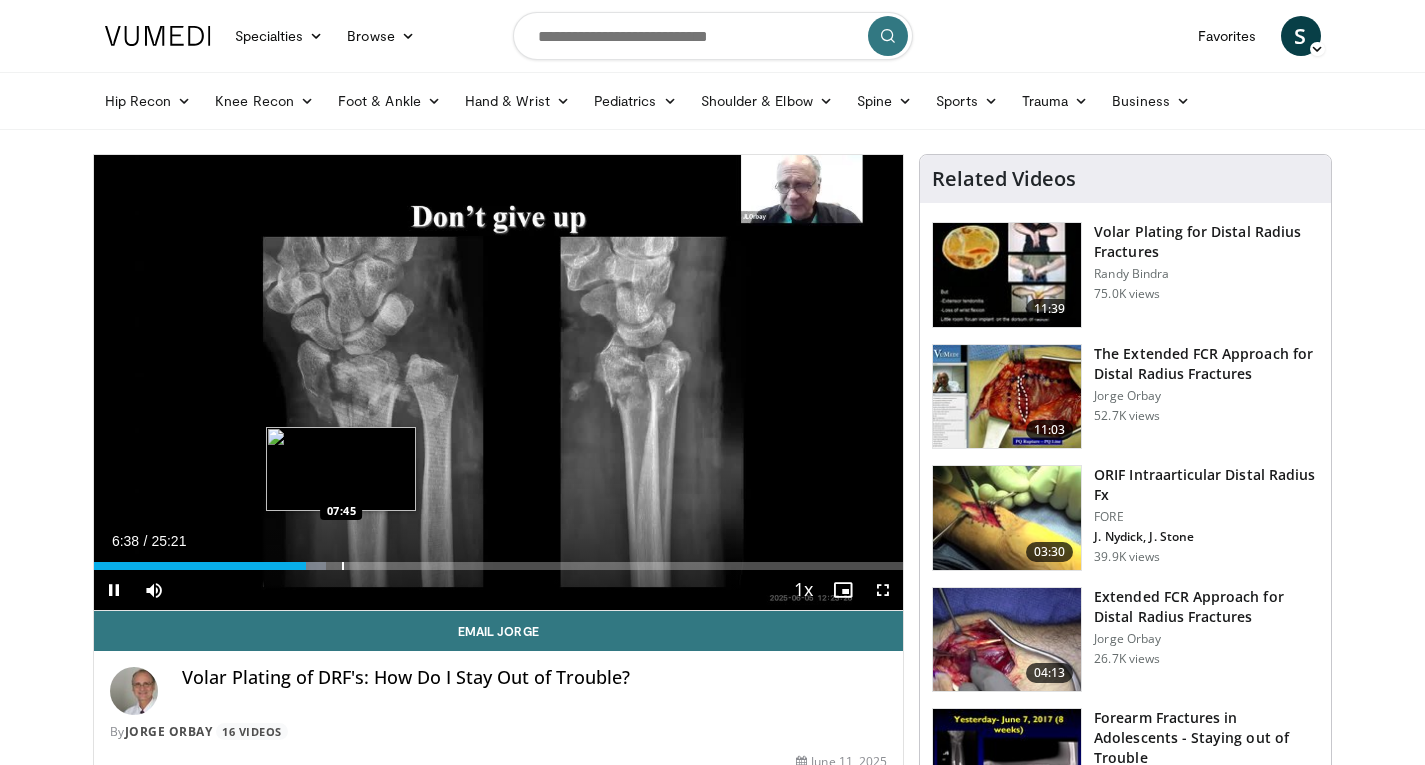 click on "Loaded :  28.68% 06:38 07:45" at bounding box center (499, 566) 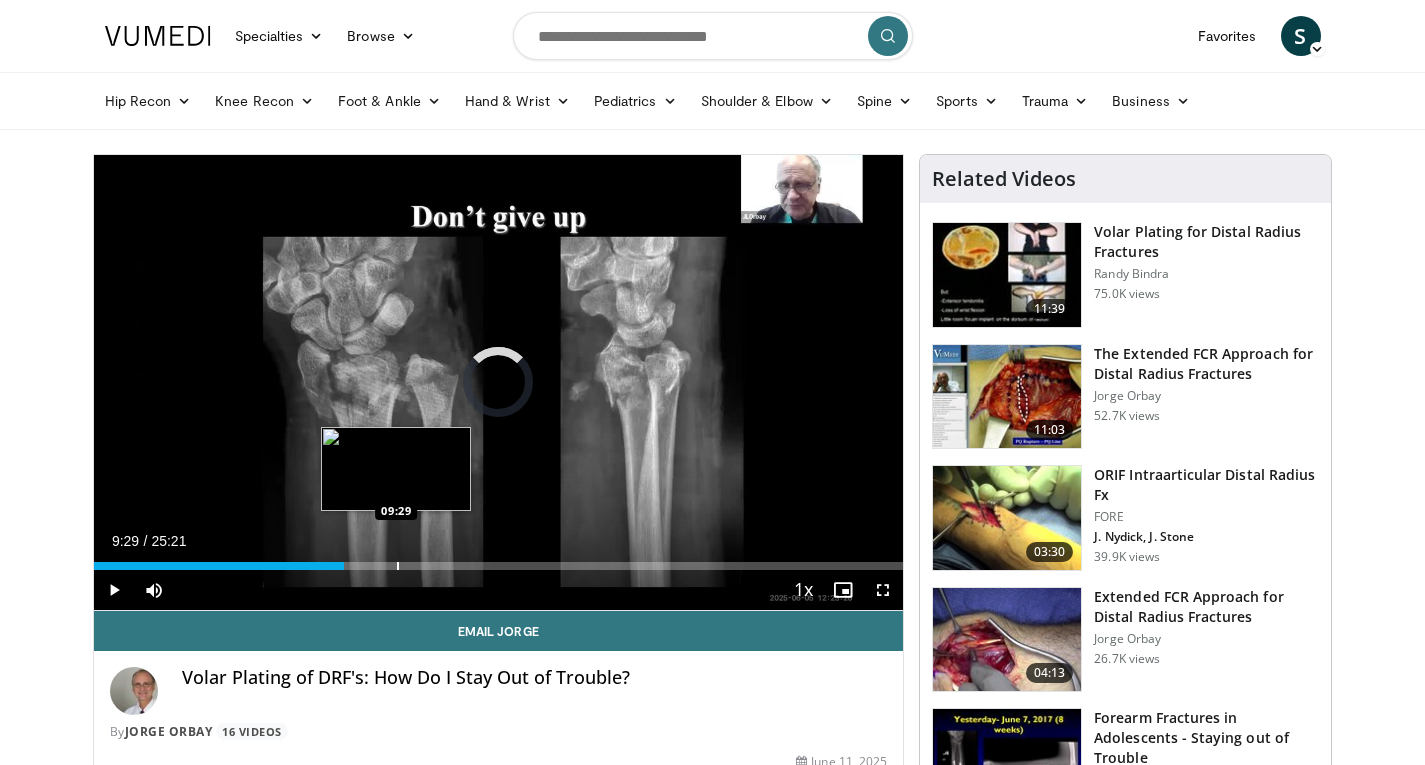 click at bounding box center [398, 566] 